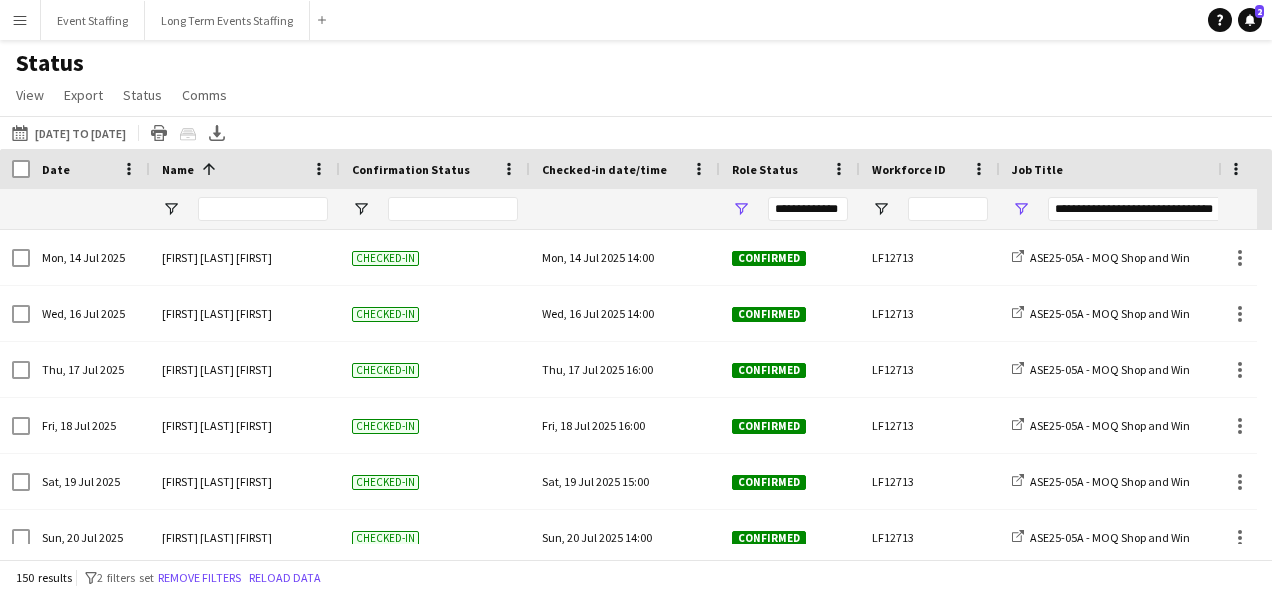scroll, scrollTop: 0, scrollLeft: 0, axis: both 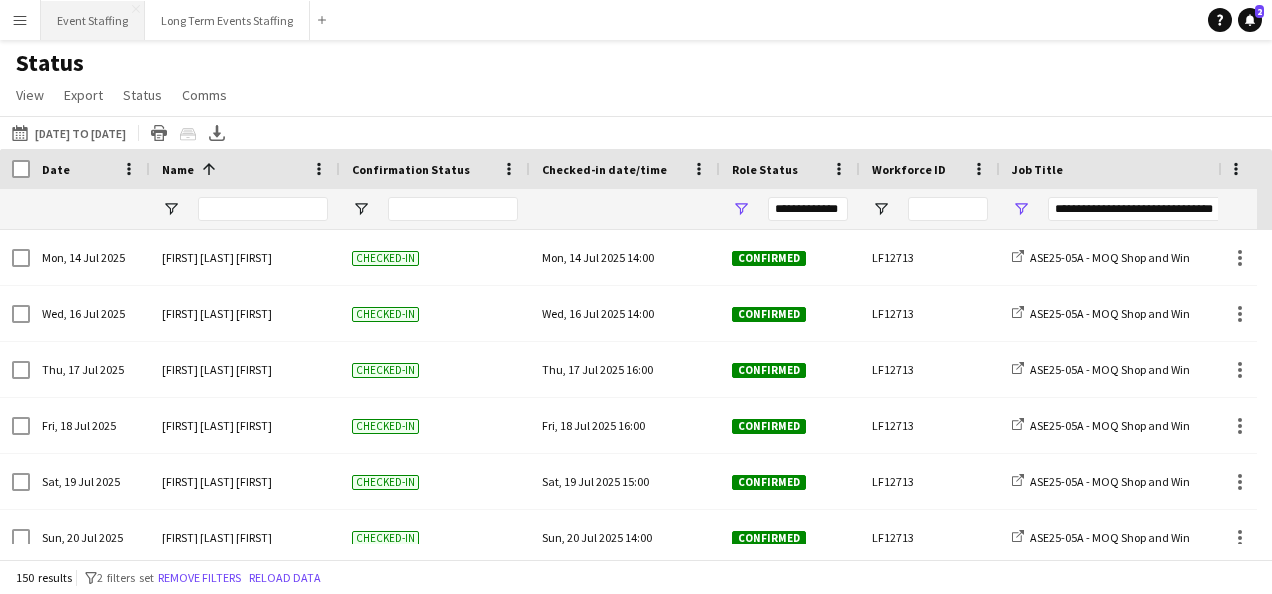 click on "Event Staffing
Close" at bounding box center (93, 20) 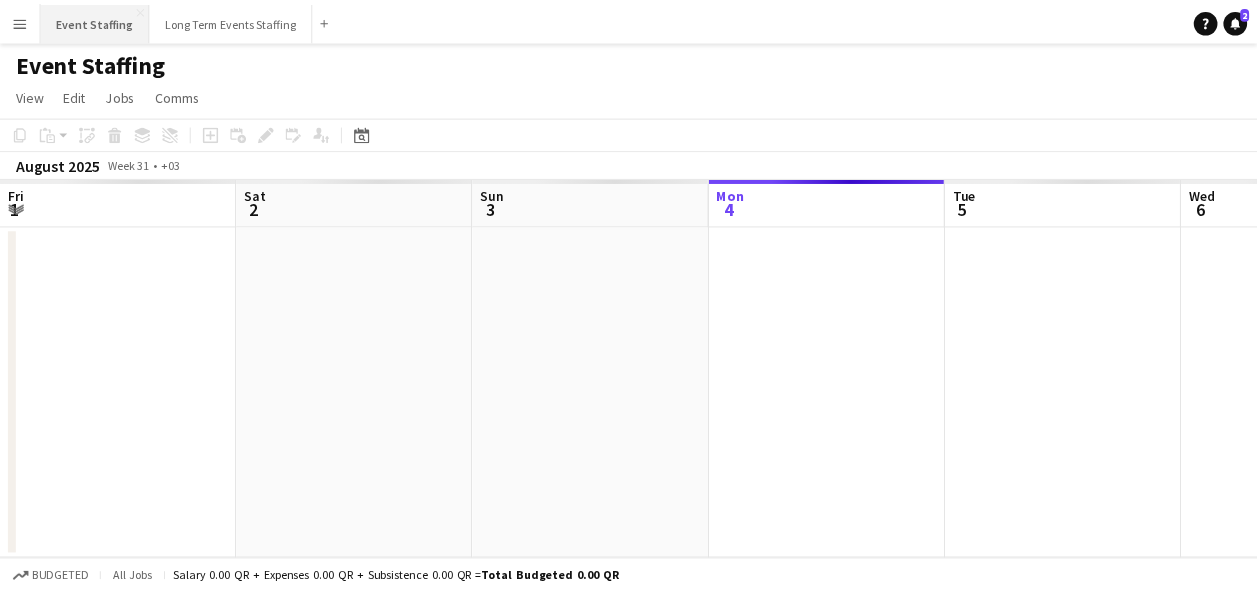scroll, scrollTop: 0, scrollLeft: 478, axis: horizontal 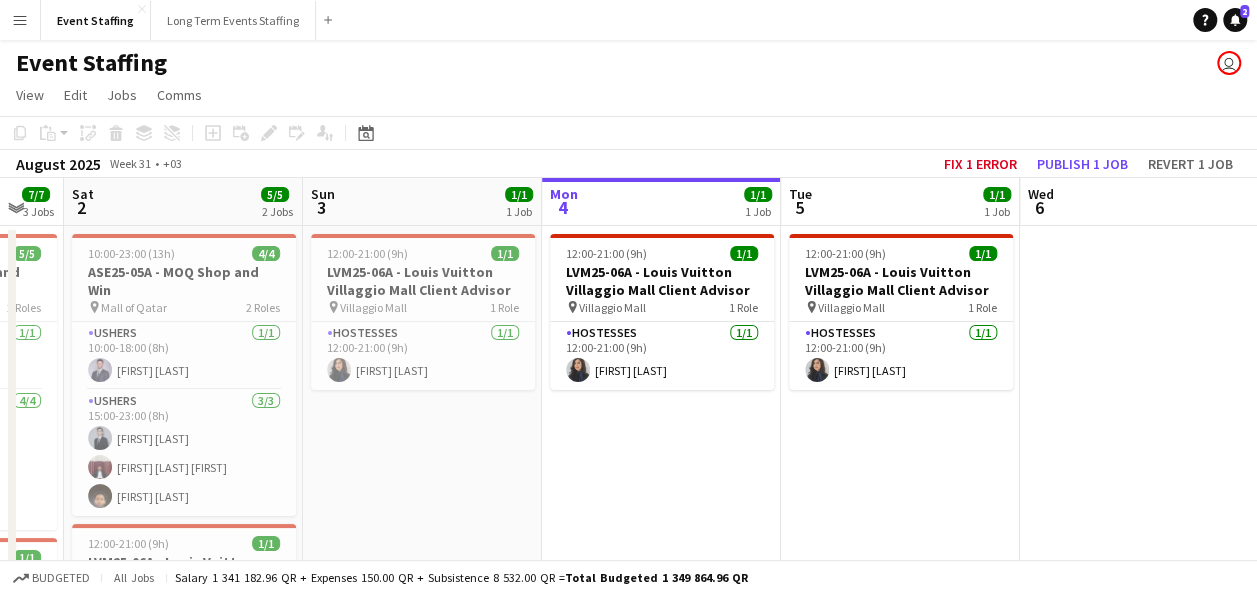 drag, startPoint x: 449, startPoint y: 418, endPoint x: 635, endPoint y: 433, distance: 186.60385 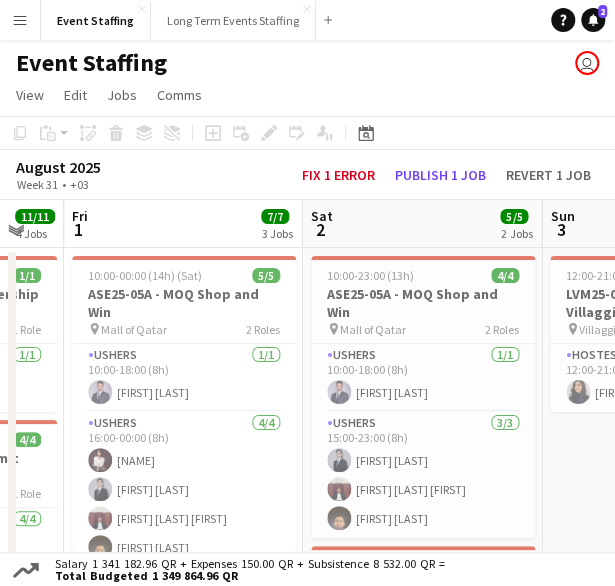 click on "12:00-21:00 (9h)    1/1   LVM25-06A - Louis Vuitton Villaggio Mall Client Advisor
pin
Villaggio Mall   1 Role   Hostesses   1/1   12:00-21:00 (9h)
Sahar Ghasemi" at bounding box center (661, 712) 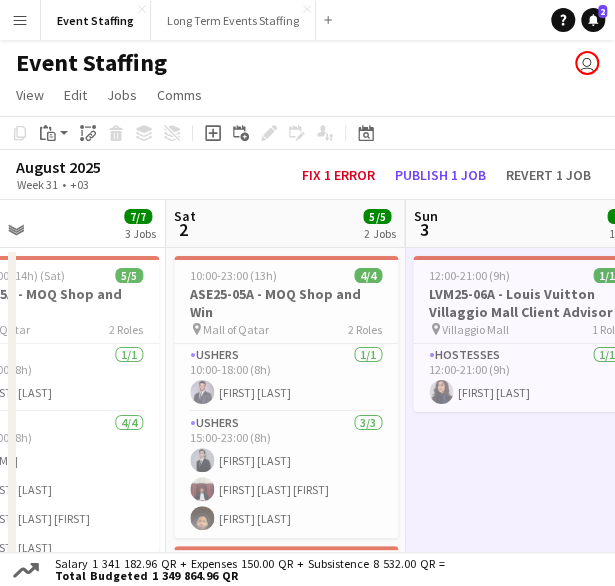 scroll, scrollTop: 0, scrollLeft: 554, axis: horizontal 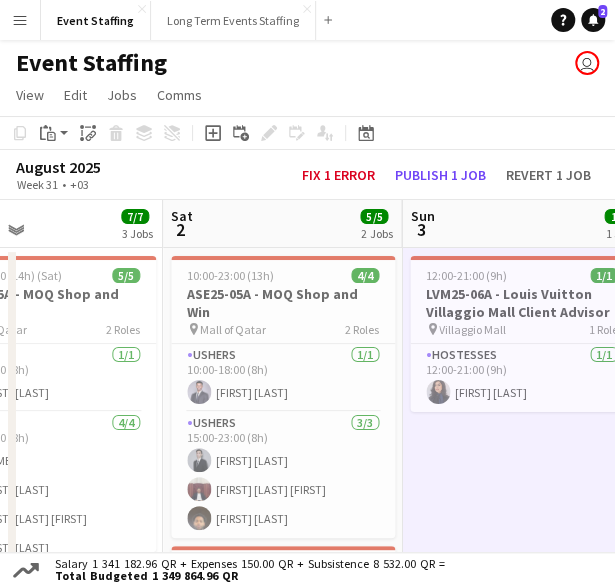 drag, startPoint x: 588, startPoint y: 460, endPoint x: 448, endPoint y: 477, distance: 141.02837 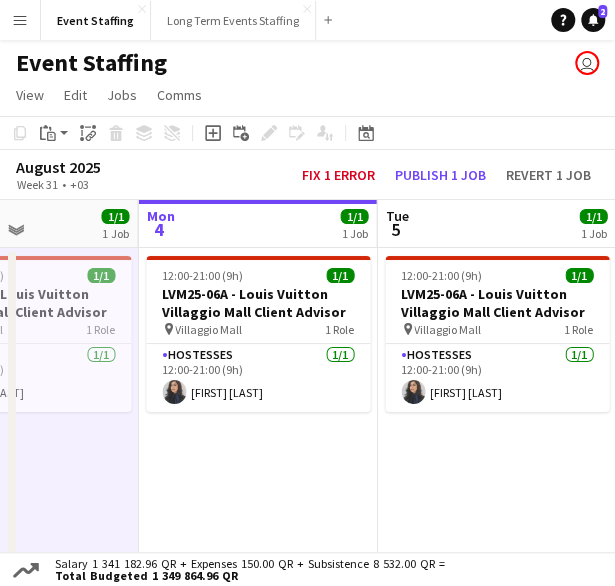 drag, startPoint x: 472, startPoint y: 407, endPoint x: 109, endPoint y: 411, distance: 363.02203 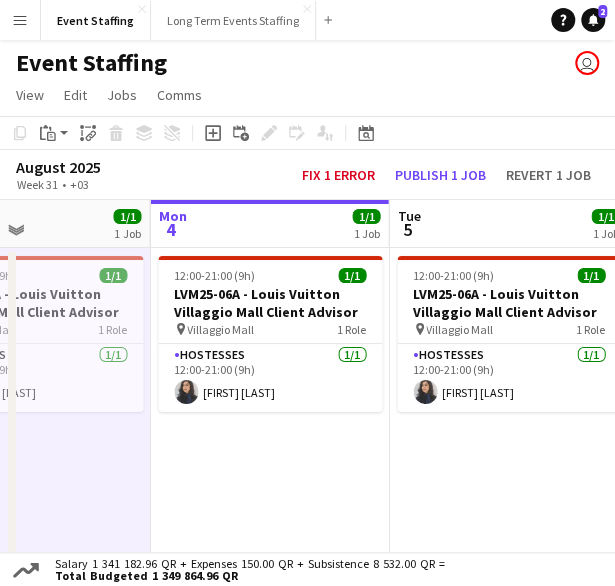 drag, startPoint x: 299, startPoint y: 444, endPoint x: 213, endPoint y: 434, distance: 86.579445 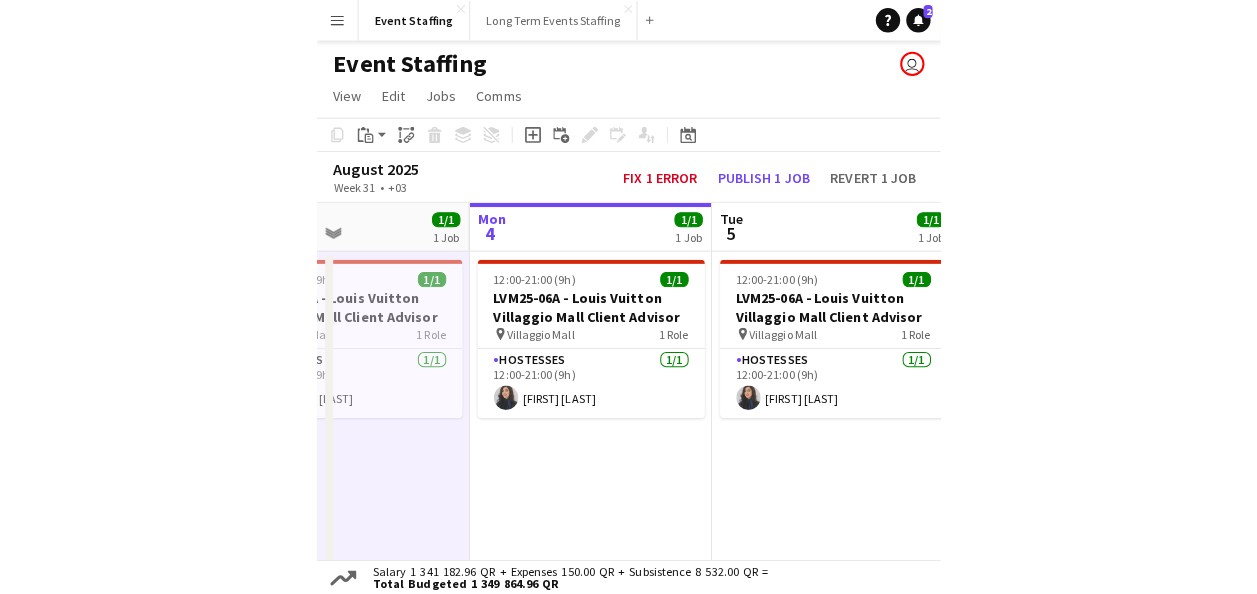 scroll, scrollTop: 0, scrollLeft: 856, axis: horizontal 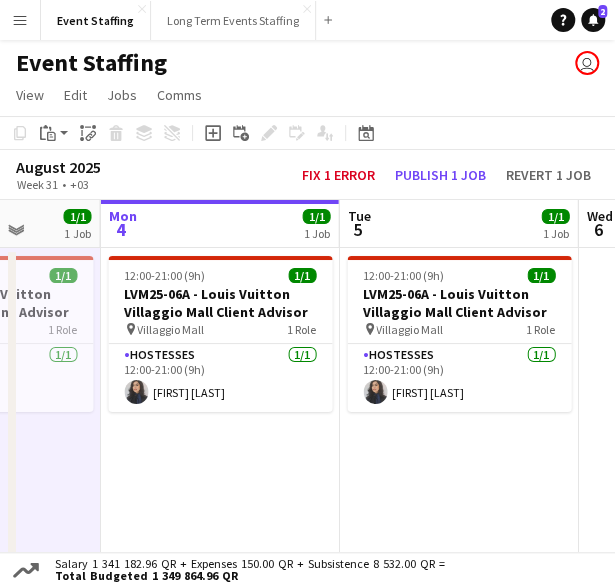 click on "12:00-21:00 (9h)    1/1   LVM25-06A - Louis Vuitton Villaggio Mall Client Advisor
pin
Villaggio Mall   1 Role   Hostesses   1/1   12:00-21:00 (9h)
Sahar Ghasemi" at bounding box center [219, 712] 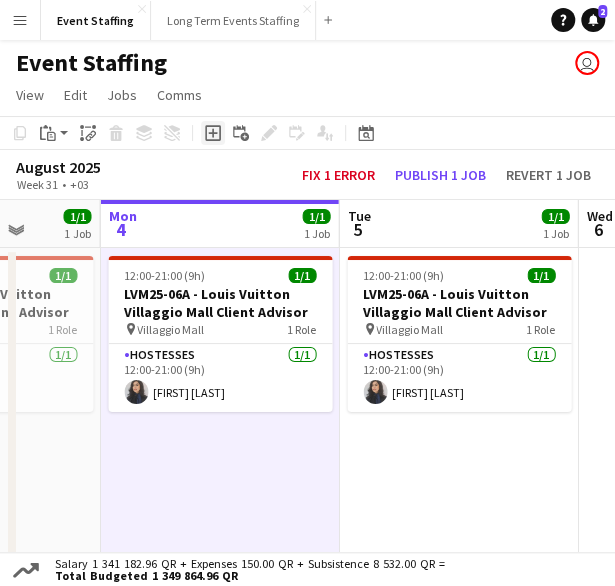 click 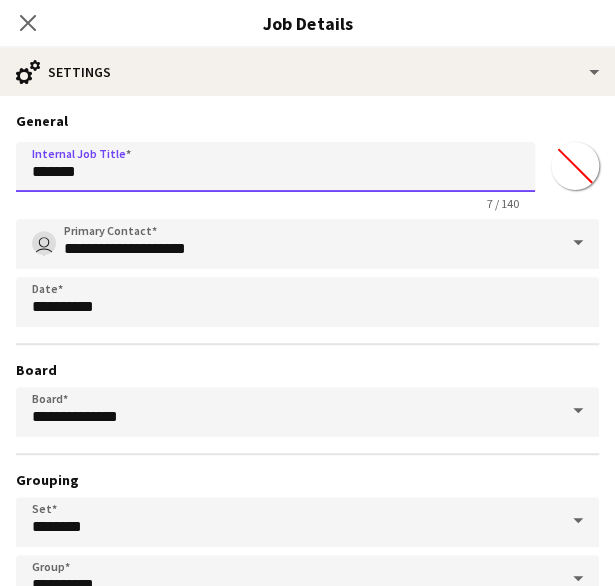 drag, startPoint x: 210, startPoint y: 174, endPoint x: -28, endPoint y: 193, distance: 238.7572 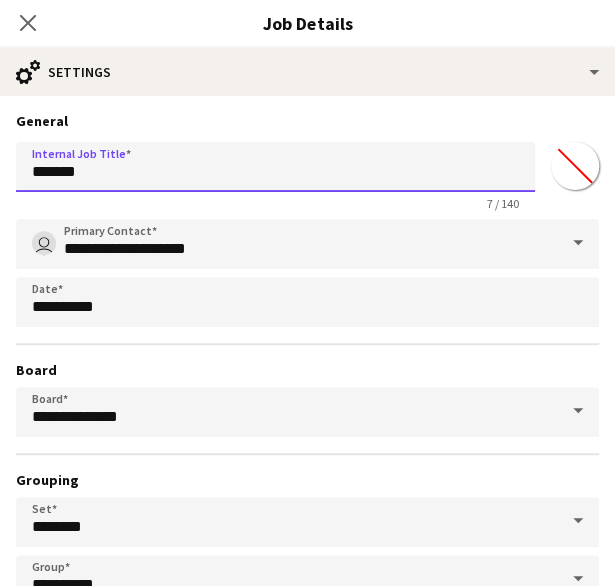 click on "Menu
Boards
Boards   Boards   All jobs   Status
Workforce
Workforce   My Workforce   Recruiting
Comms
Comms
Pay
Pay   Approvals
Platform Settings
Platform Settings   Your settings
Training Academy
Training Academy
Knowledge Base
Knowledge Base
Product Updates
Product Updates   Log Out   Privacy   Event Staffing
Close
Long Term Events Staffing
Close
Add
Help
Notifications
2   Event Staffing
user
View  Day view expanded Day view collapsed Month view Date picker Jump to today  Edit  Copy" at bounding box center (307, 651) 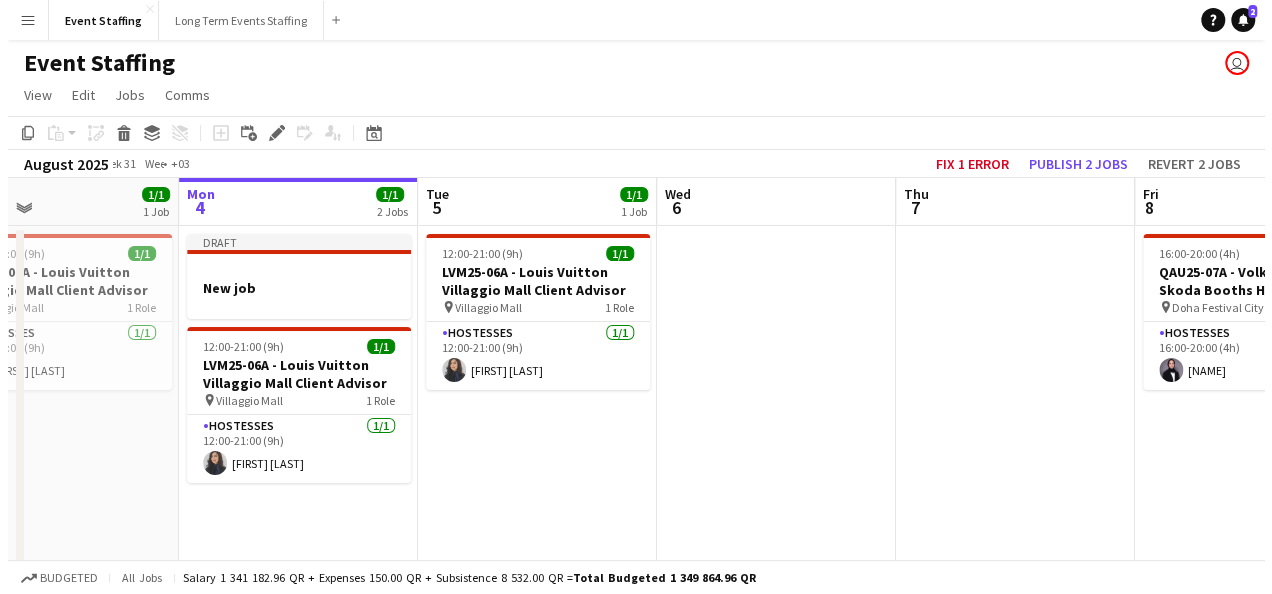 scroll, scrollTop: 0, scrollLeft: 468, axis: horizontal 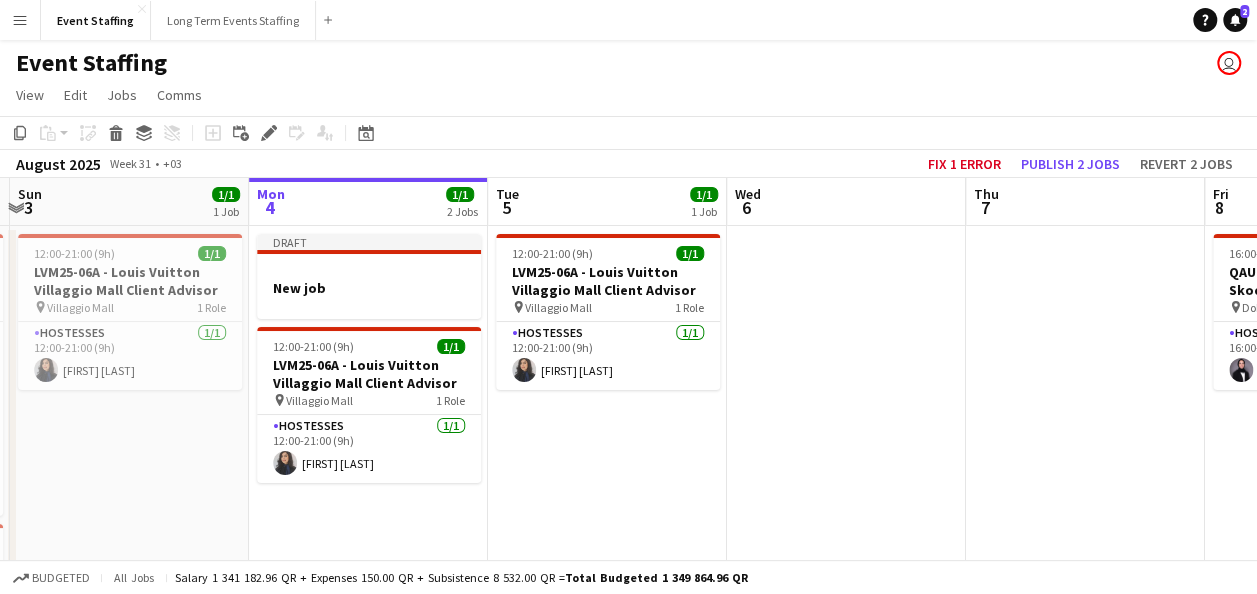 drag, startPoint x: 543, startPoint y: 320, endPoint x: 931, endPoint y: 309, distance: 388.15588 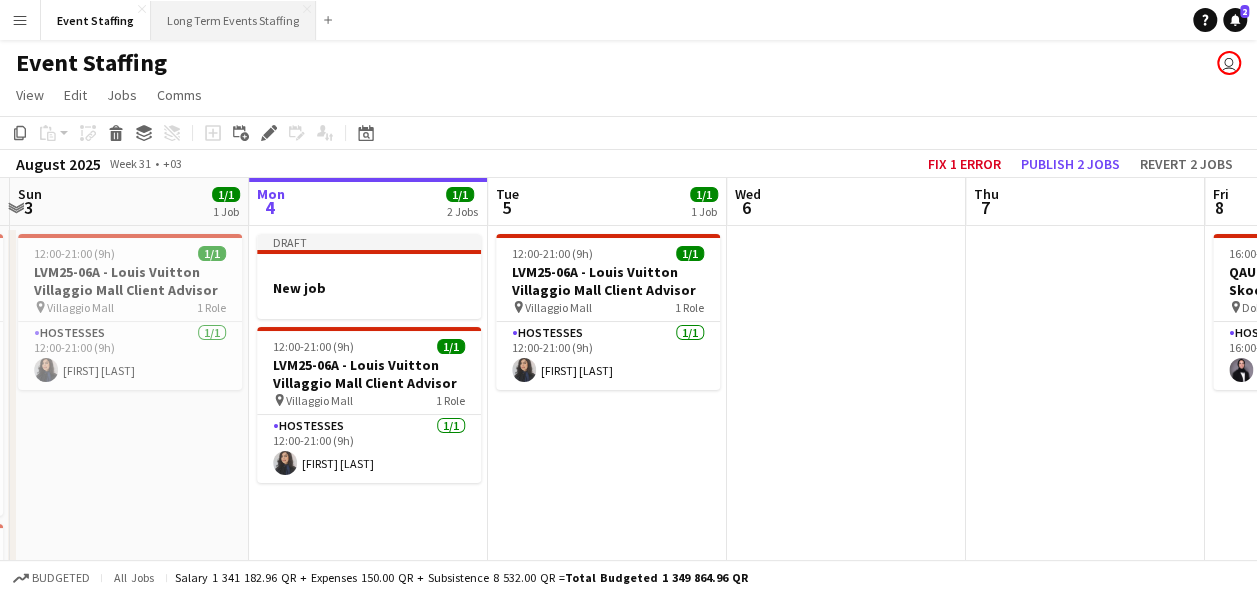 click on "Long Term Events Staffing
Close" at bounding box center (233, 20) 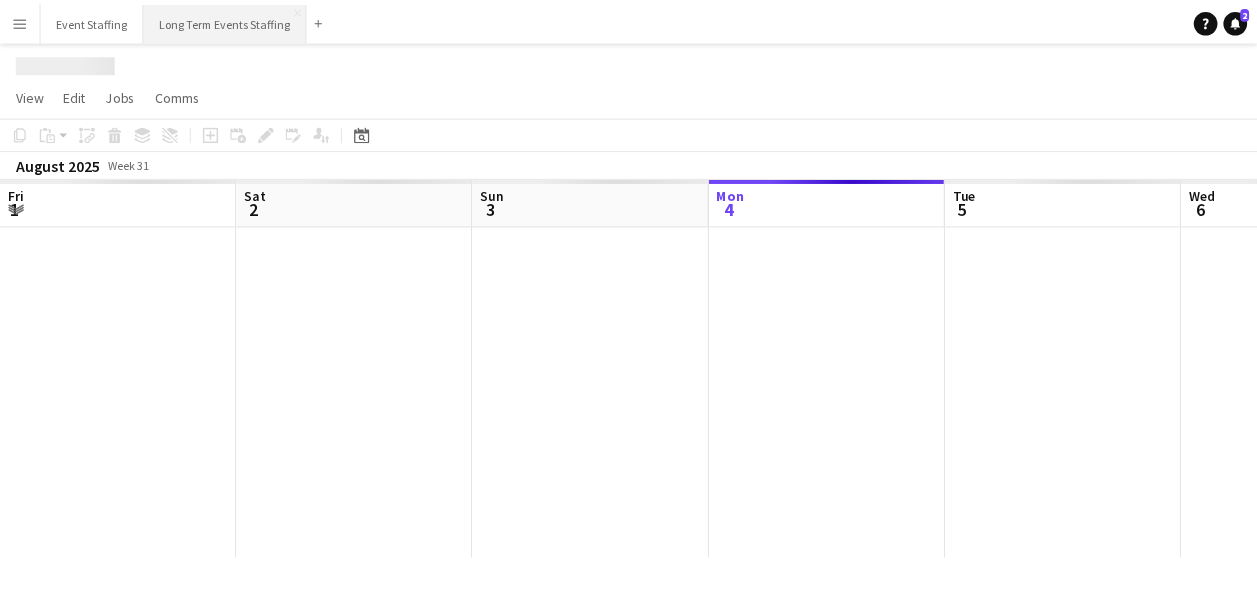 scroll, scrollTop: 0, scrollLeft: 478, axis: horizontal 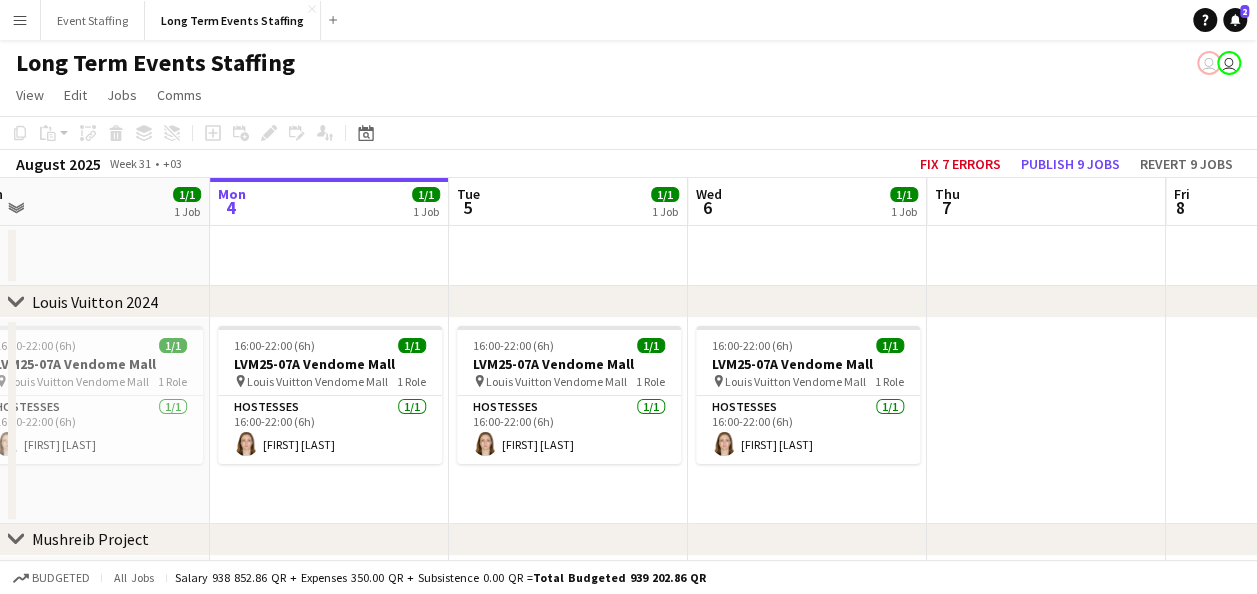 drag, startPoint x: 1019, startPoint y: 346, endPoint x: 990, endPoint y: 347, distance: 29.017237 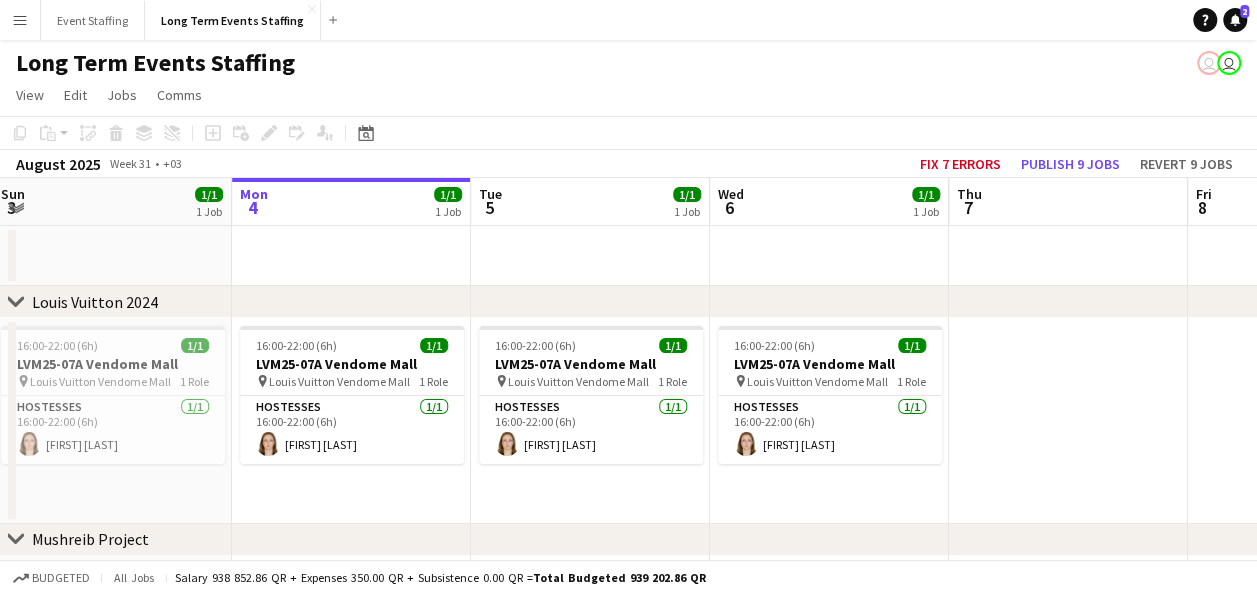 scroll, scrollTop: 0, scrollLeft: 483, axis: horizontal 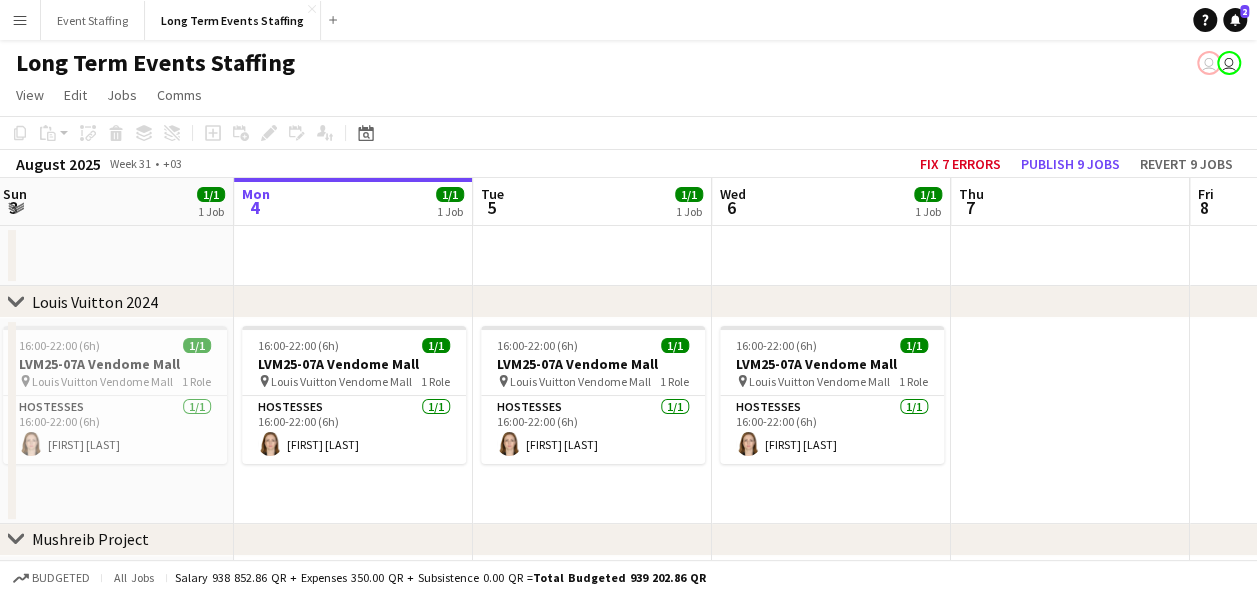 drag, startPoint x: 1037, startPoint y: 334, endPoint x: 1060, endPoint y: 328, distance: 23.769728 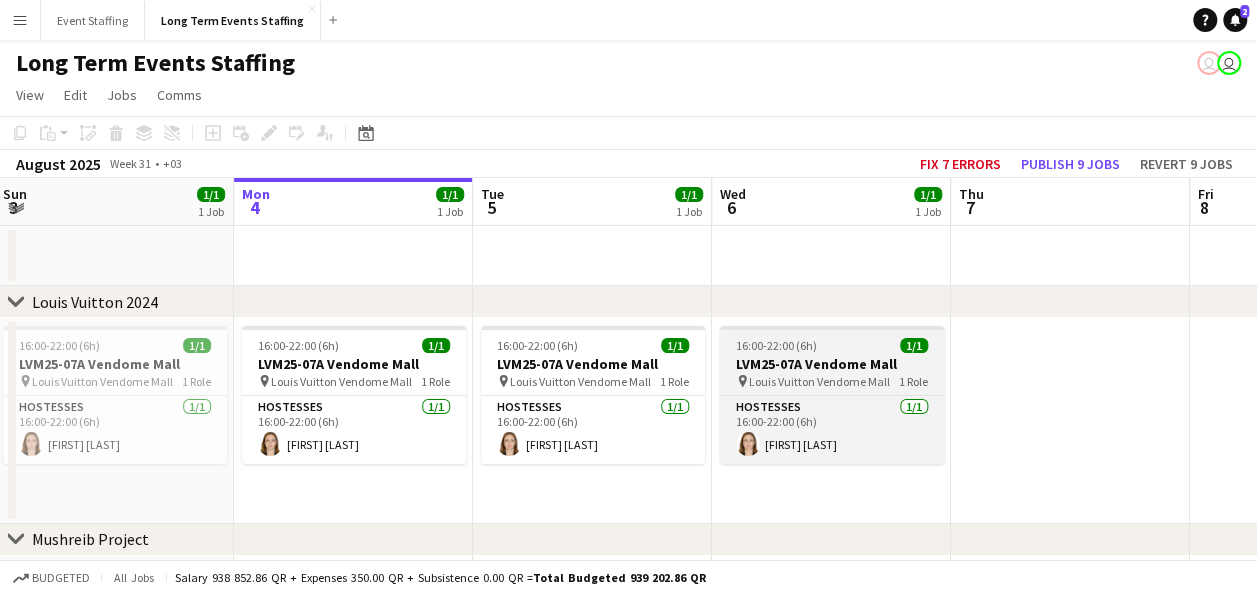 click on "LVM25-07A Vendome Mall" at bounding box center (832, 364) 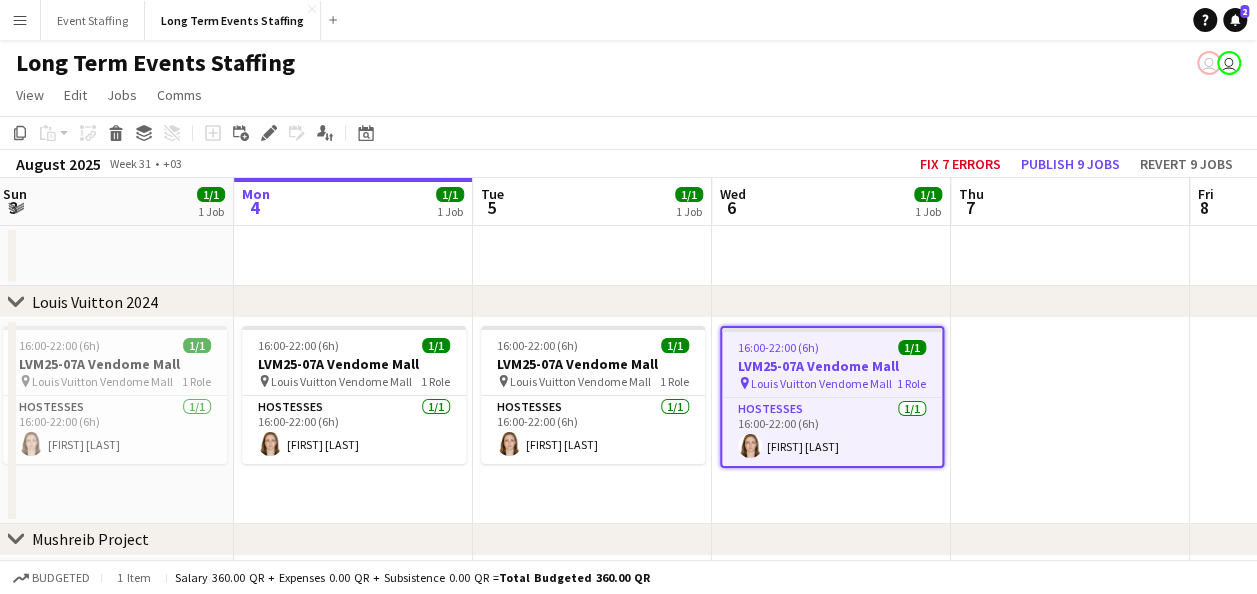 click at bounding box center [1070, 421] 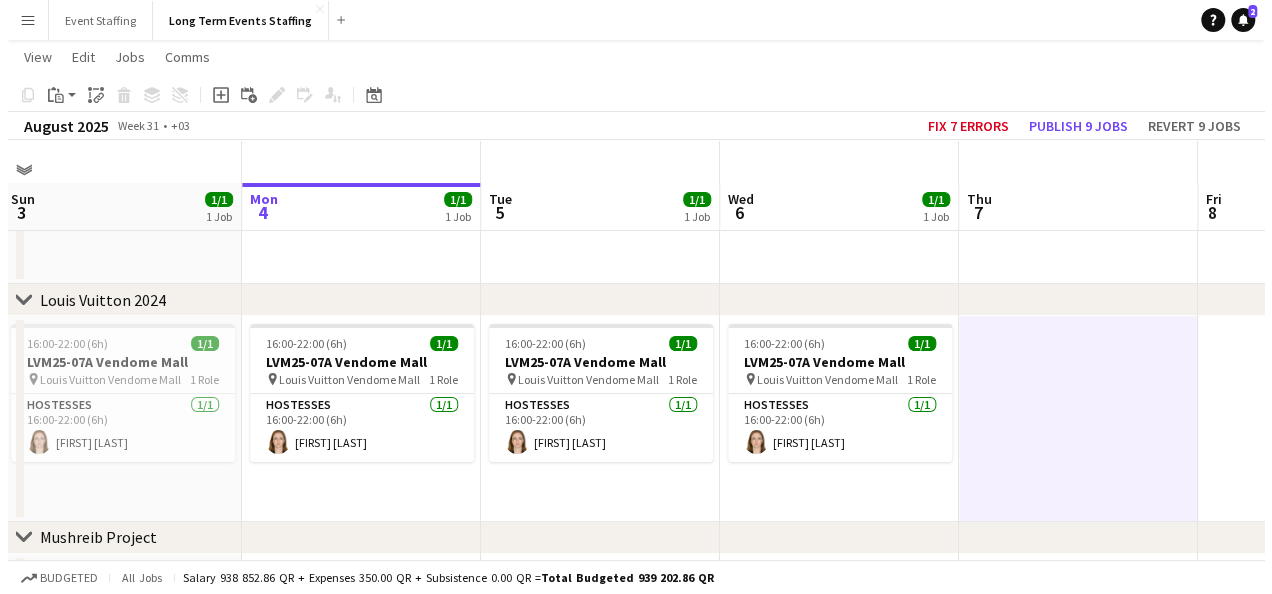 scroll, scrollTop: 0, scrollLeft: 0, axis: both 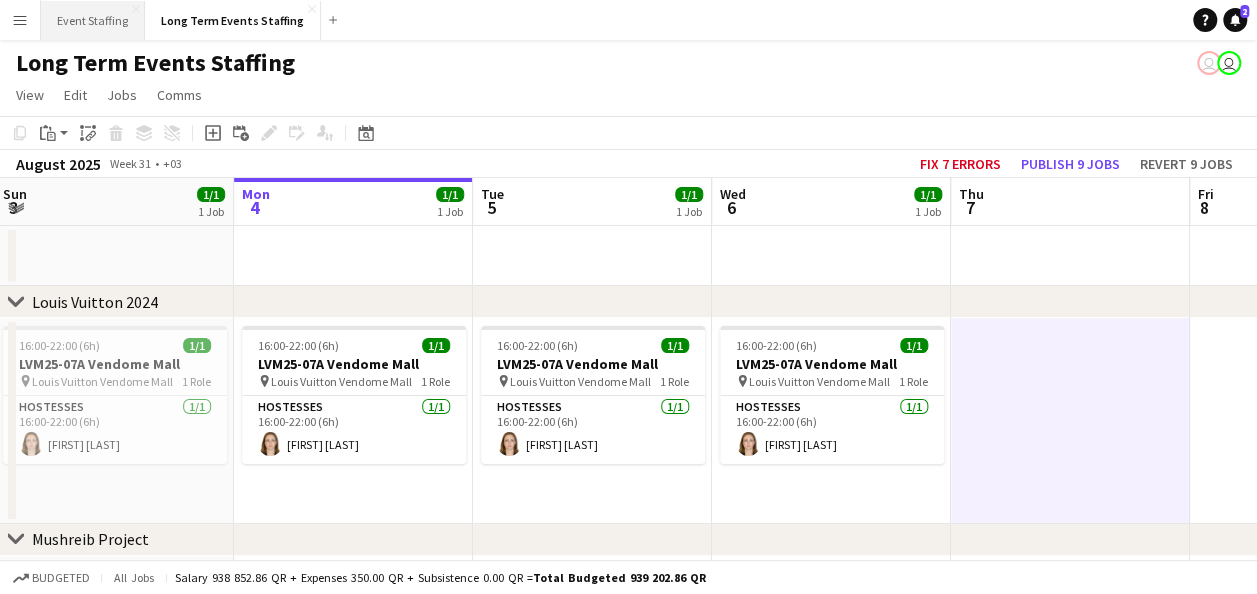 click on "Event Staffing
Close" at bounding box center (93, 20) 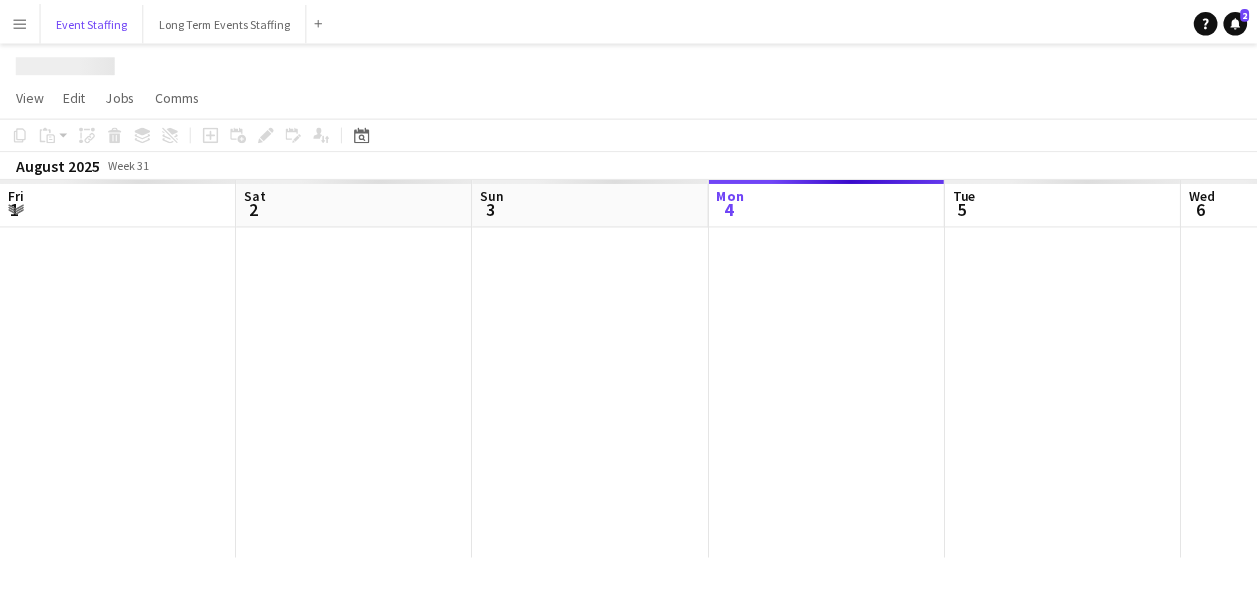 scroll, scrollTop: 0, scrollLeft: 478, axis: horizontal 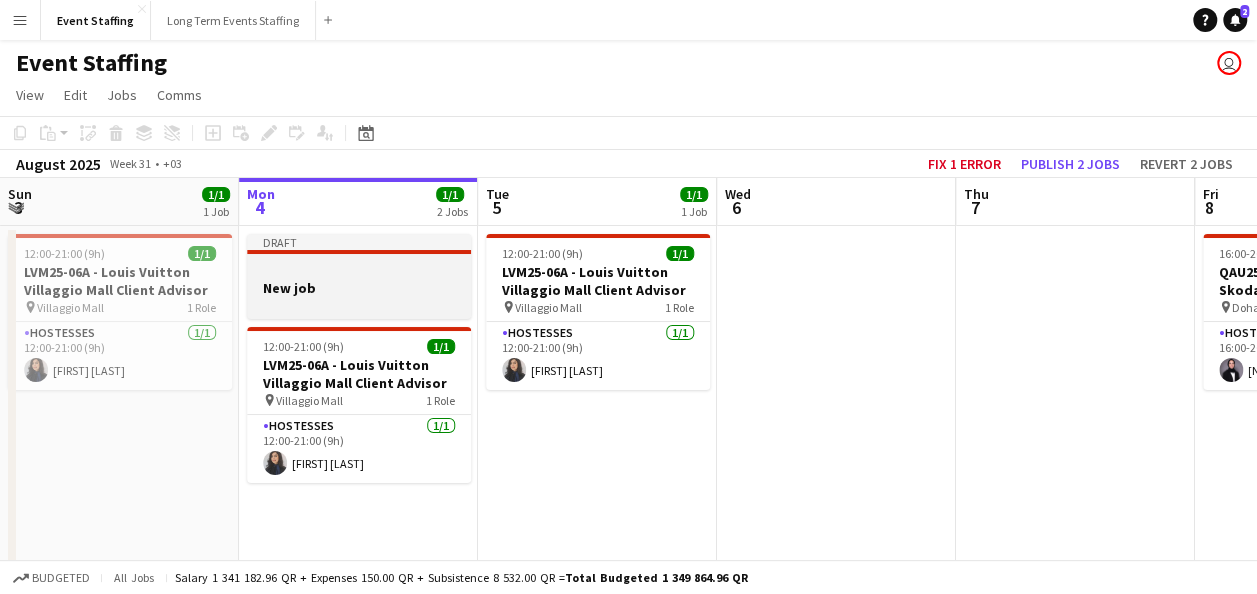 click at bounding box center [359, 269] 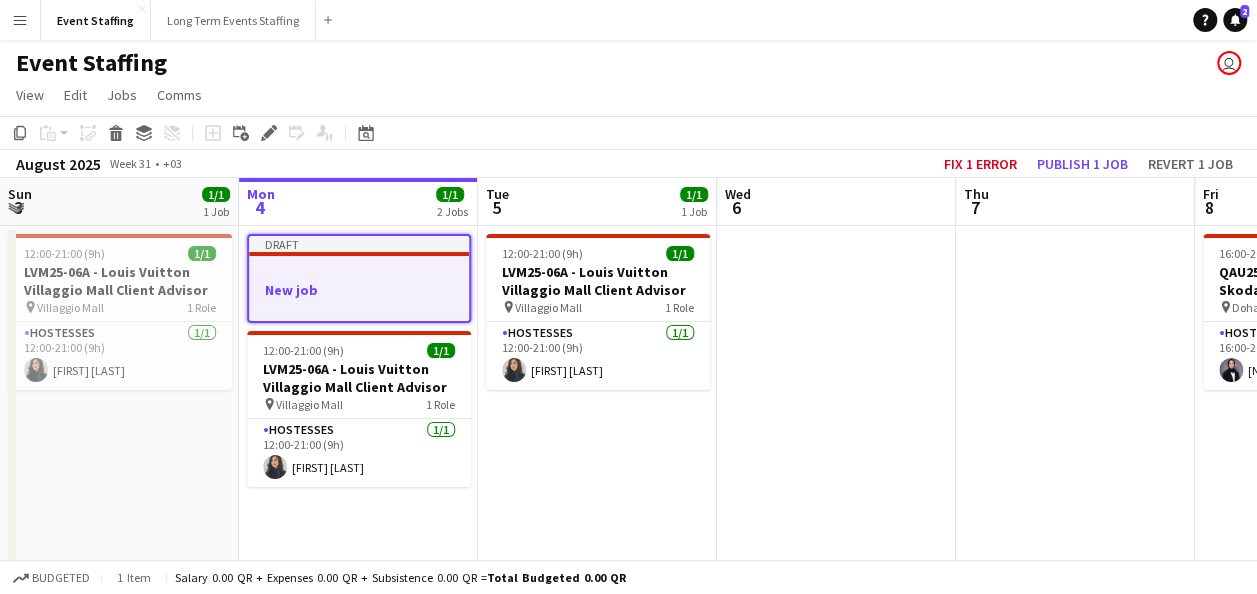 click at bounding box center (359, 271) 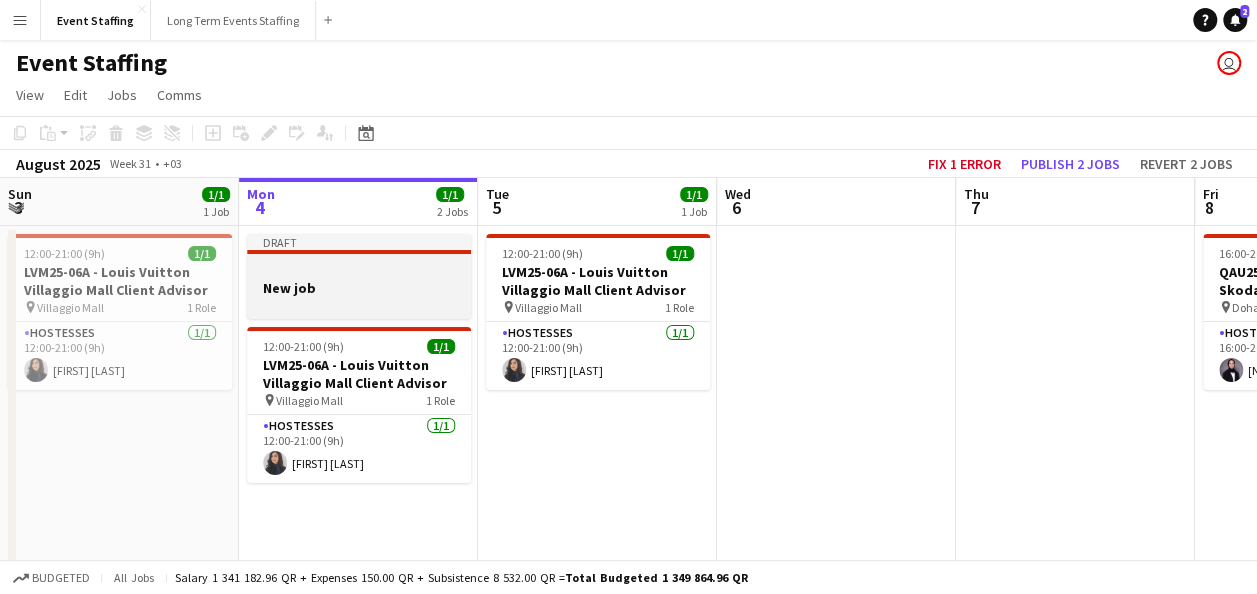 click on "New job" at bounding box center [359, 288] 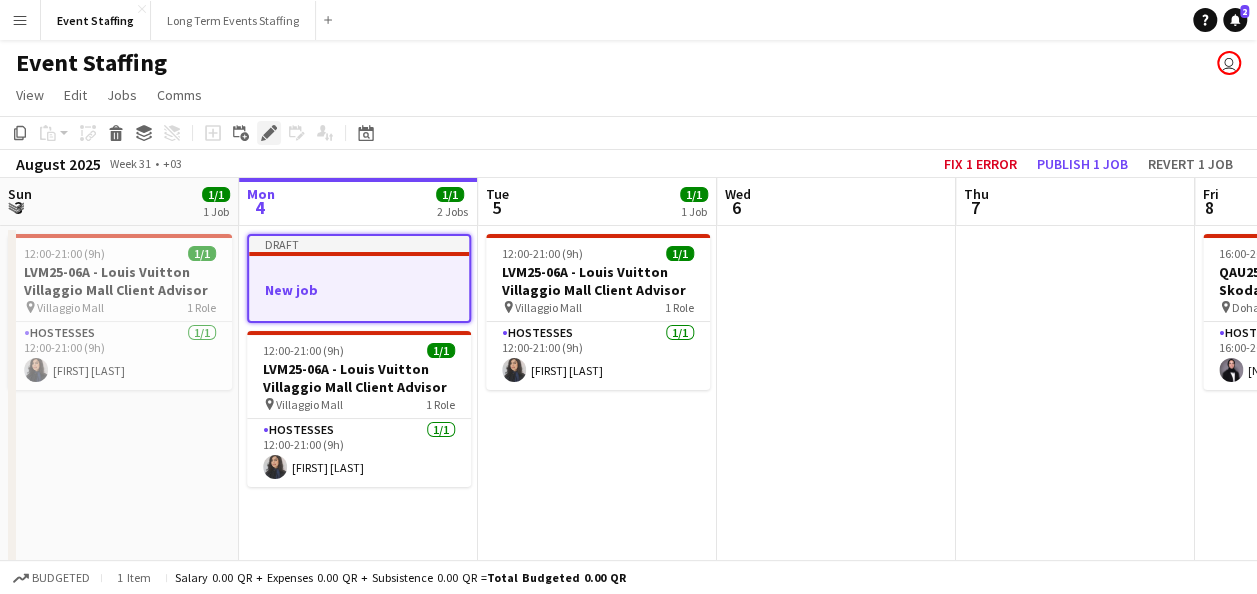 click on "Edit" 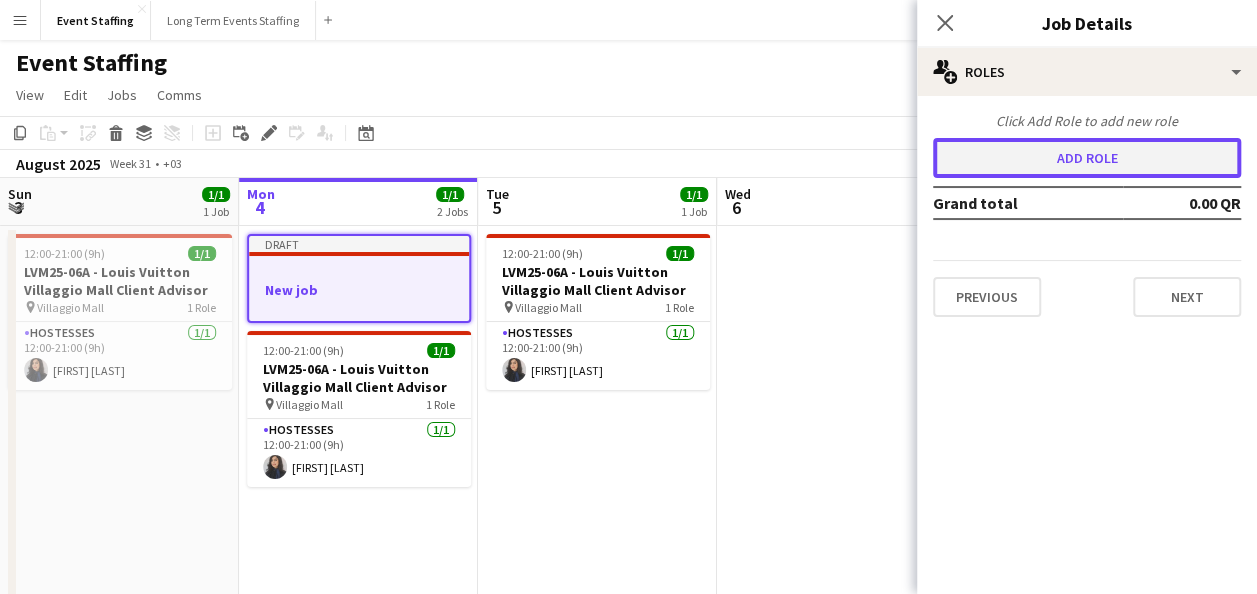 click on "Add role" at bounding box center (1087, 158) 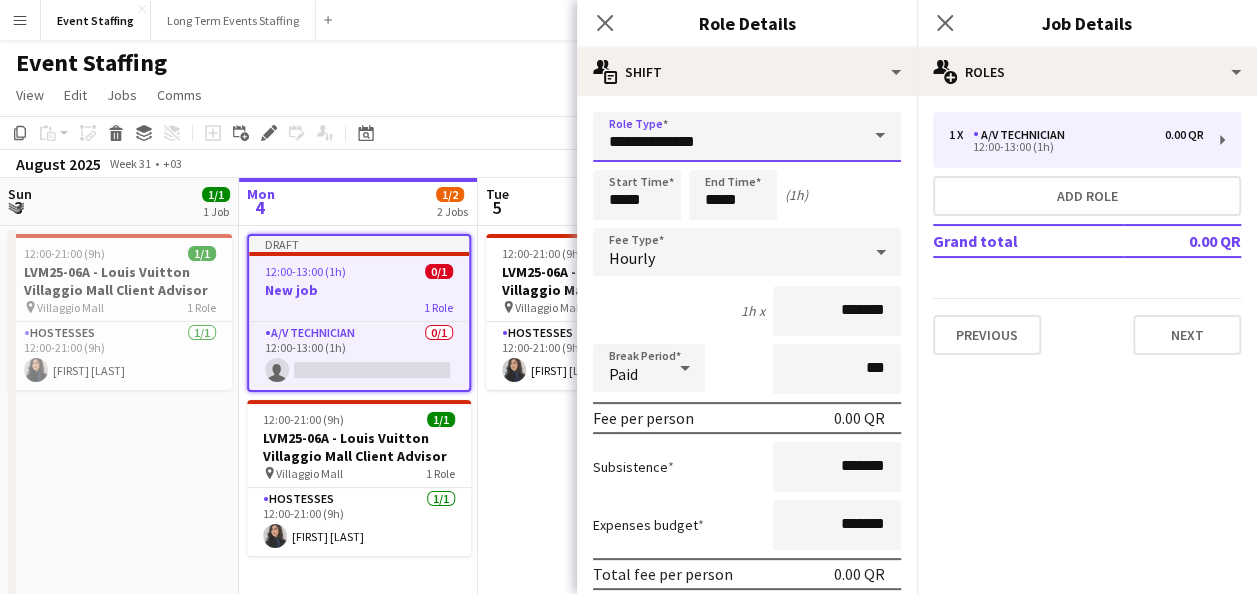 click on "**********" at bounding box center (747, 137) 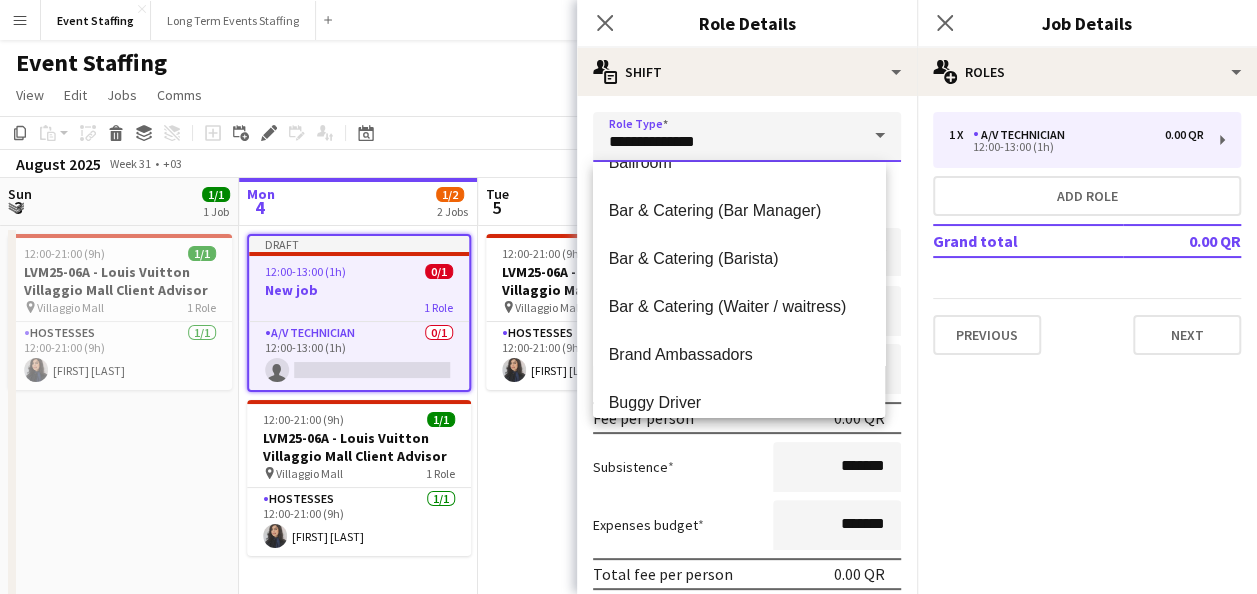 scroll, scrollTop: 800, scrollLeft: 0, axis: vertical 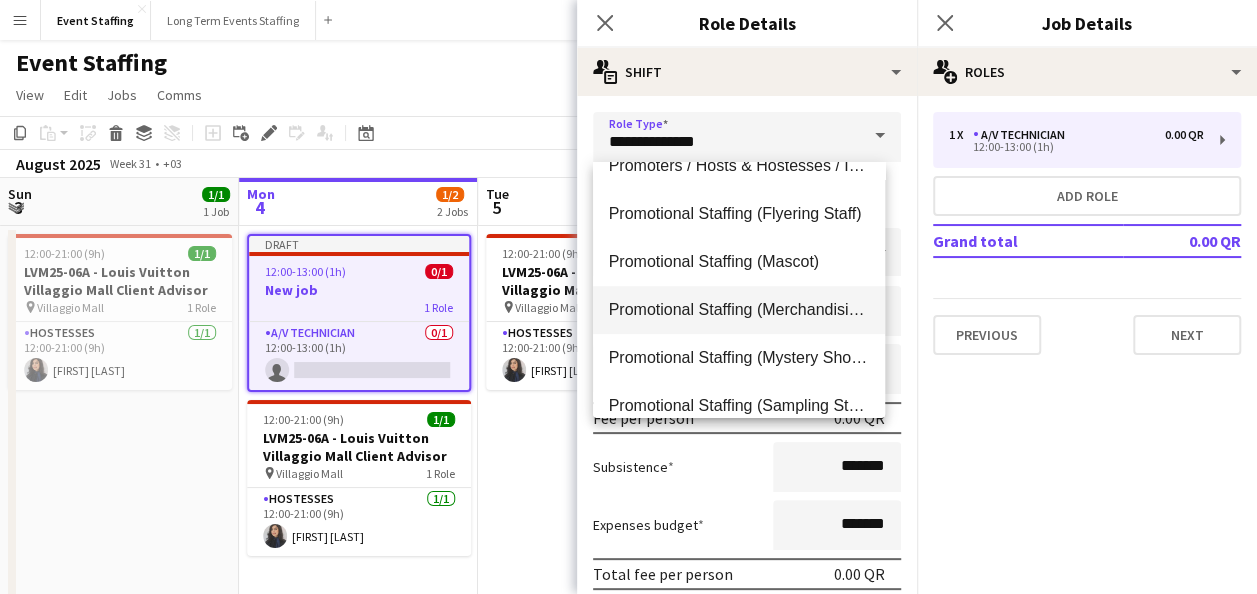 click on "Promotional Staffing (Merchandising Staff)" at bounding box center [739, 309] 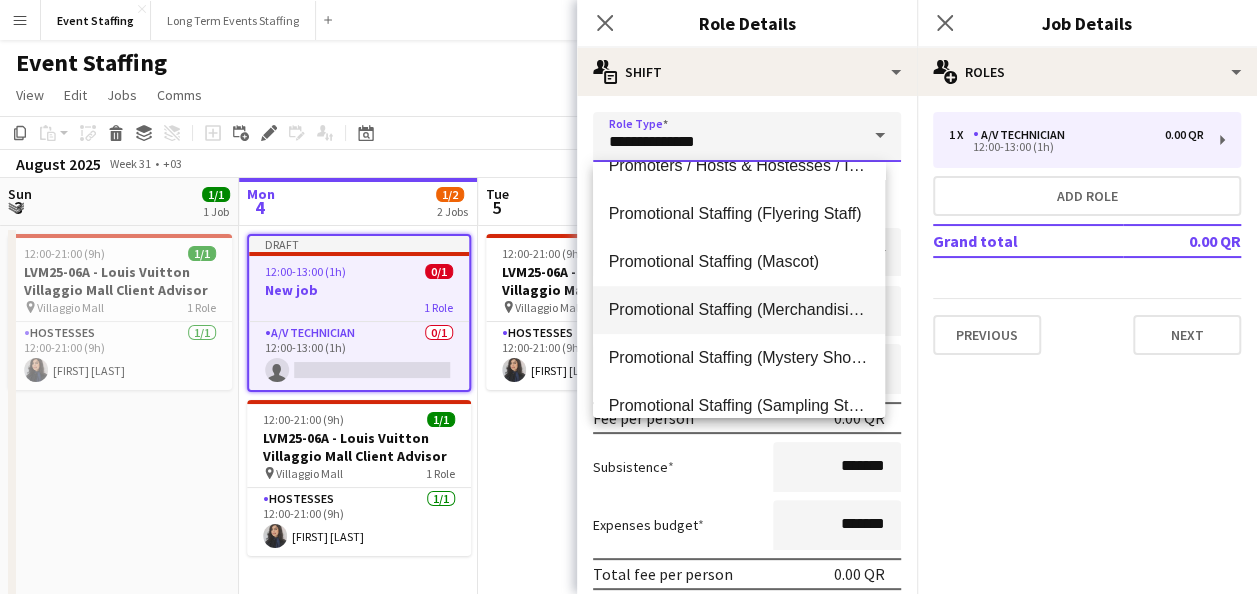 type on "**********" 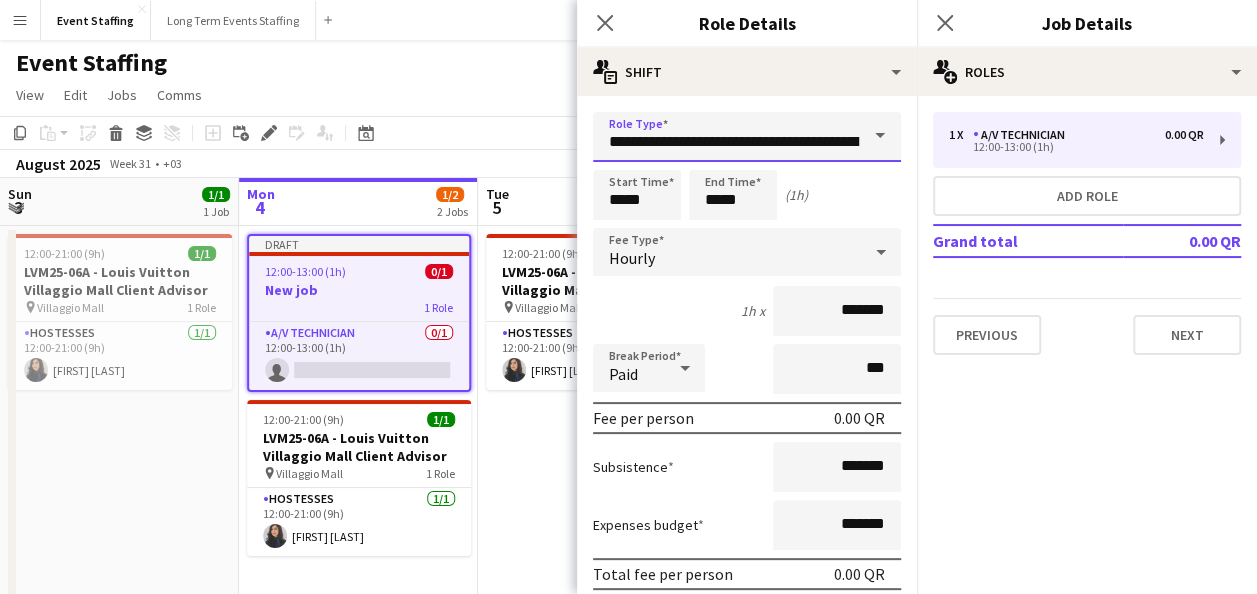 scroll, scrollTop: 0, scrollLeft: 48, axis: horizontal 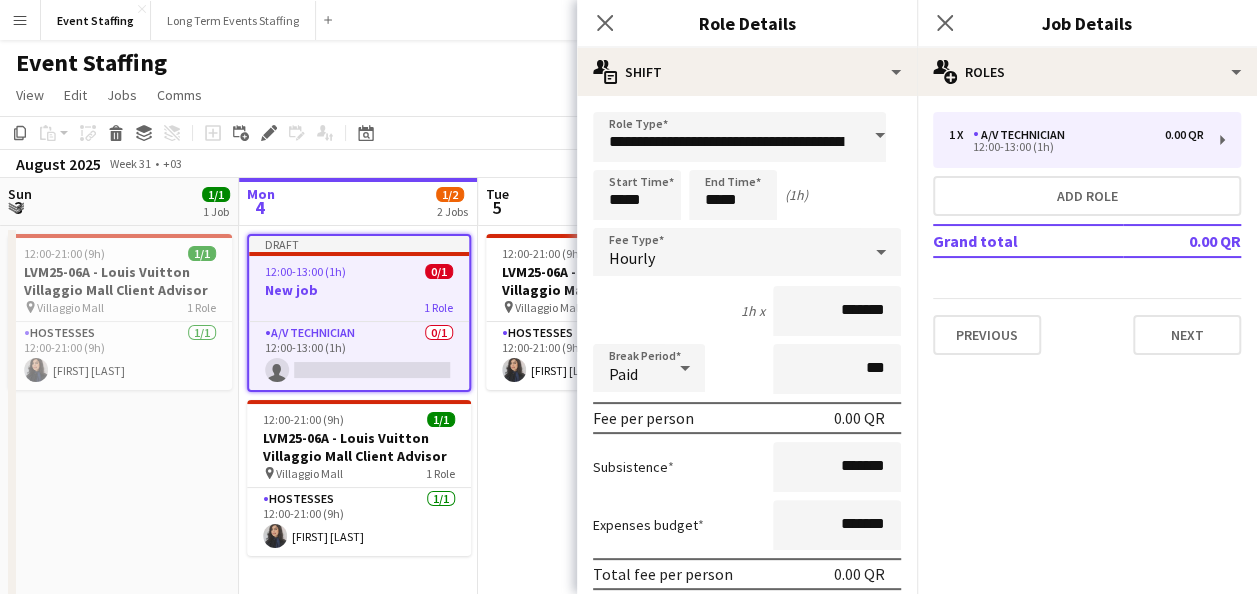 click on "1h x  *******" at bounding box center [747, 311] 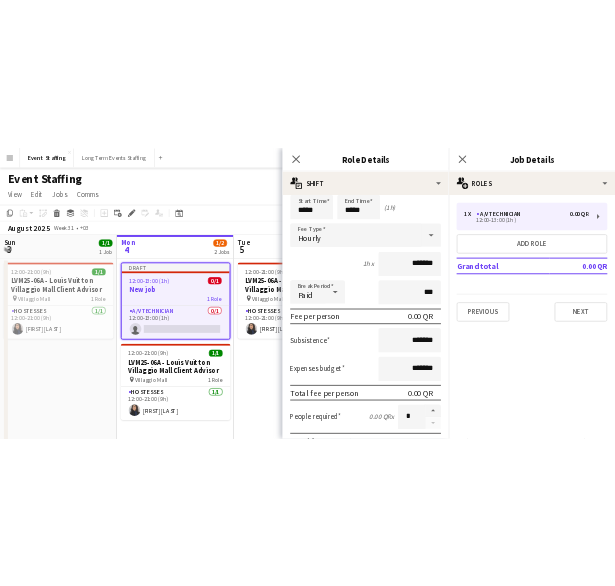 scroll, scrollTop: 0, scrollLeft: 0, axis: both 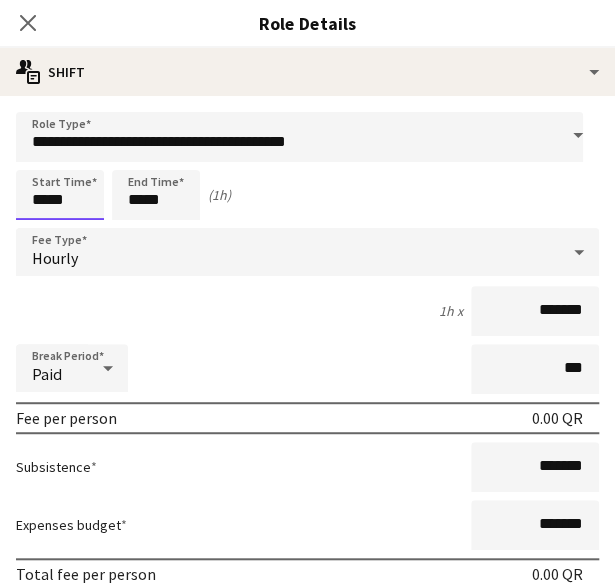 click on "*****" at bounding box center (60, 195) 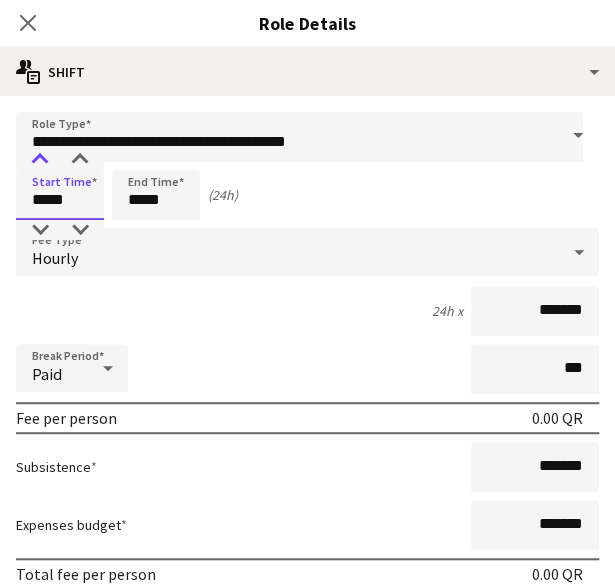 click at bounding box center (40, 160) 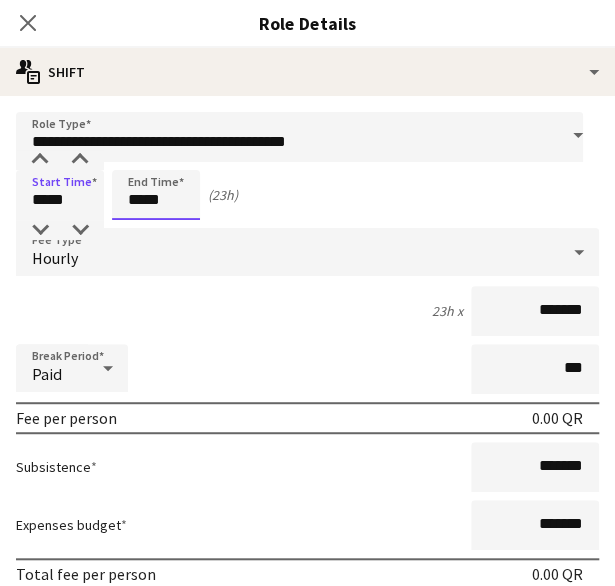 click on "*****" at bounding box center [156, 195] 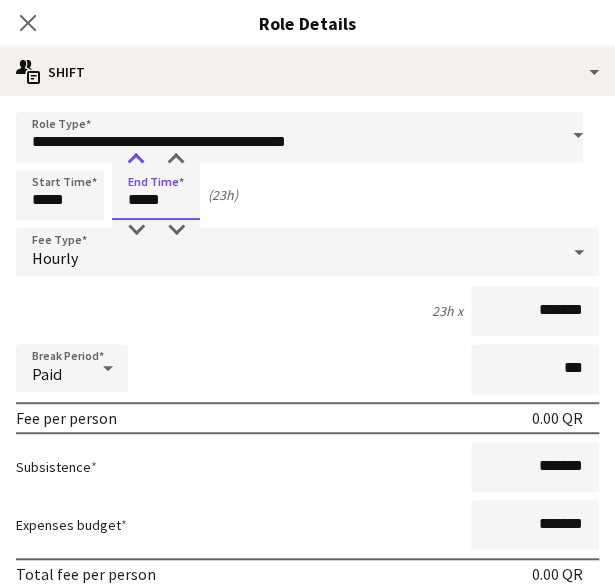 click at bounding box center [136, 160] 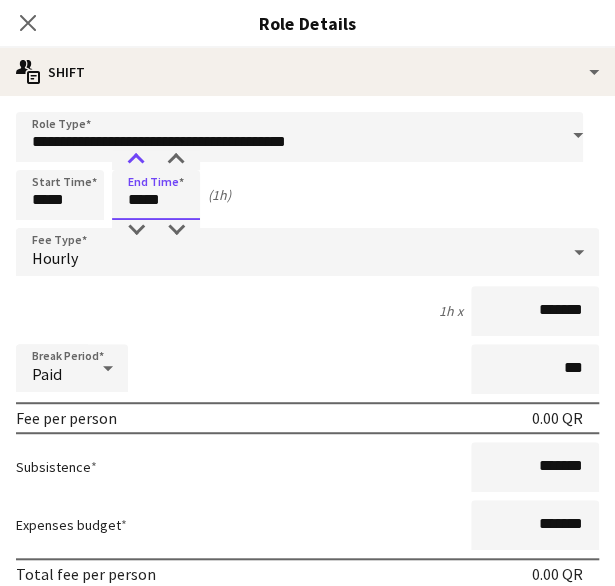 click at bounding box center [136, 160] 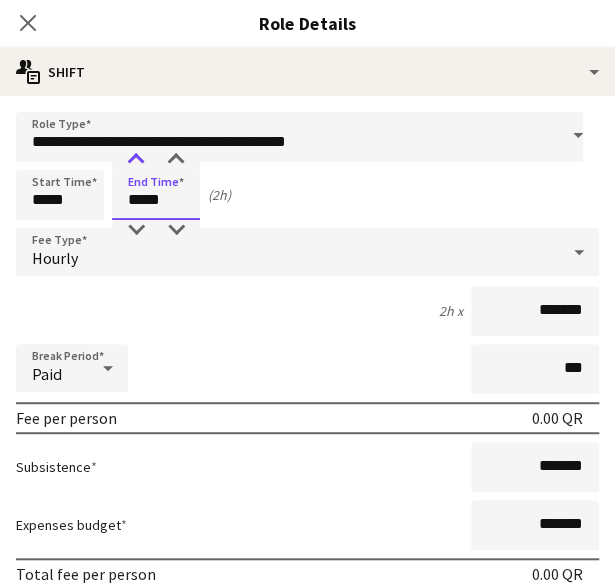 click at bounding box center (136, 160) 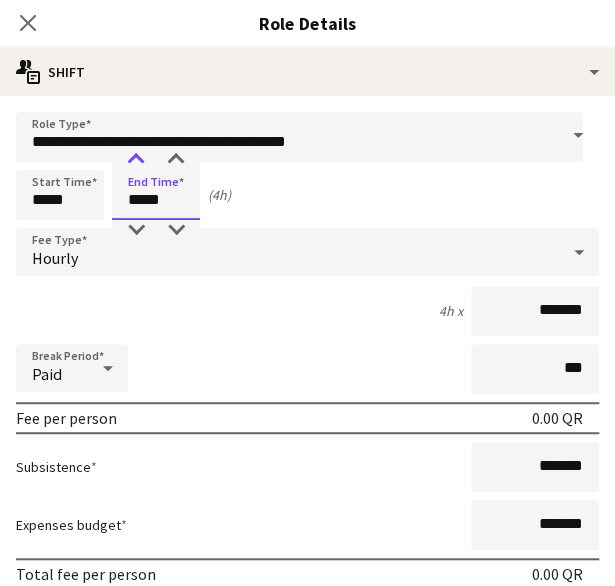 click at bounding box center (136, 160) 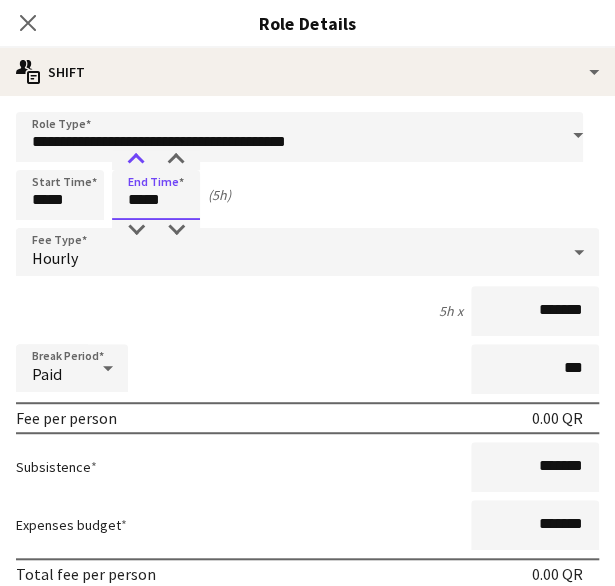 click at bounding box center (136, 160) 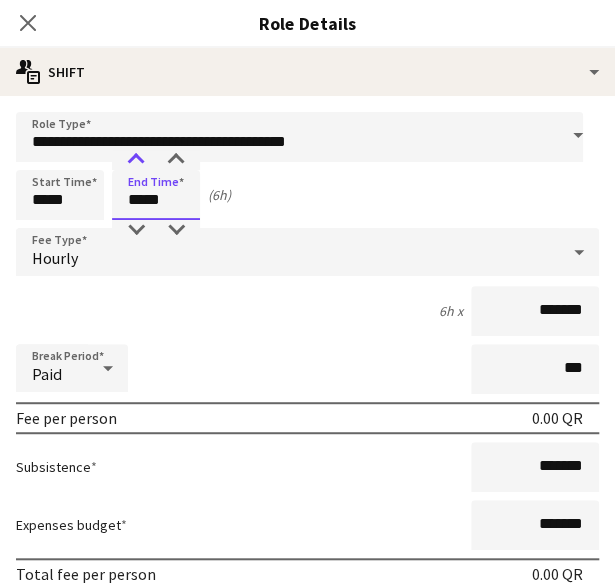 click at bounding box center (136, 160) 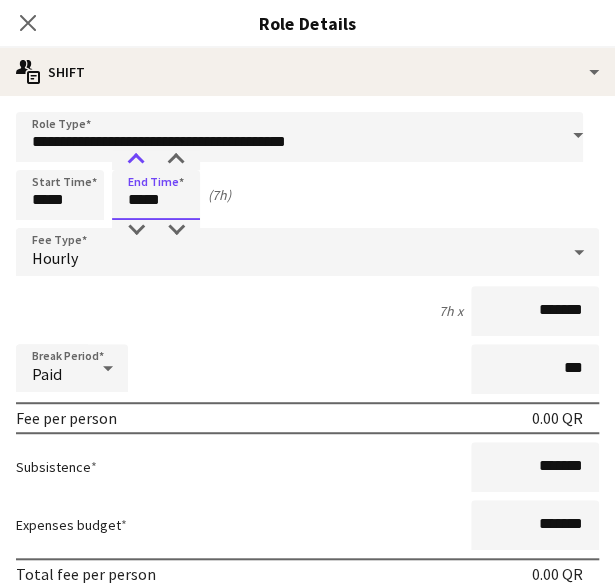click at bounding box center (136, 160) 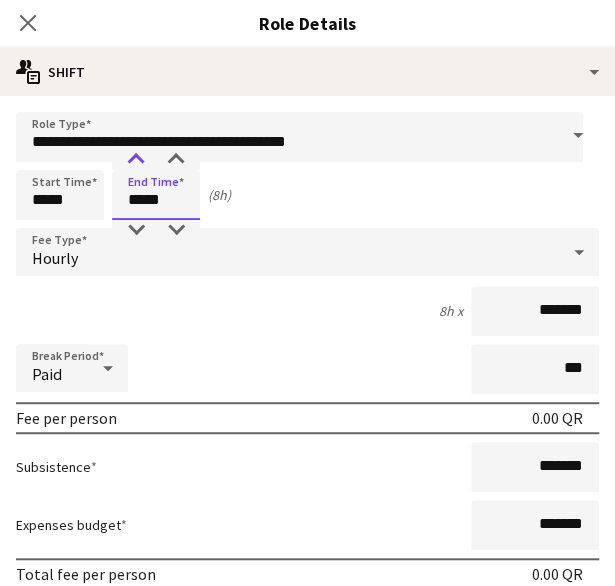 click at bounding box center (136, 160) 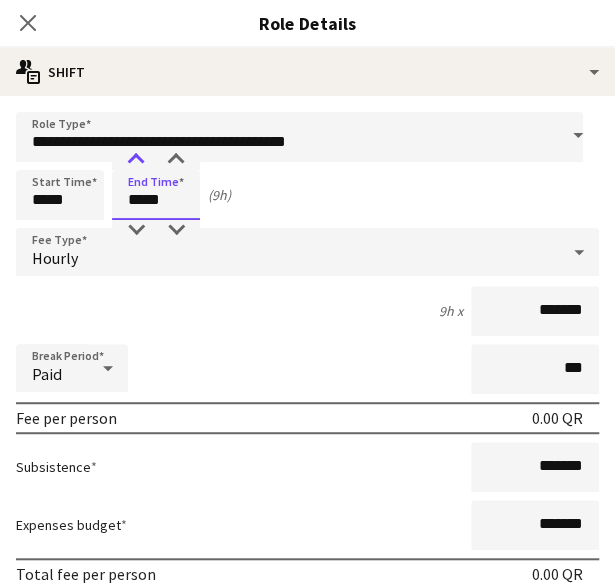 click at bounding box center (136, 160) 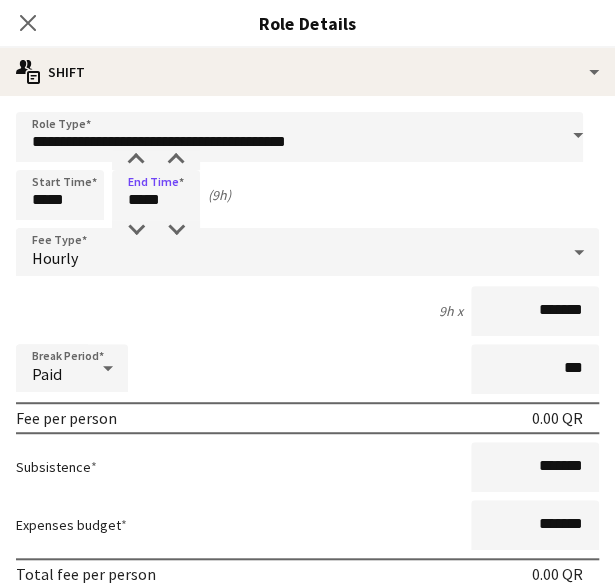 click on "Start Time  *****  End Time  *****  (9h)" at bounding box center [307, 195] 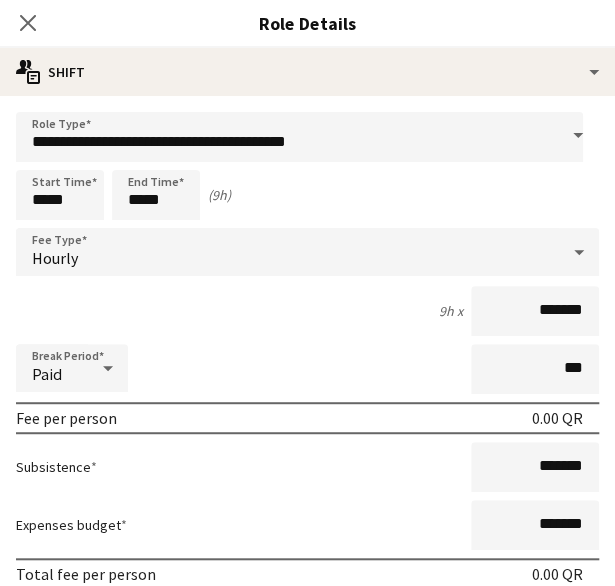 click on "Start Time  *****  End Time  *****  (9h)" at bounding box center (307, 195) 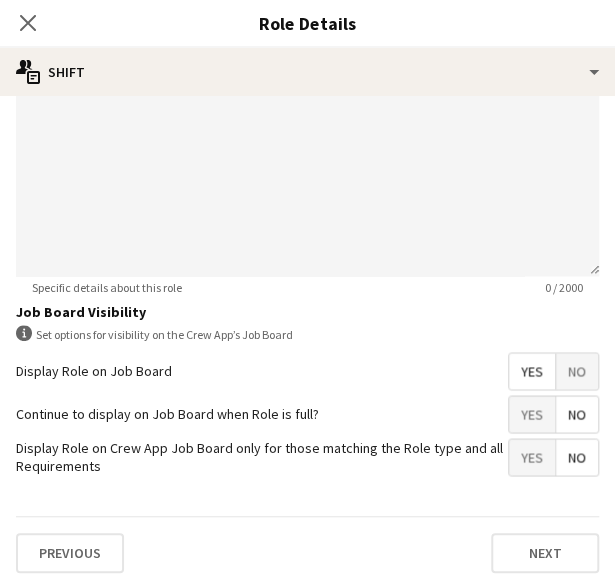 scroll, scrollTop: 726, scrollLeft: 0, axis: vertical 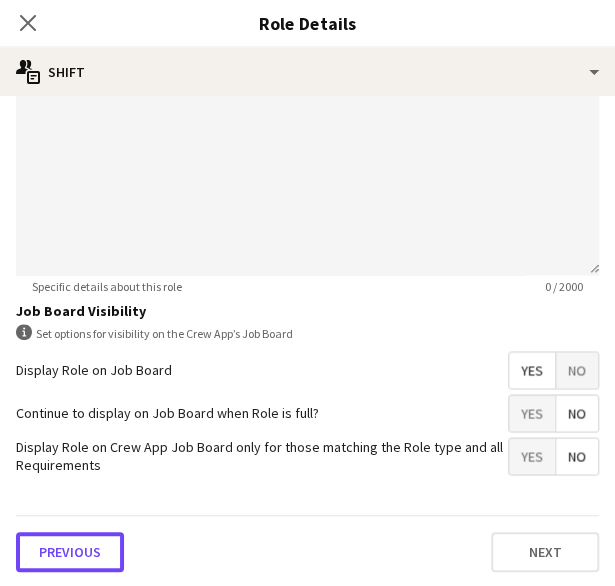 click on "Previous" at bounding box center (70, 552) 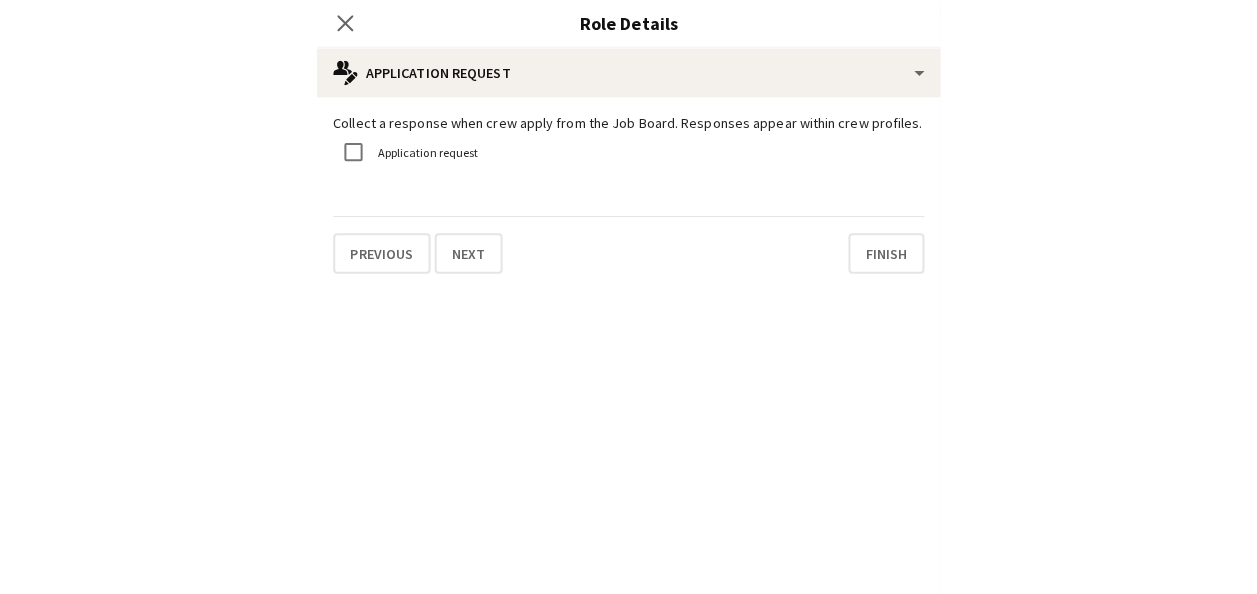 scroll, scrollTop: 0, scrollLeft: 0, axis: both 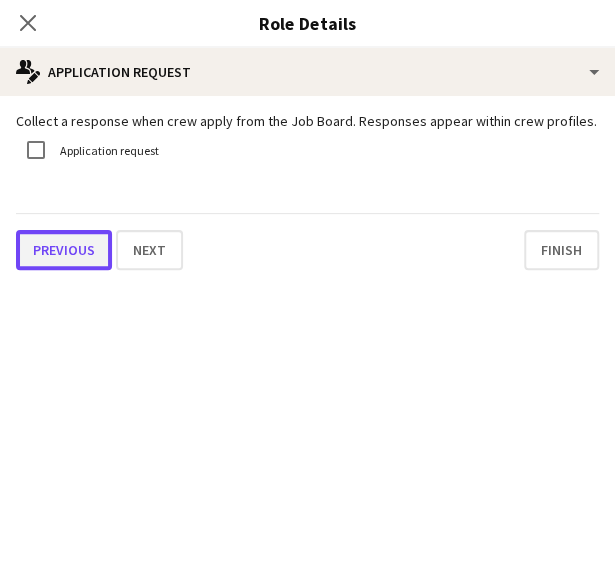 click on "Previous" at bounding box center (64, 250) 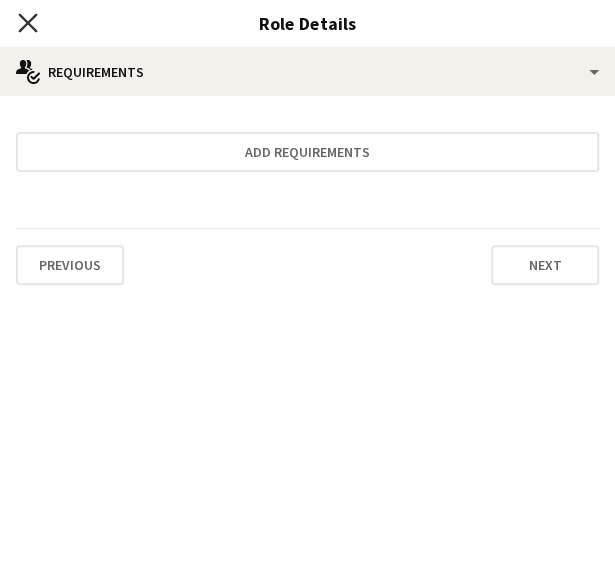 click 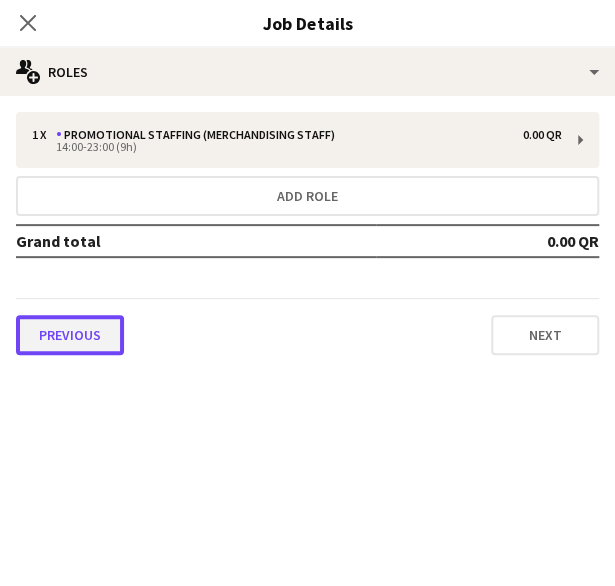 click on "Previous" at bounding box center [70, 335] 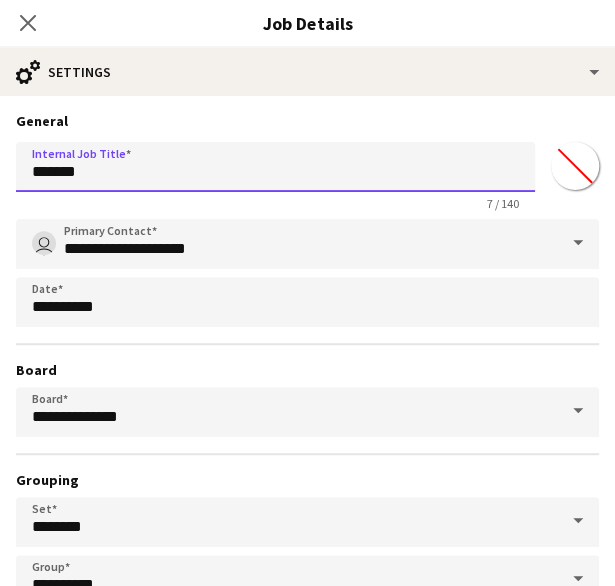 drag, startPoint x: 115, startPoint y: 175, endPoint x: -50, endPoint y: 187, distance: 165.43579 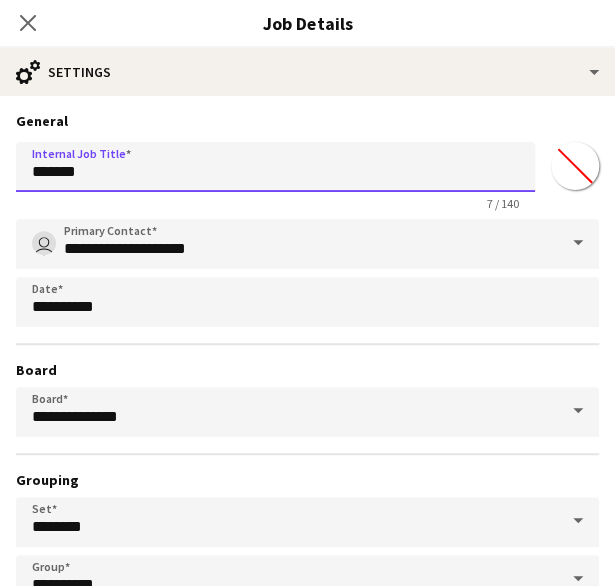 click on "Menu
Boards
Boards   Boards   All jobs   Status
Workforce
Workforce   My Workforce   Recruiting
Comms
Comms
Pay
Pay   Approvals
Platform Settings
Platform Settings   Your settings
Training Academy
Training Academy
Knowledge Base
Knowledge Base
Product Updates
Product Updates   Log Out   Privacy   Event Staffing
Close
Long Term Events Staffing
Close
Add
Help
Notifications
2   Event Staffing
user
View  Day view expanded Day view collapsed Month view Date picker Jump to today  Edit  Copy" at bounding box center [307, 223] 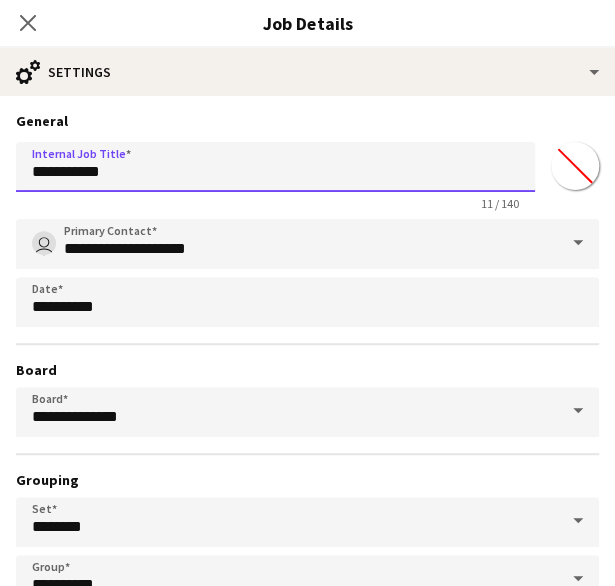 click on "*********" at bounding box center (275, 167) 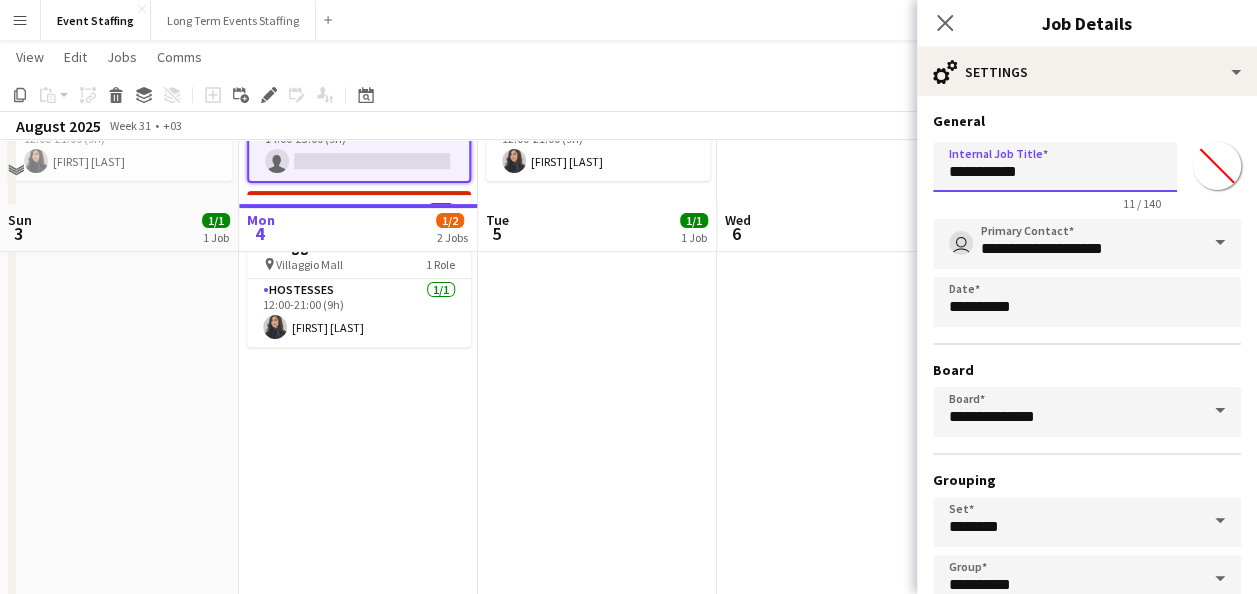 scroll, scrollTop: 100, scrollLeft: 0, axis: vertical 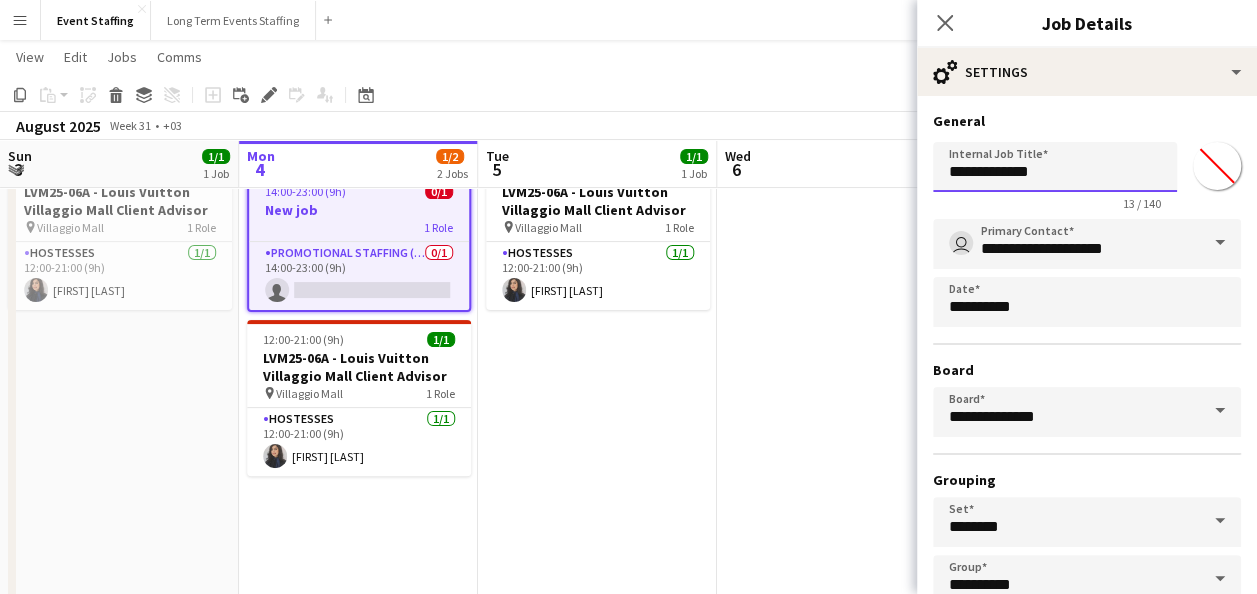 click on "**********" at bounding box center [1055, 167] 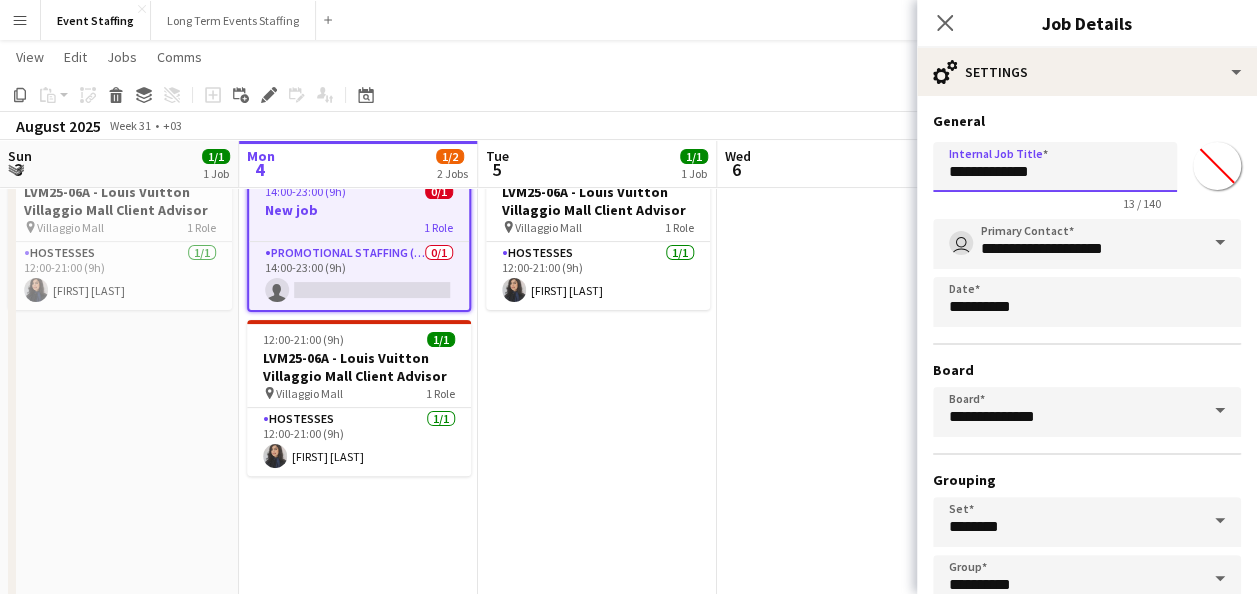 paste on "*********" 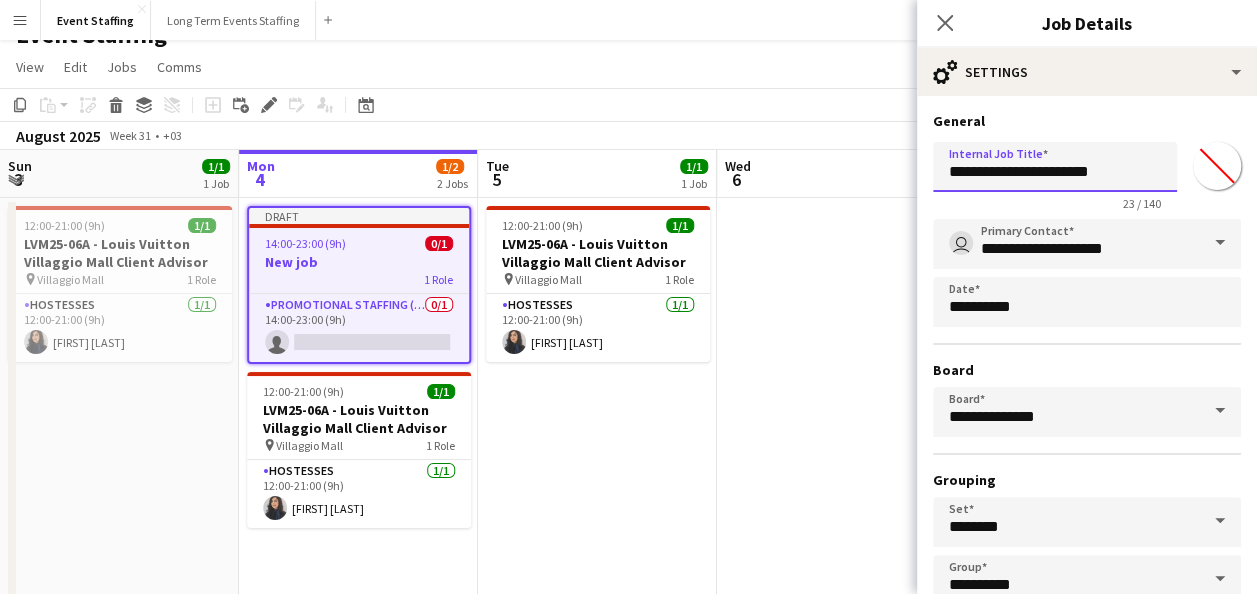 scroll, scrollTop: 0, scrollLeft: 0, axis: both 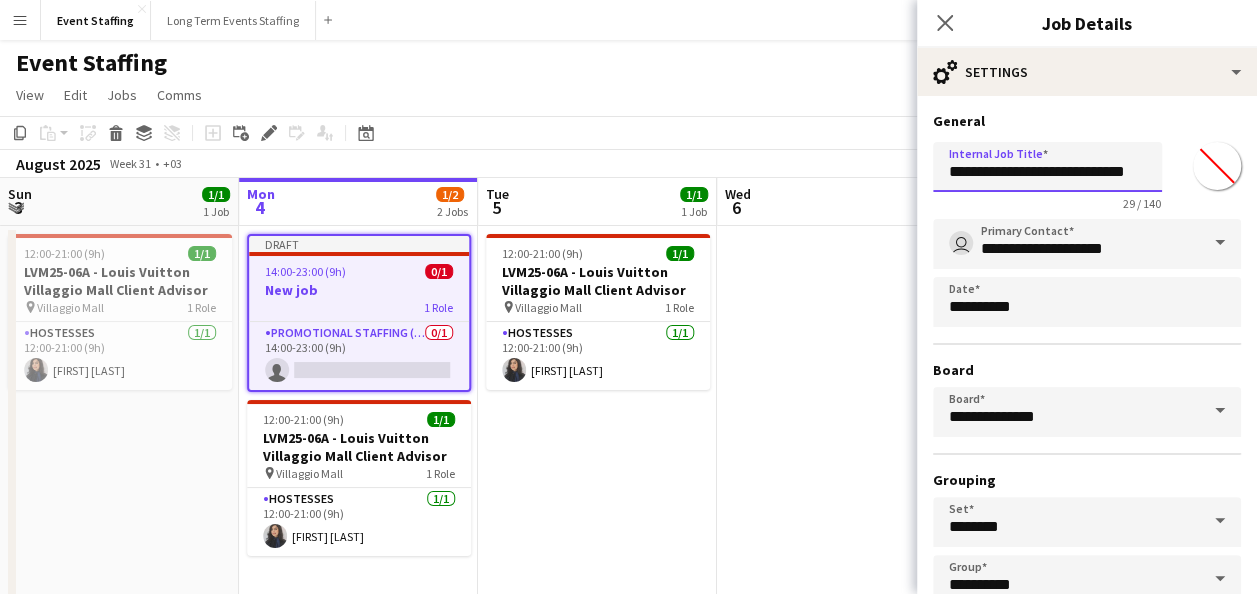 type on "**********" 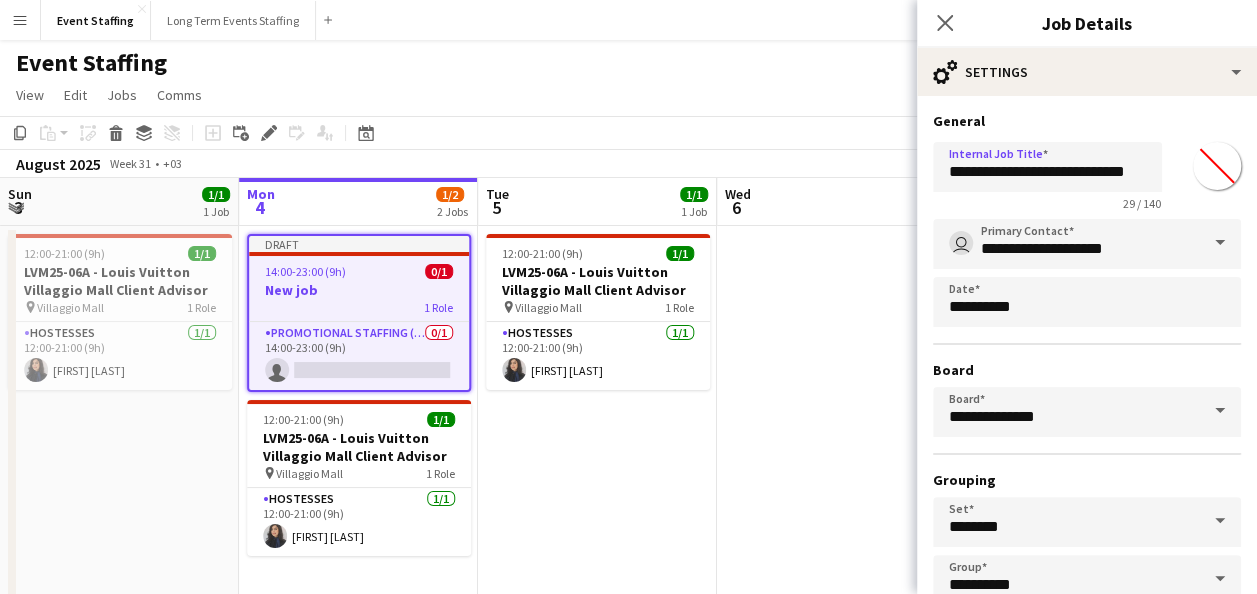 click on "Board" at bounding box center [1087, 370] 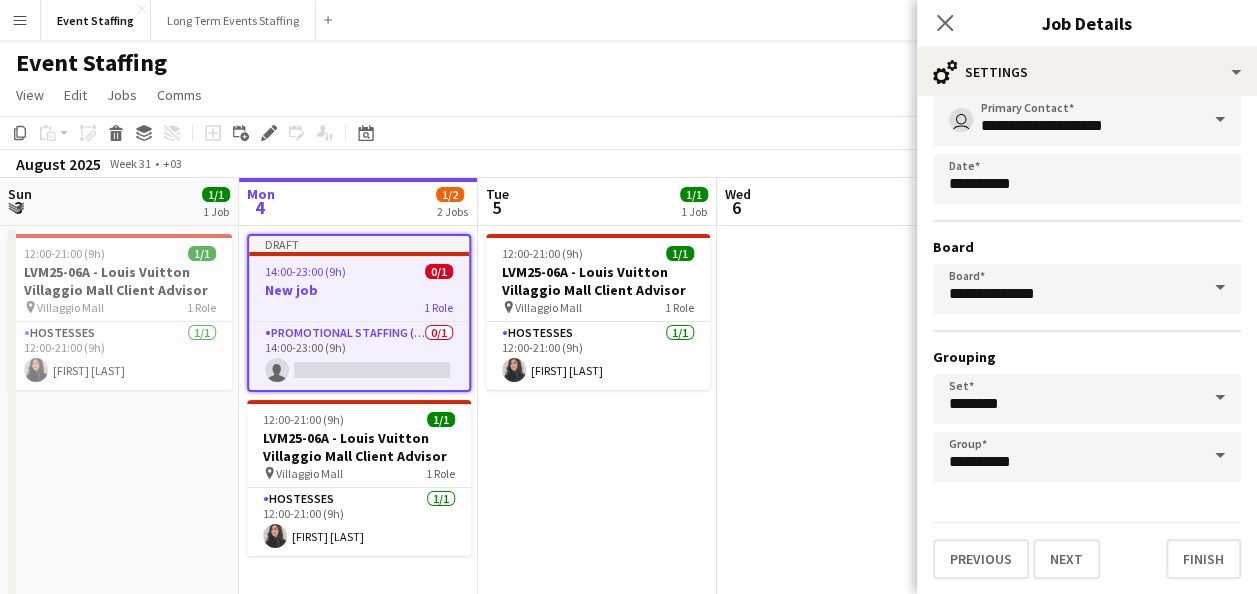 scroll, scrollTop: 124, scrollLeft: 0, axis: vertical 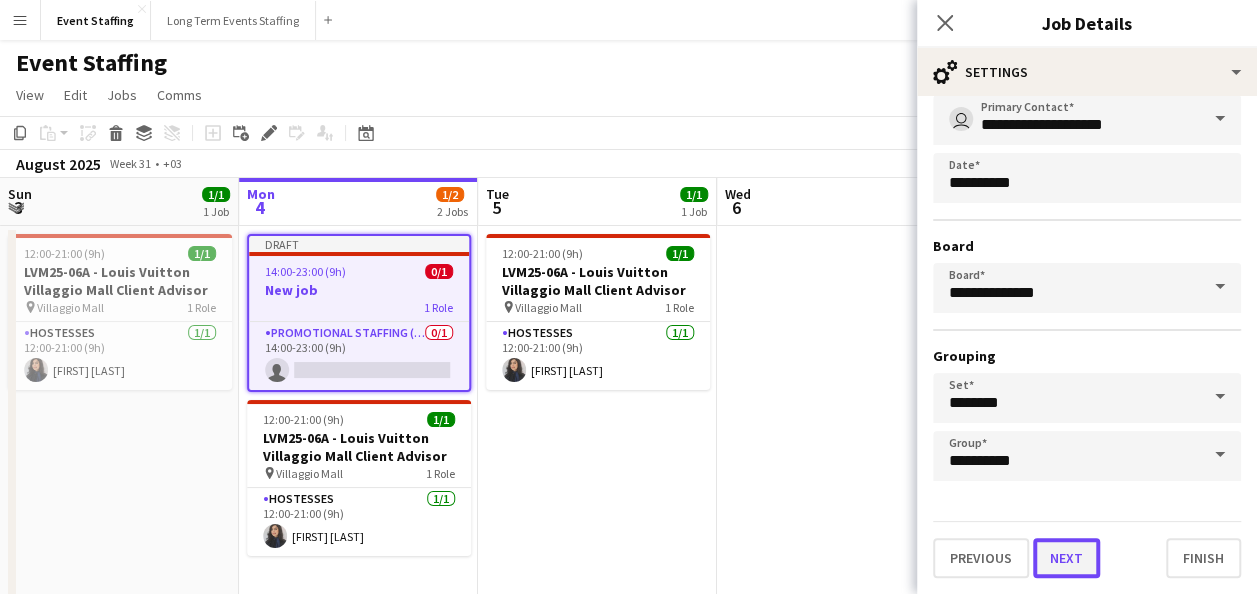click on "Next" at bounding box center (1066, 558) 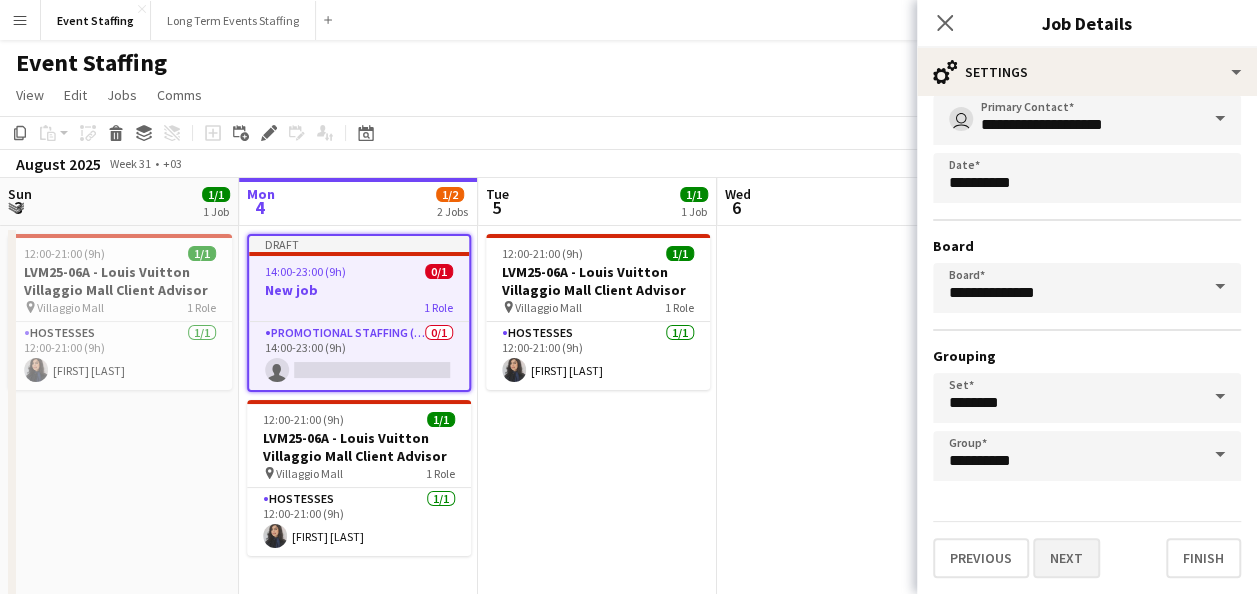 scroll, scrollTop: 0, scrollLeft: 0, axis: both 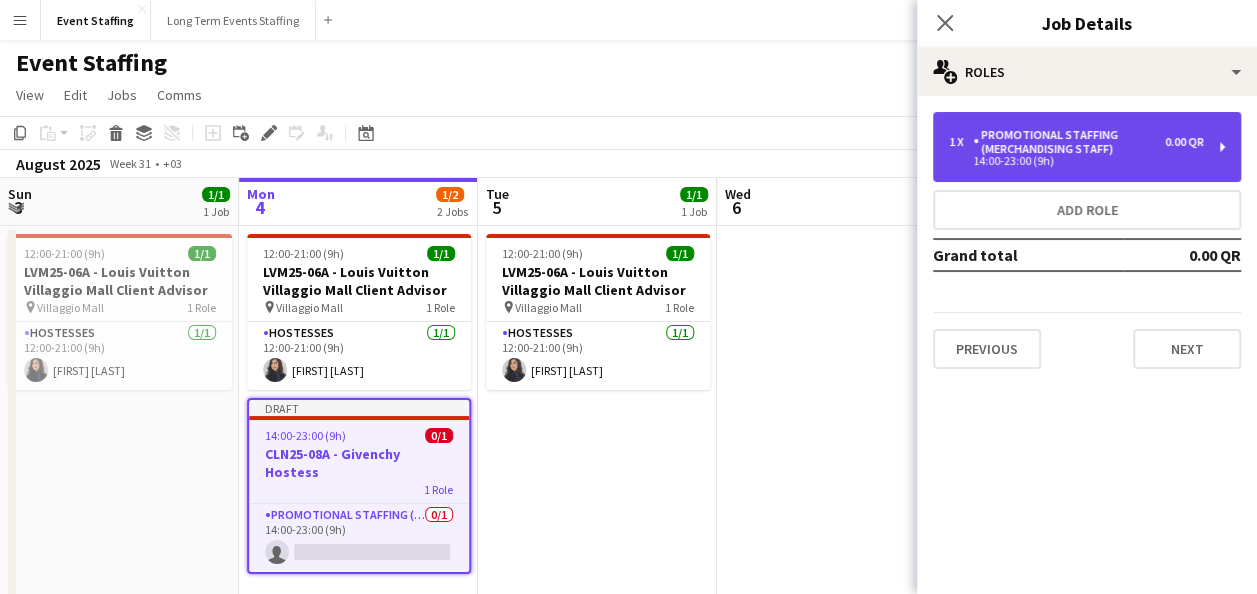 click on "14:00-23:00 (9h)" at bounding box center [1076, 161] 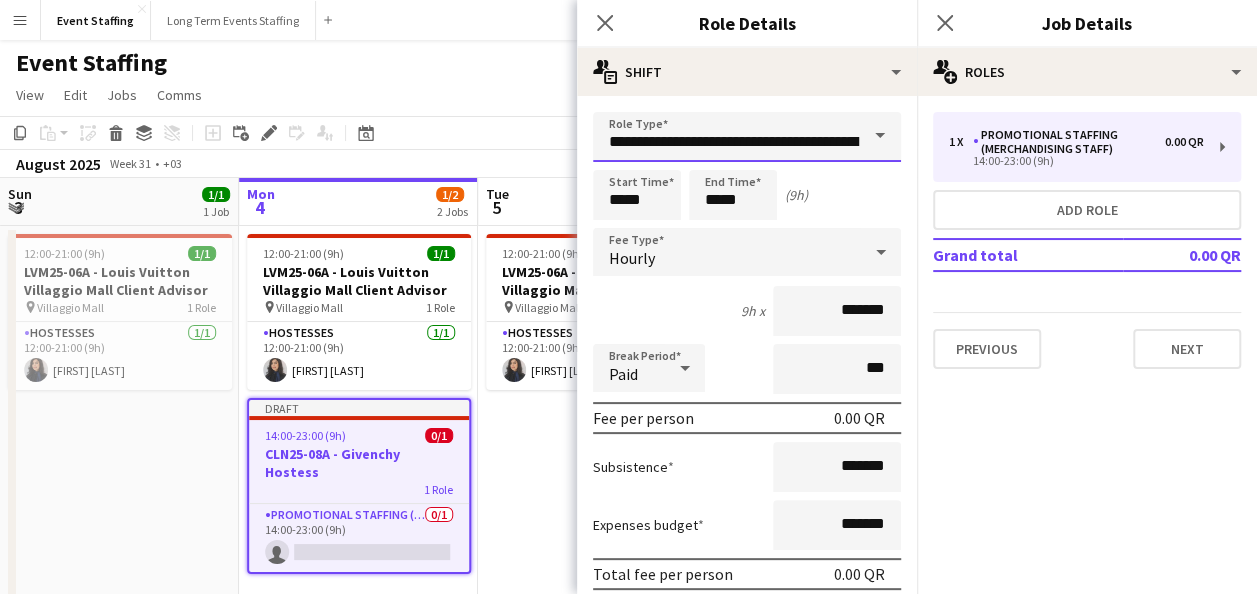 click on "**********" at bounding box center [747, 137] 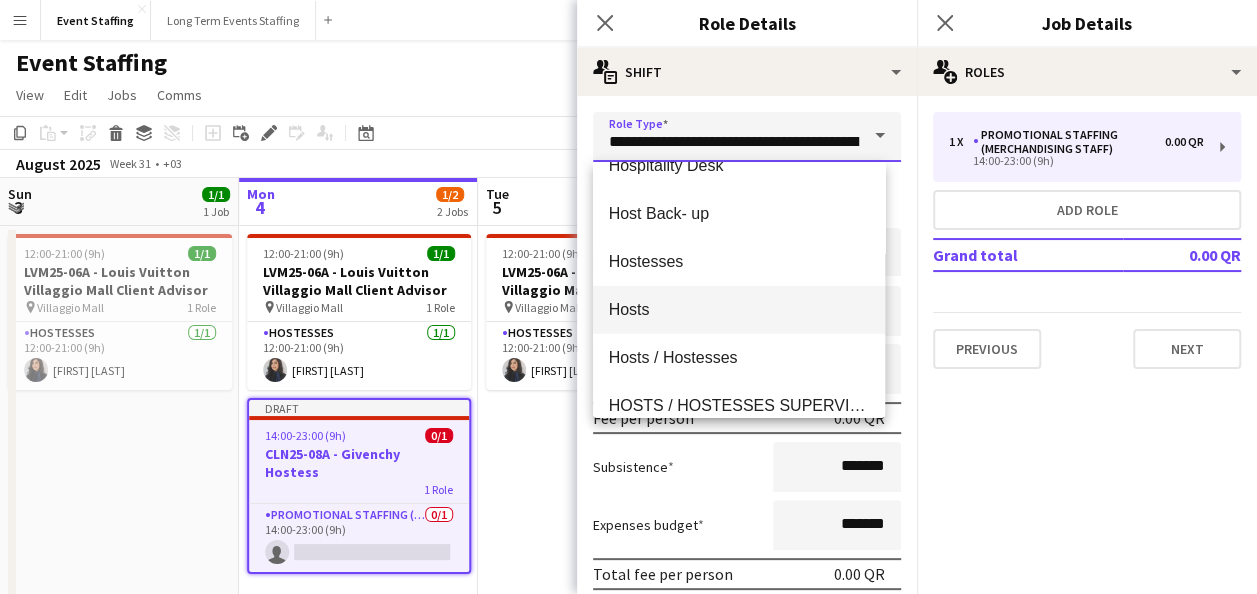 scroll, scrollTop: 3000, scrollLeft: 0, axis: vertical 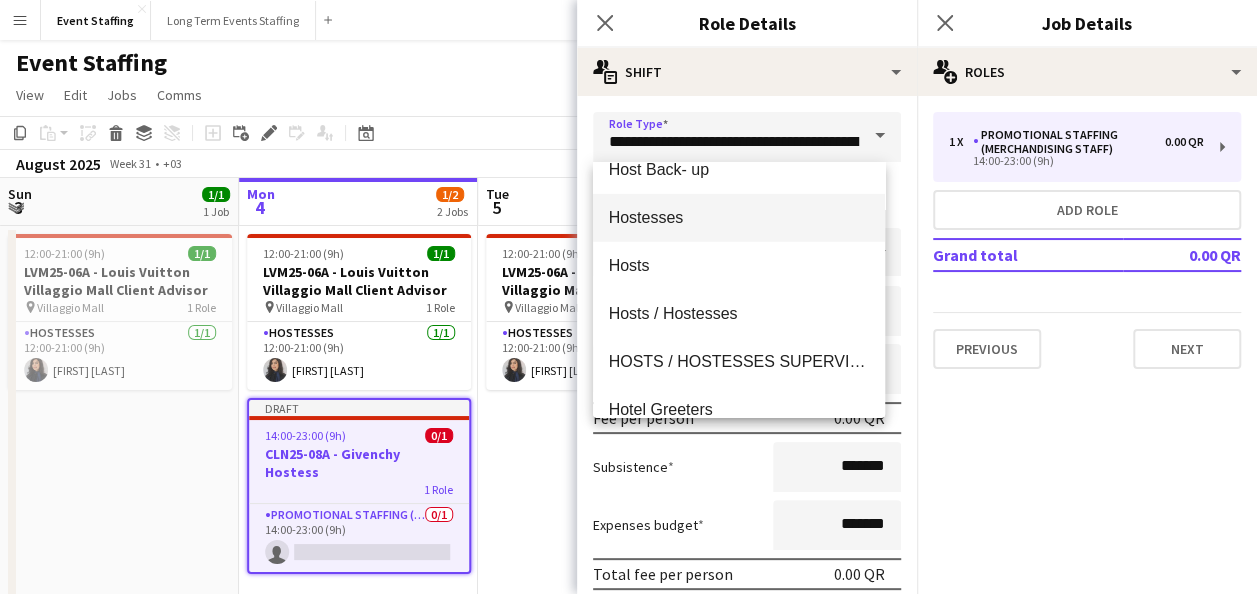 click on "Hostesses" at bounding box center [739, 218] 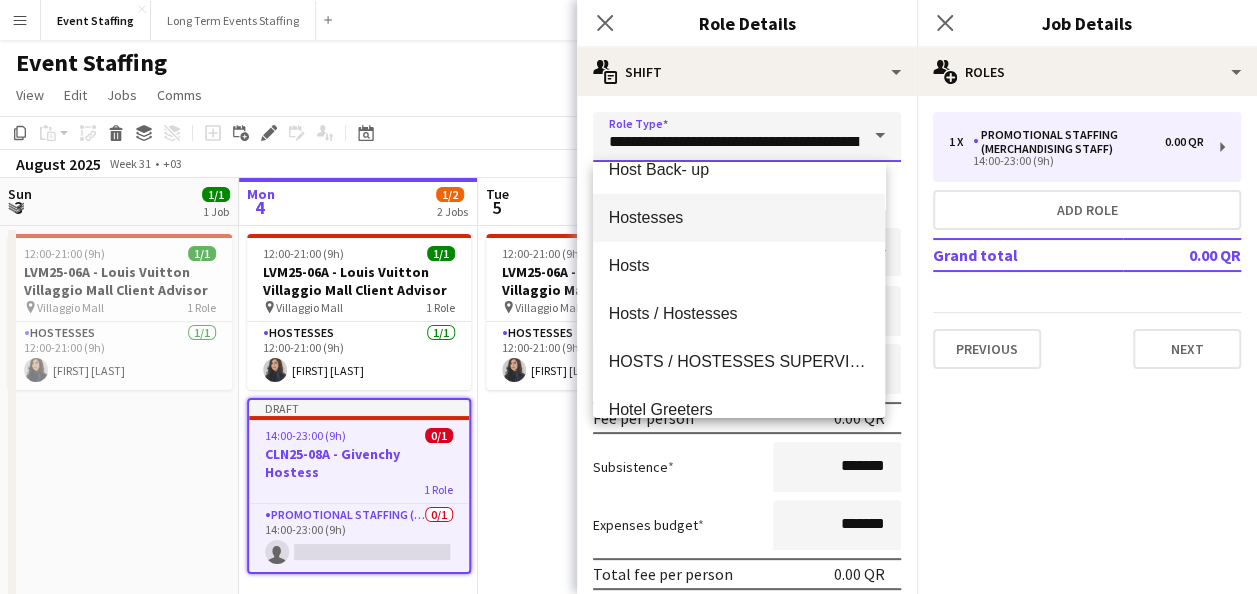 type on "*********" 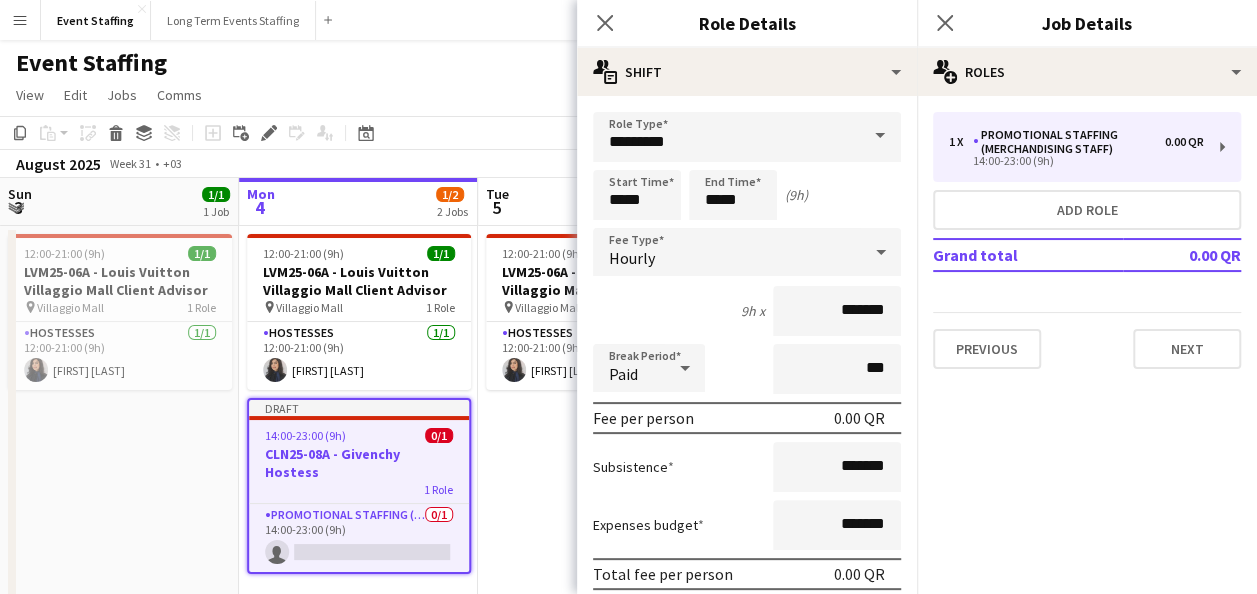 click on "Start Time  *****  End Time  *****  (9h)" at bounding box center [747, 195] 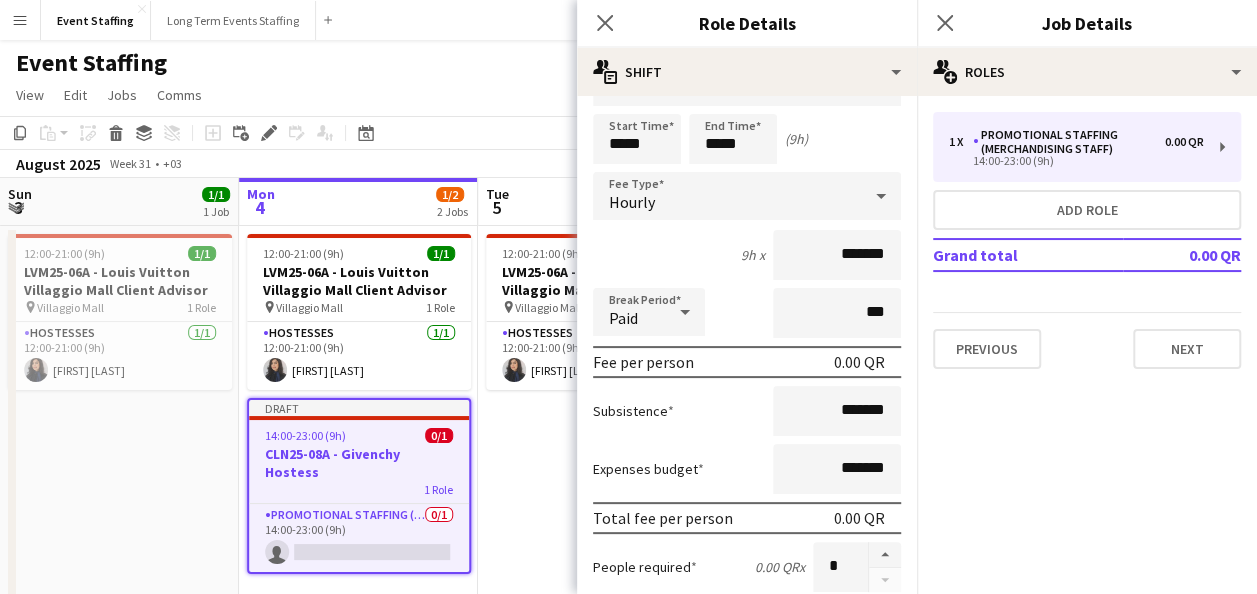 scroll, scrollTop: 100, scrollLeft: 0, axis: vertical 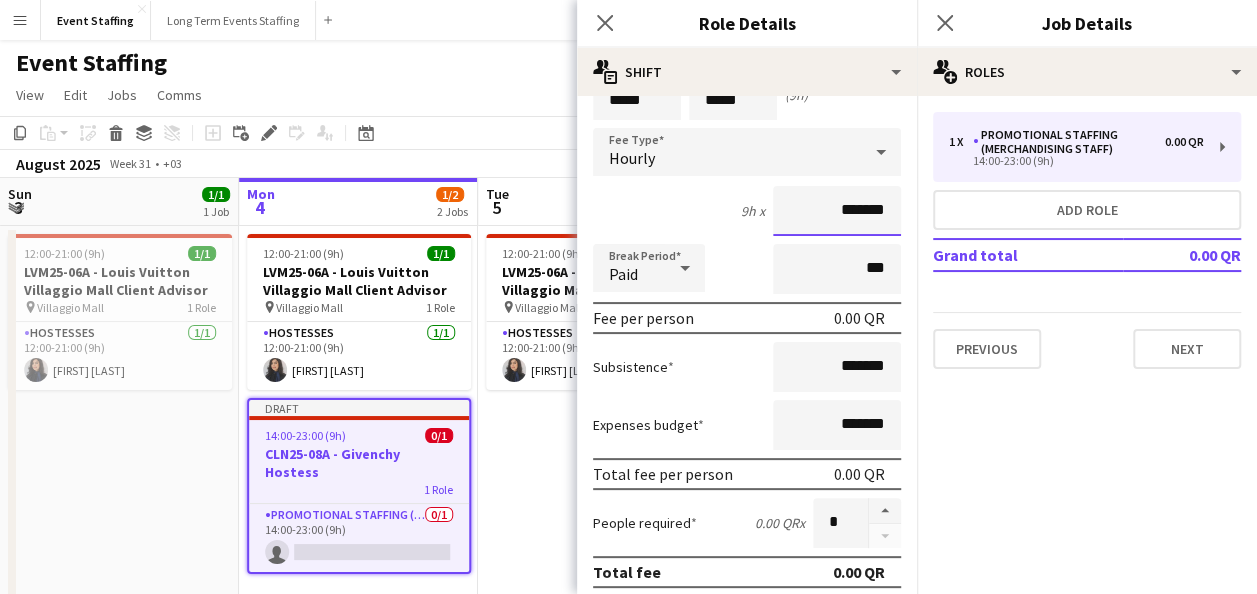 click on "*******" at bounding box center (837, 211) 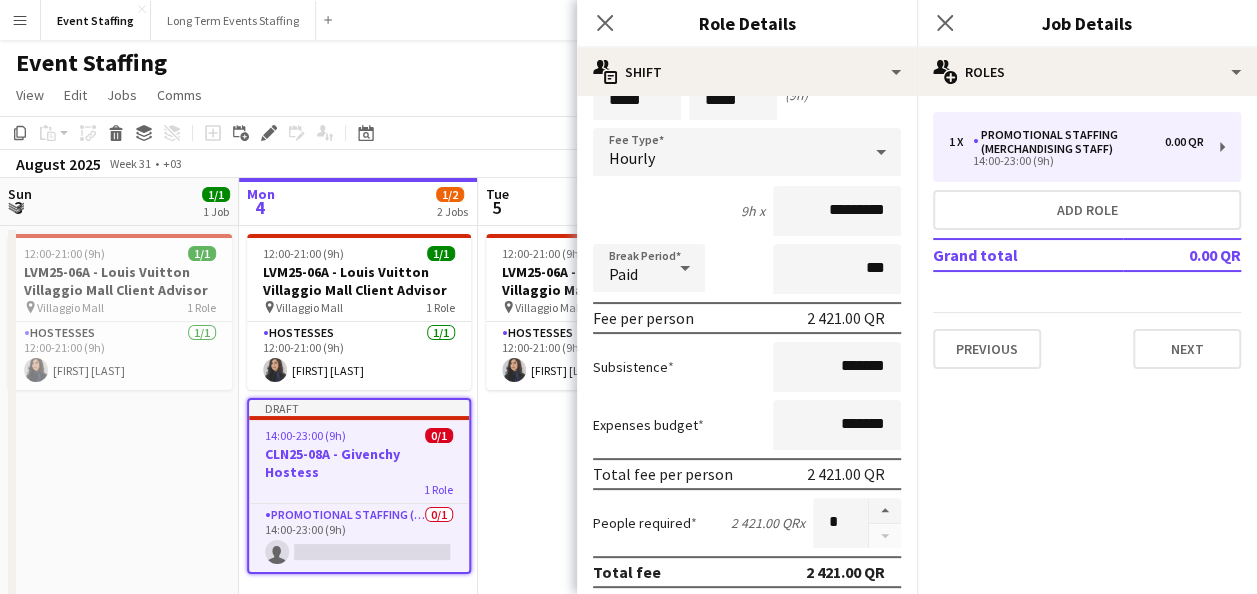 click on "9h x  *********" at bounding box center [747, 211] 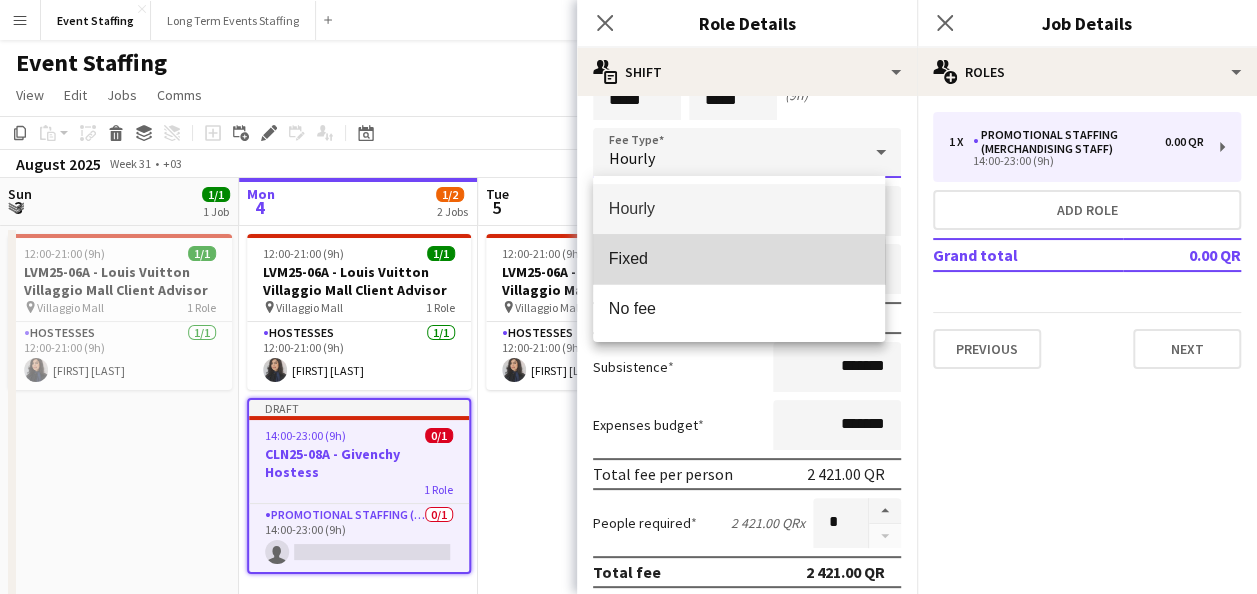 click on "Fixed" at bounding box center [739, 258] 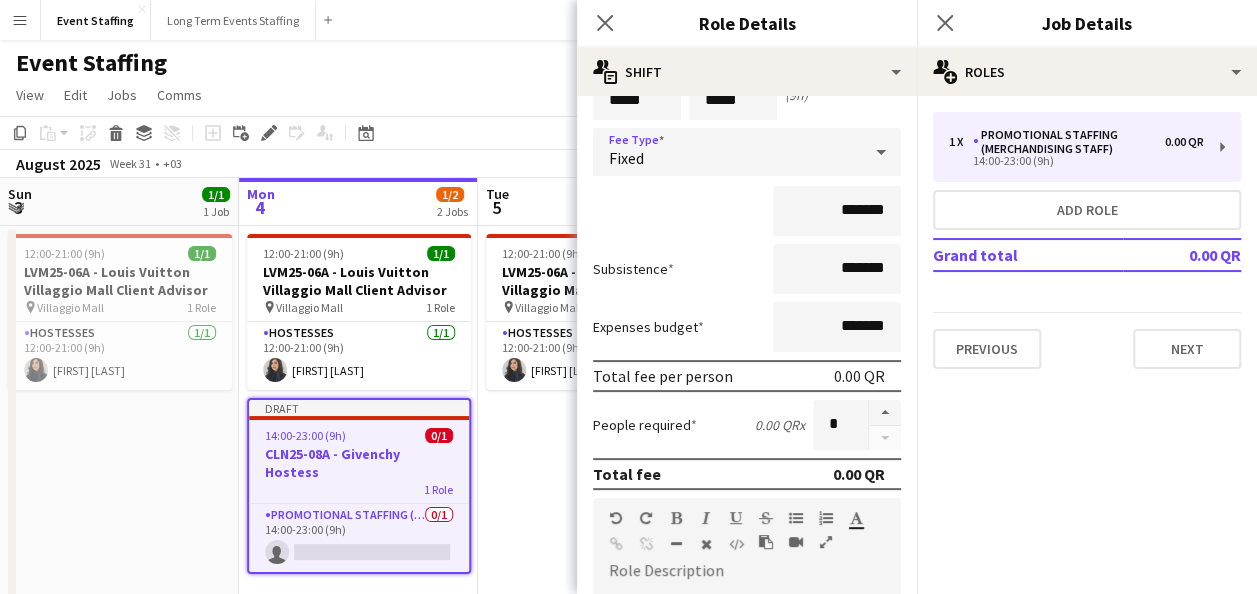 click on "*******" at bounding box center (747, 211) 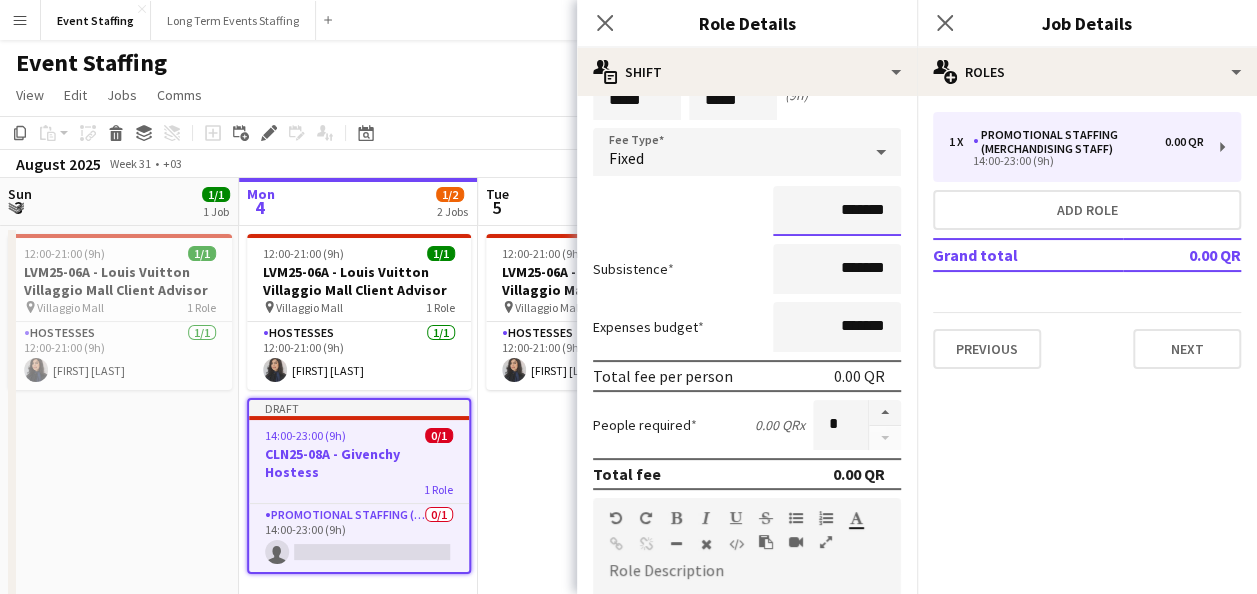 click on "*******" at bounding box center (837, 211) 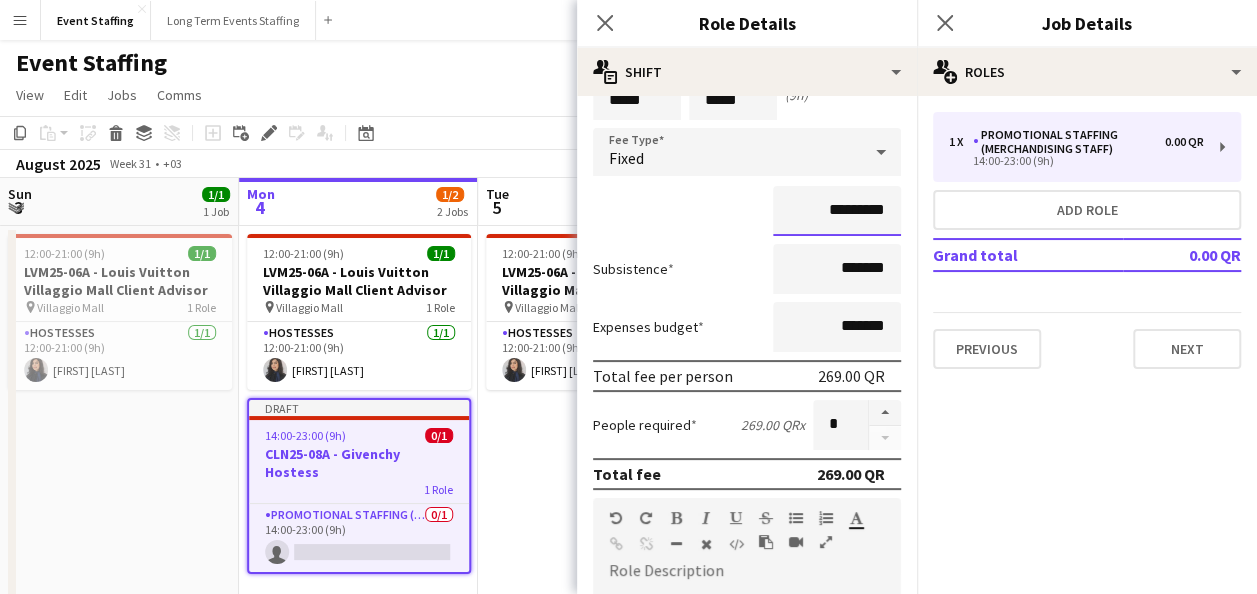 type on "*********" 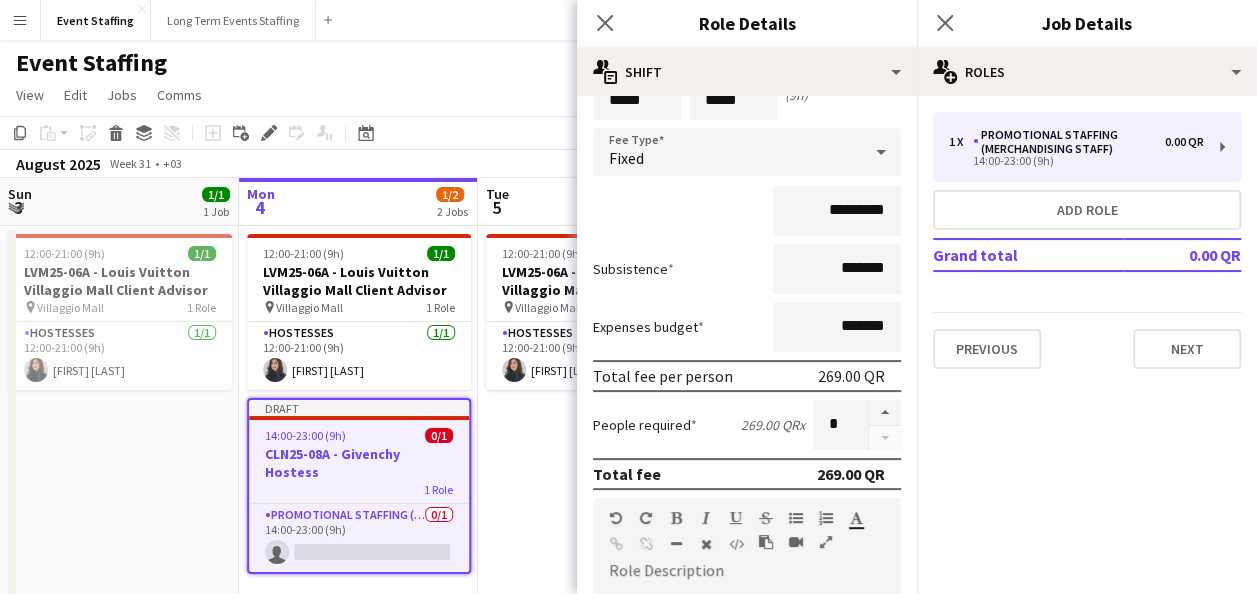 click on "*********" at bounding box center [747, 211] 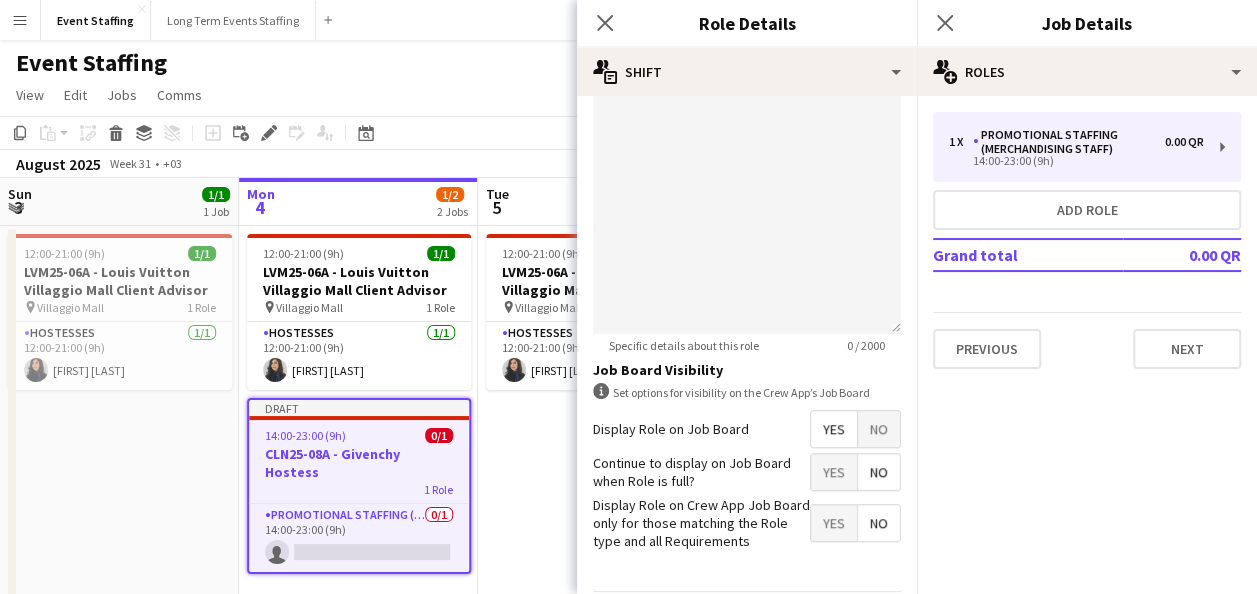 scroll, scrollTop: 661, scrollLeft: 0, axis: vertical 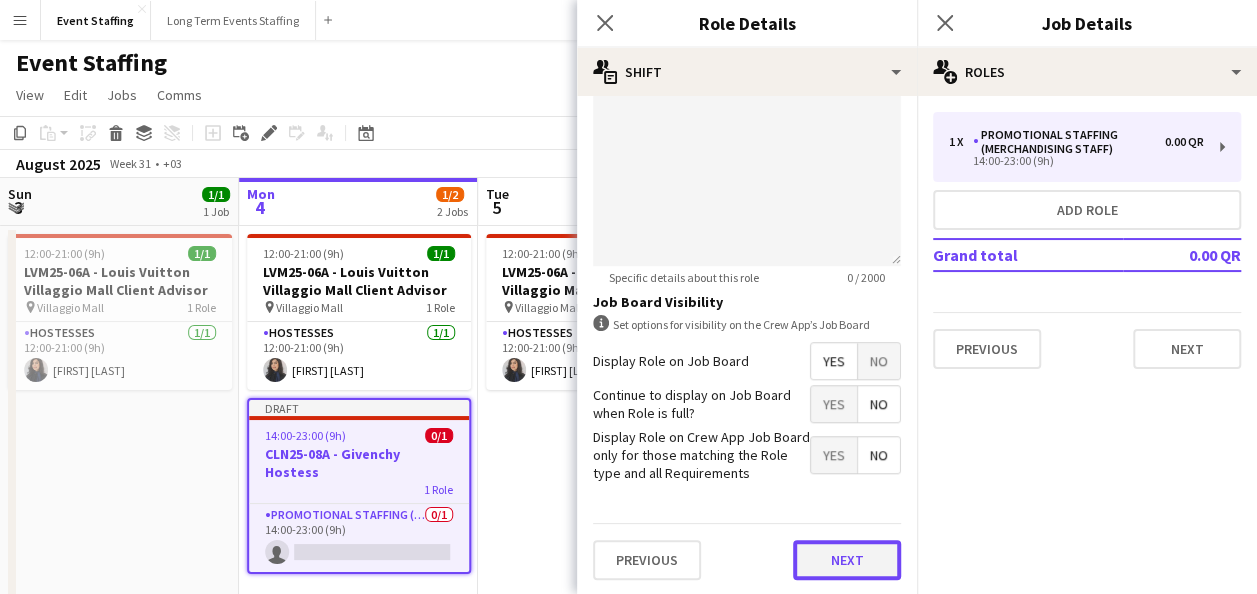 click on "Next" at bounding box center (847, 560) 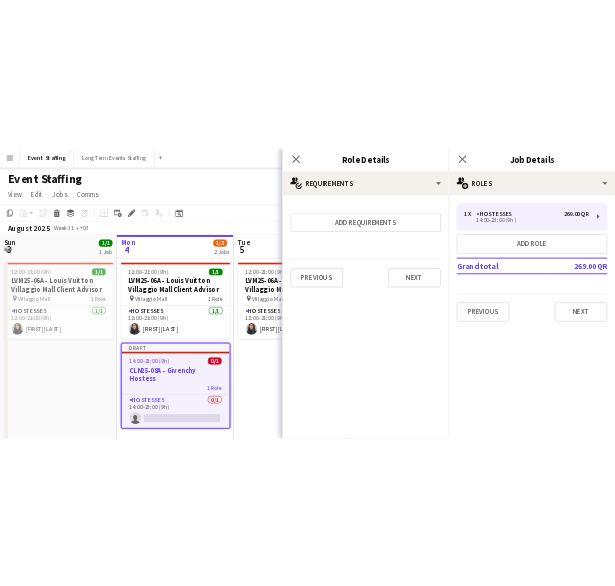 scroll, scrollTop: 0, scrollLeft: 0, axis: both 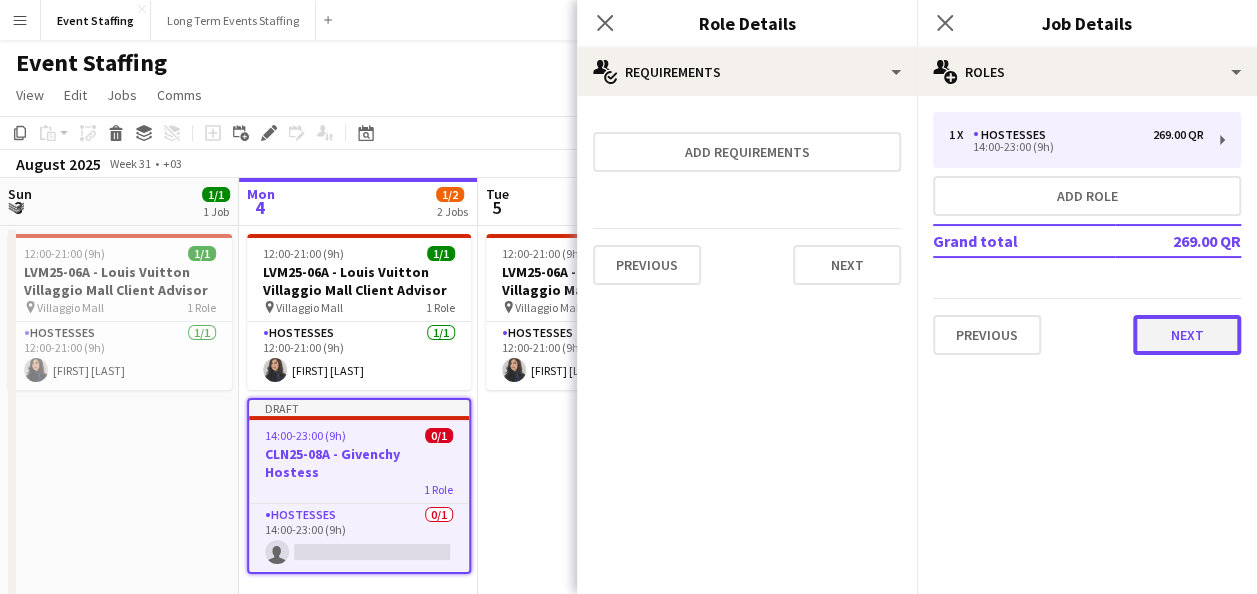 click on "Next" at bounding box center (1187, 335) 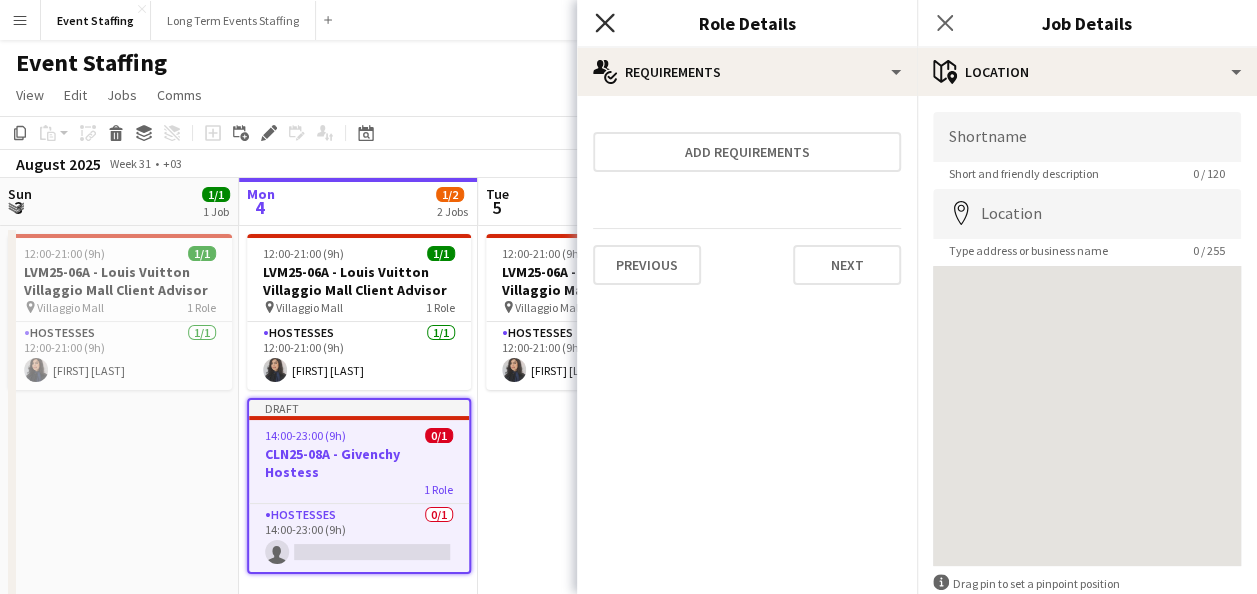click on "Close pop-in" 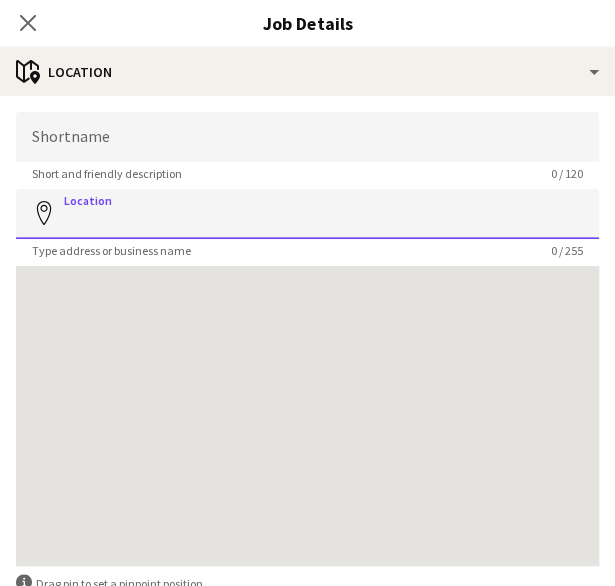 click on "Location" at bounding box center (307, 214) 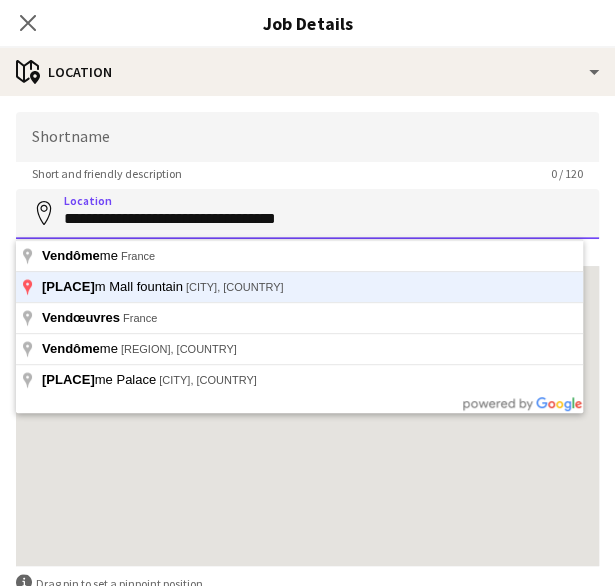 click on "**********" at bounding box center (307, 214) 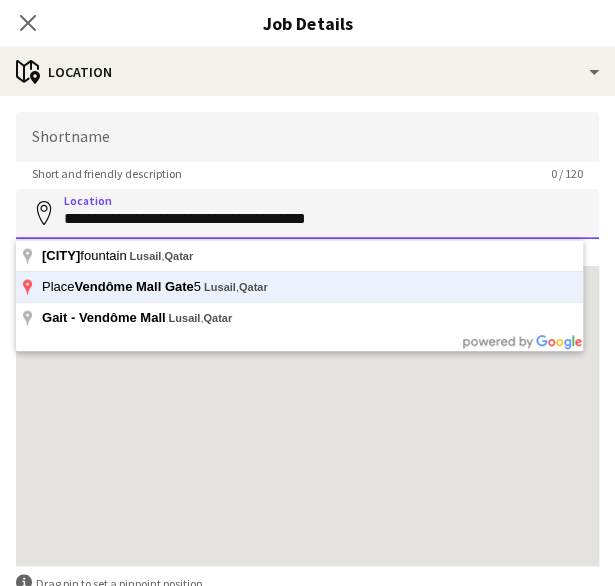 click on "**********" at bounding box center [307, 214] 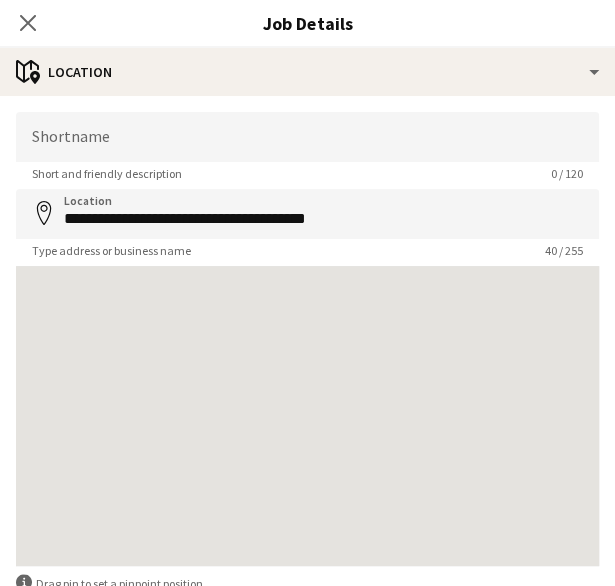 type on "**********" 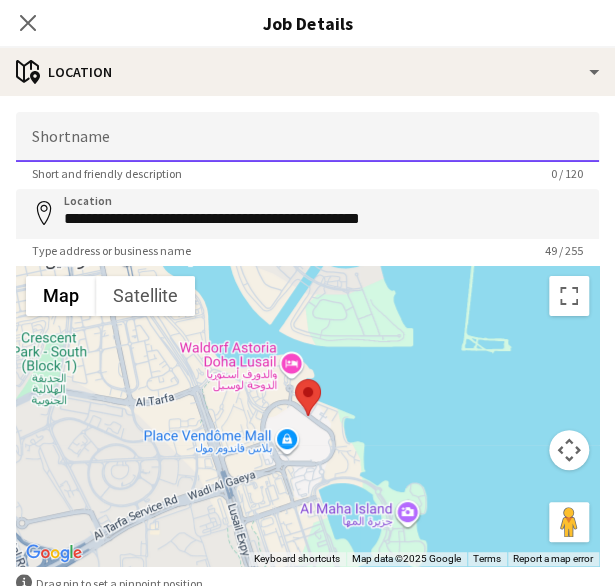 click on "Shortname" at bounding box center (307, 137) 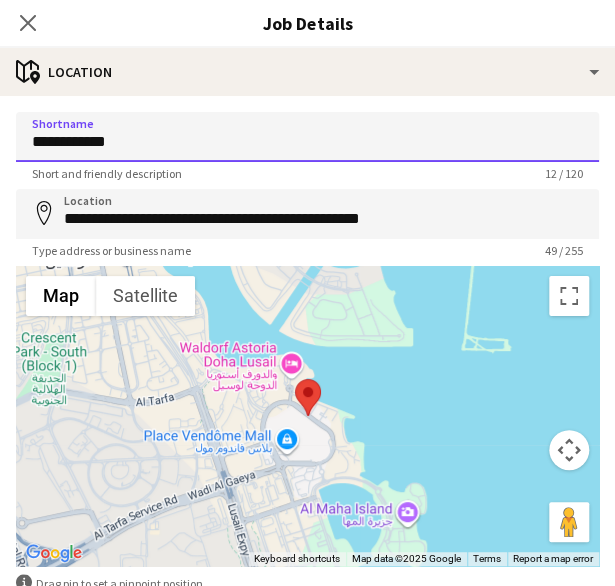 click on "**********" at bounding box center [307, 137] 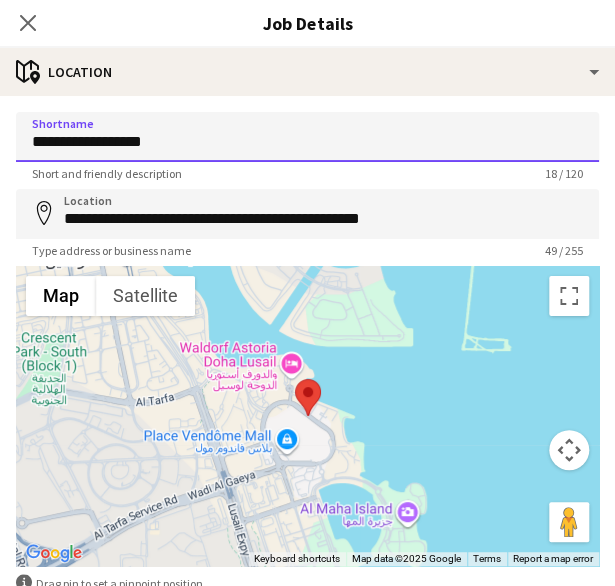 type on "**********" 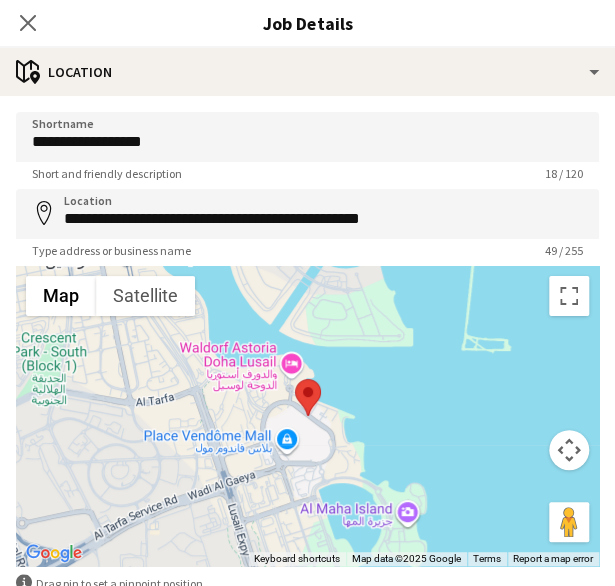 click on "**********" at bounding box center [307, 401] 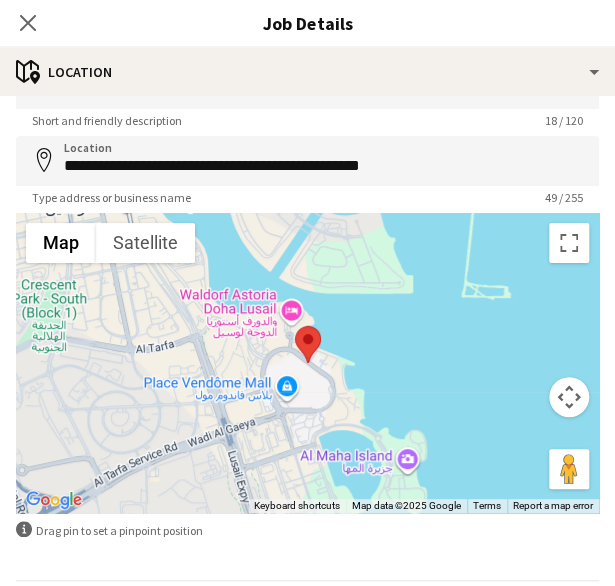 scroll, scrollTop: 120, scrollLeft: 0, axis: vertical 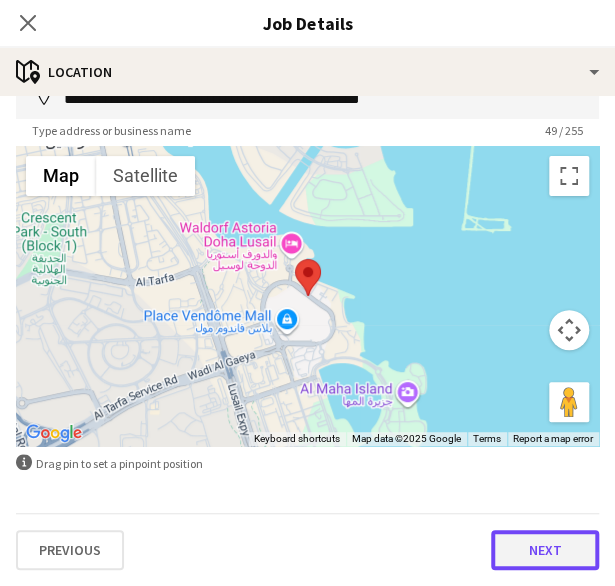 click on "Next" at bounding box center [545, 550] 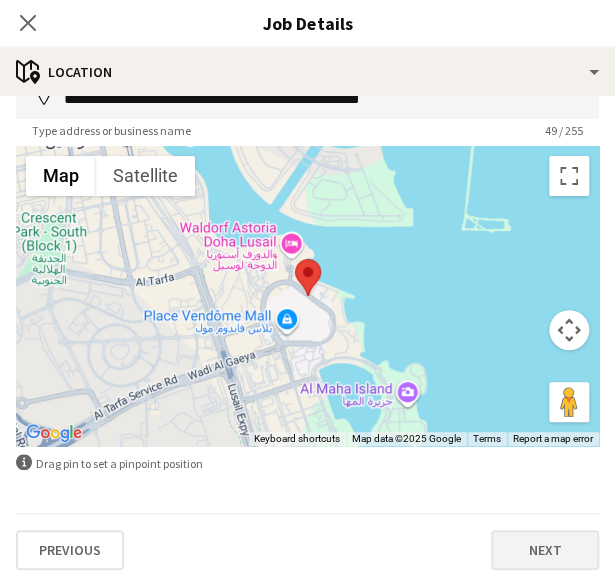 scroll, scrollTop: 0, scrollLeft: 0, axis: both 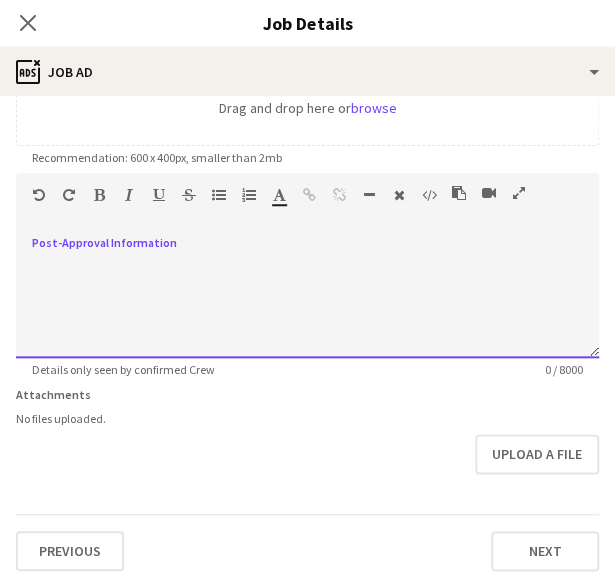 click at bounding box center (307, 298) 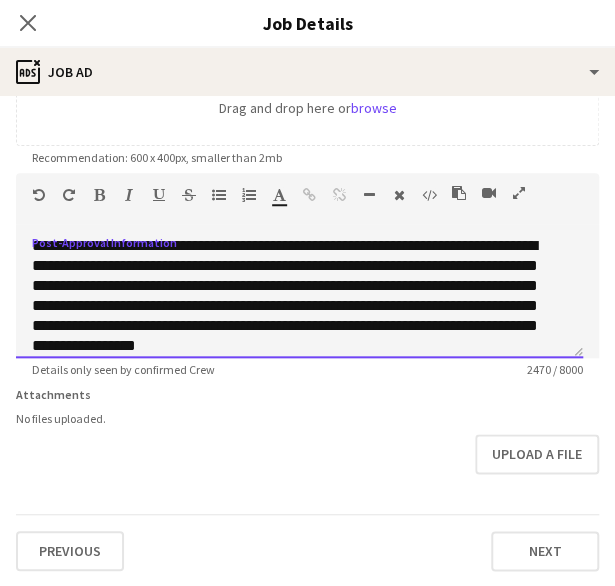 scroll, scrollTop: 461, scrollLeft: 0, axis: vertical 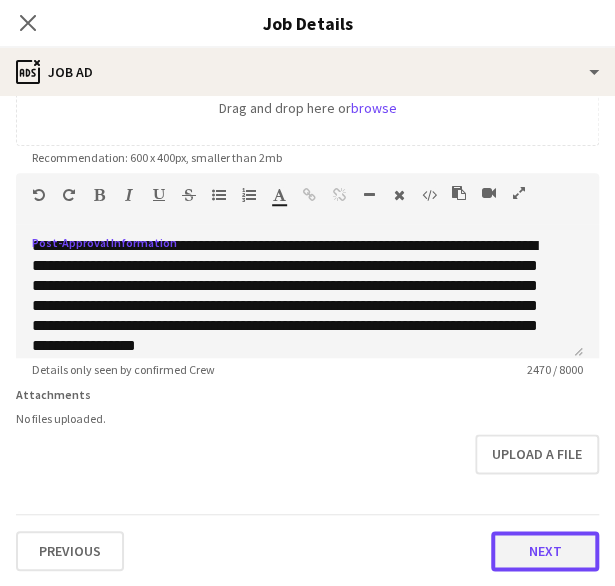 click on "Next" at bounding box center [545, 551] 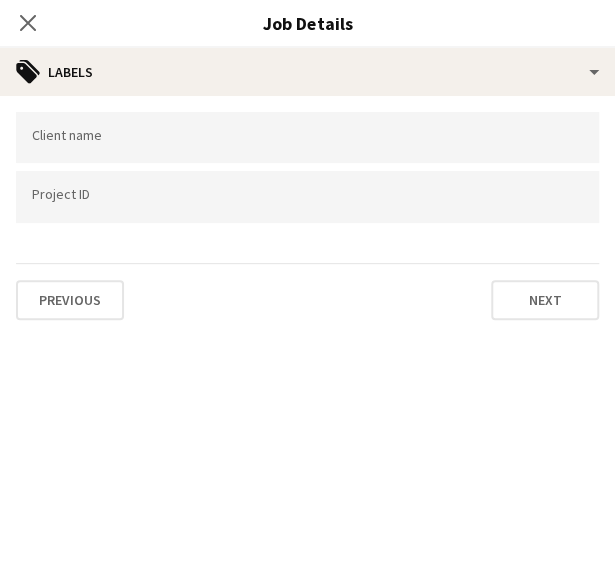 scroll, scrollTop: 0, scrollLeft: 0, axis: both 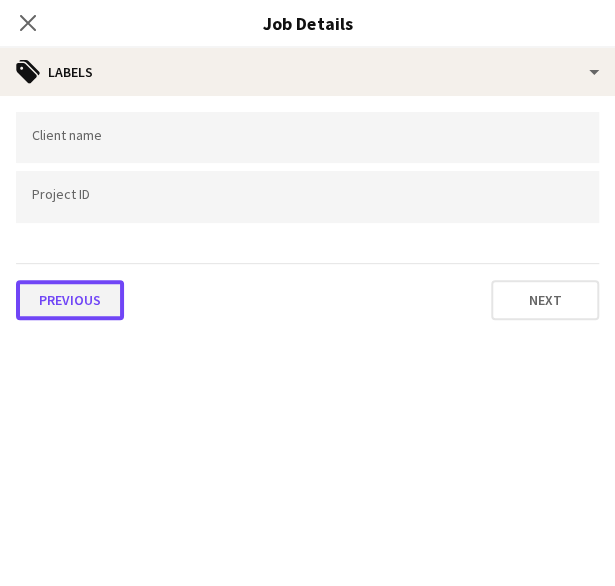 click on "Previous" at bounding box center [70, 300] 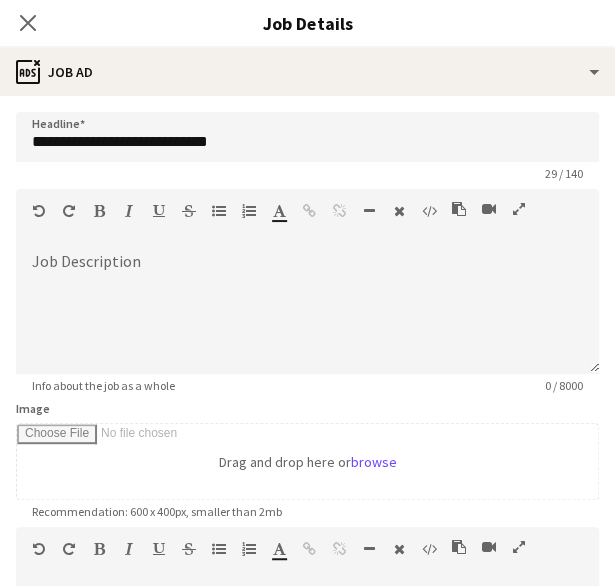 scroll, scrollTop: 676, scrollLeft: 0, axis: vertical 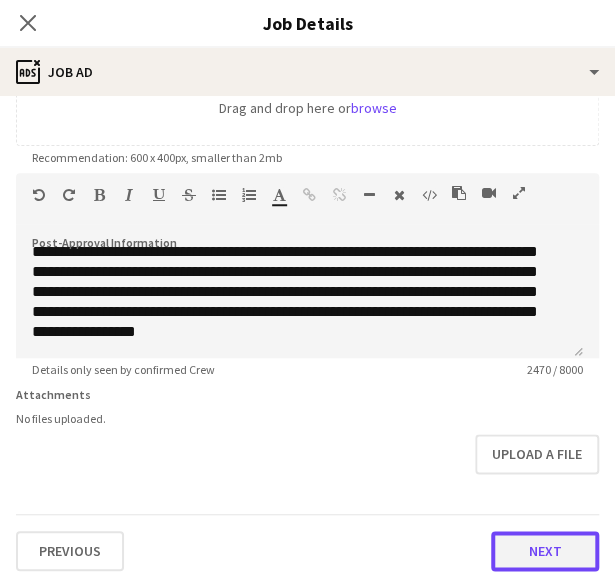 click on "Next" at bounding box center [545, 551] 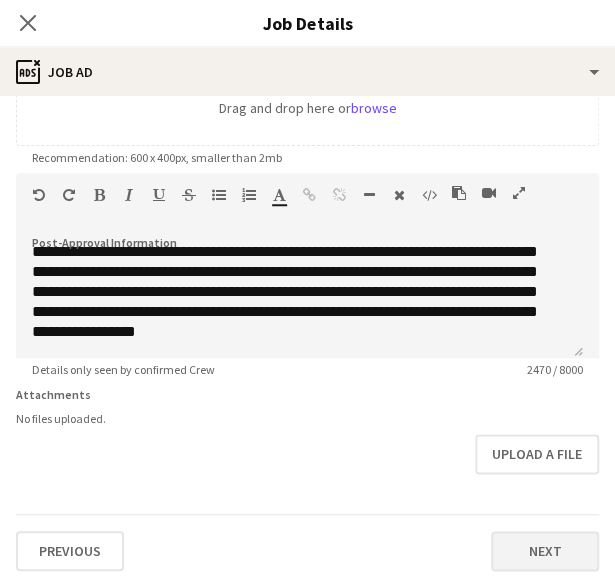 scroll, scrollTop: 0, scrollLeft: 0, axis: both 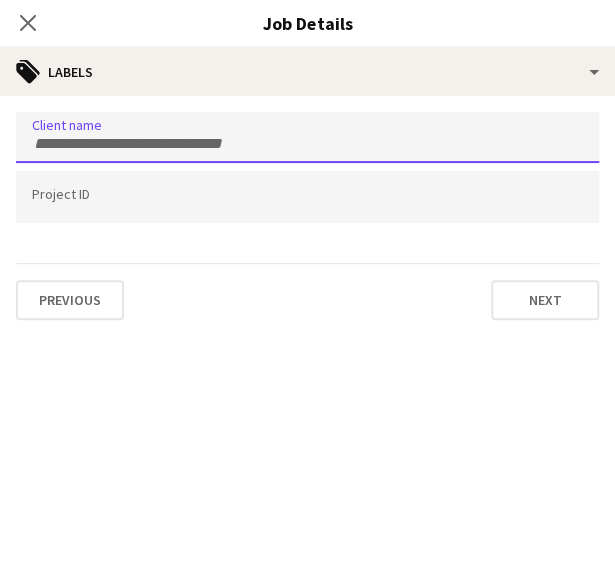 click at bounding box center [307, 137] 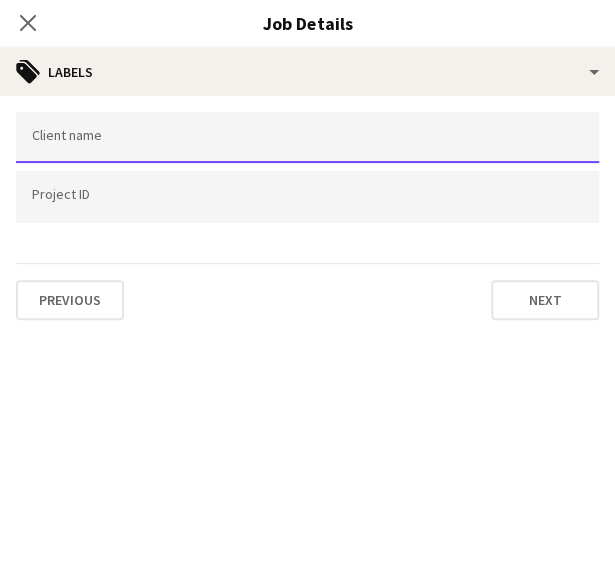 click at bounding box center [307, 138] 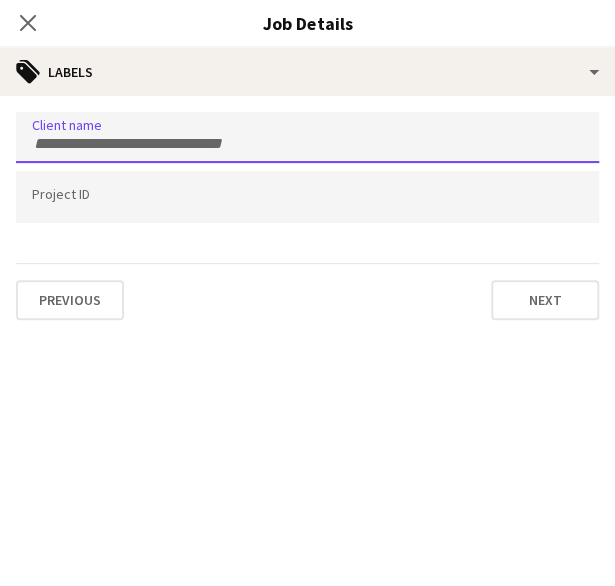 paste on "**********" 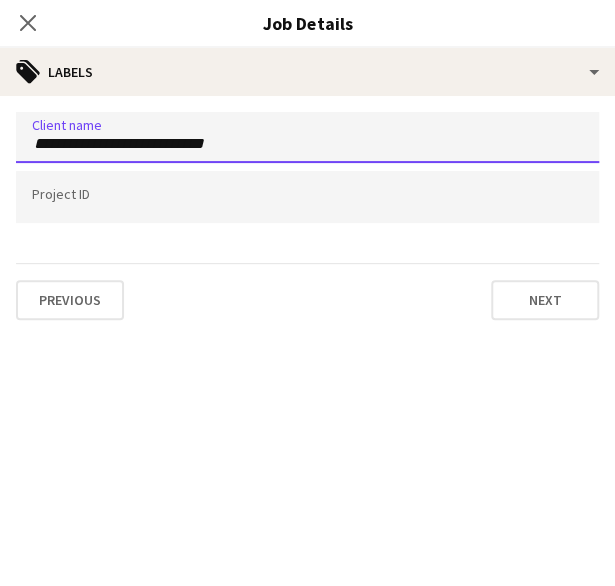 drag, startPoint x: 237, startPoint y: 137, endPoint x: 145, endPoint y: 143, distance: 92.19544 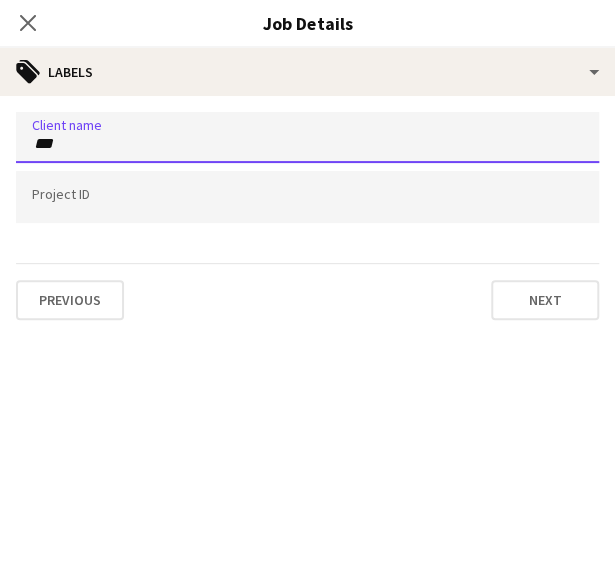 type on "*" 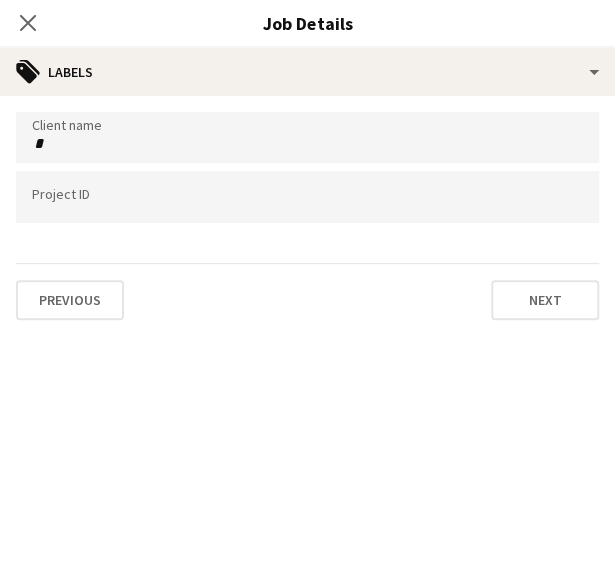 click at bounding box center (307, 144) 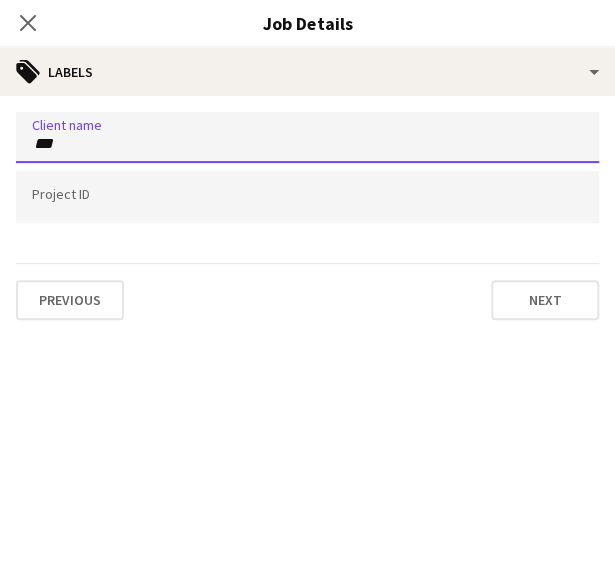 type on "*" 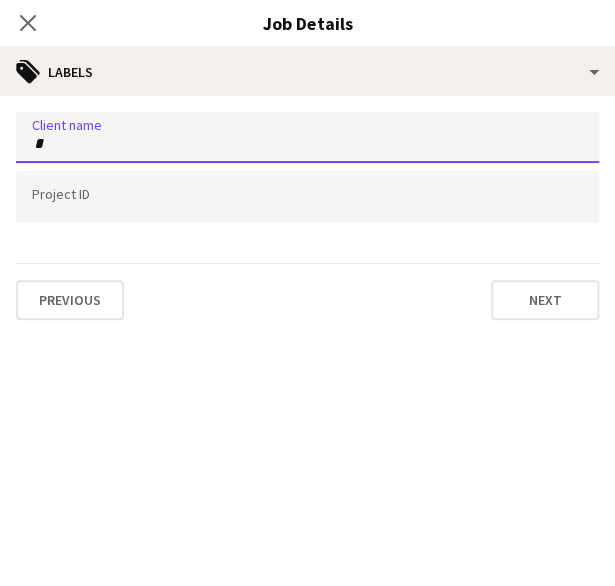 paste on "**********" 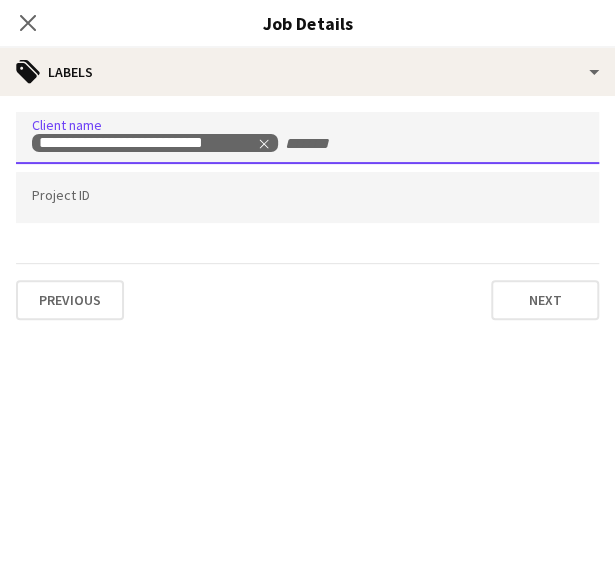 type 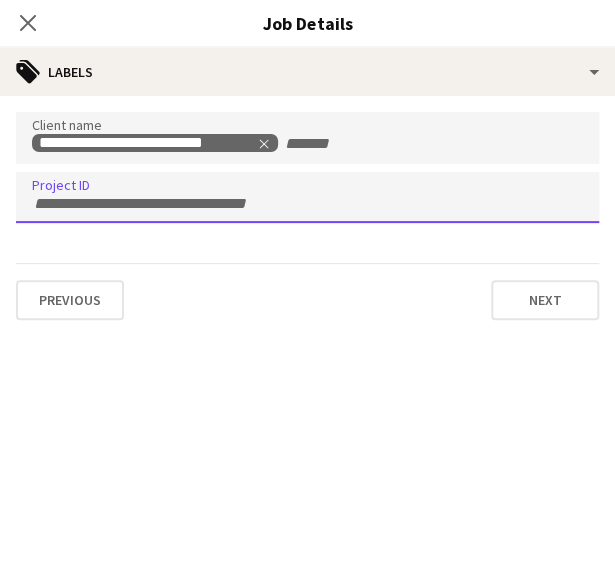 click at bounding box center [307, 204] 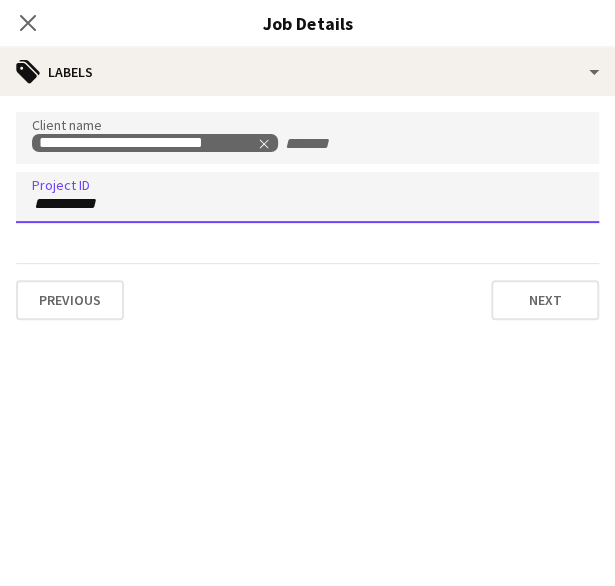 type 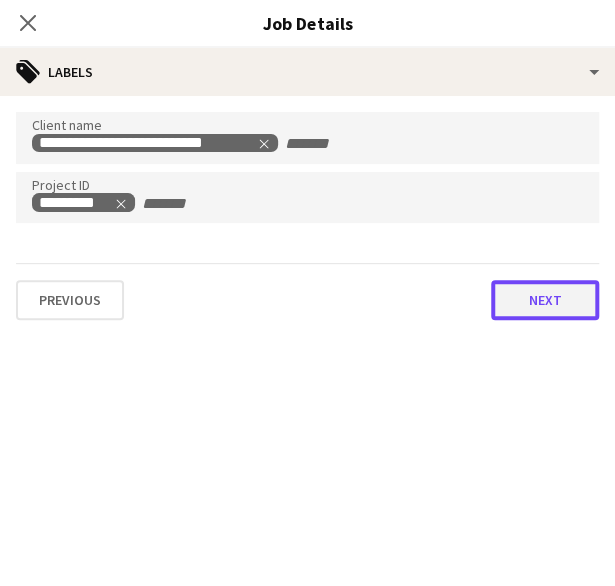 click on "Next" at bounding box center [545, 300] 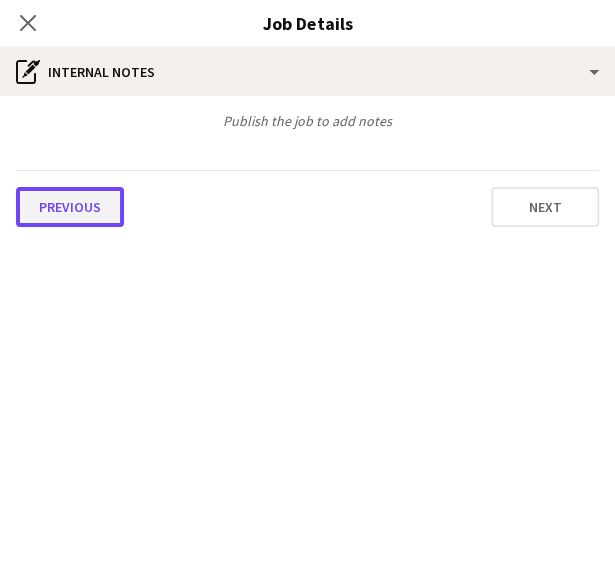 click on "Previous" at bounding box center [70, 207] 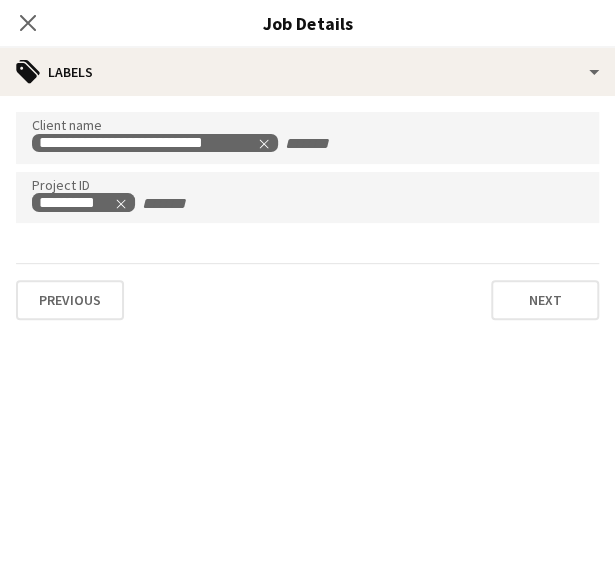 click on "Previous   Next" at bounding box center (307, 291) 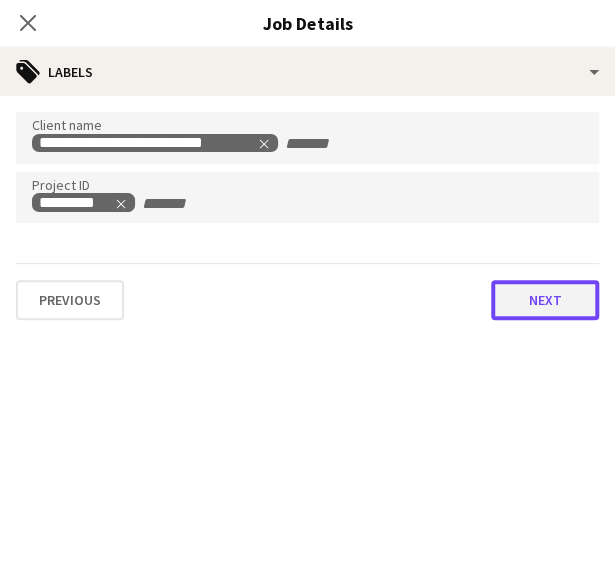 click on "Next" at bounding box center [545, 300] 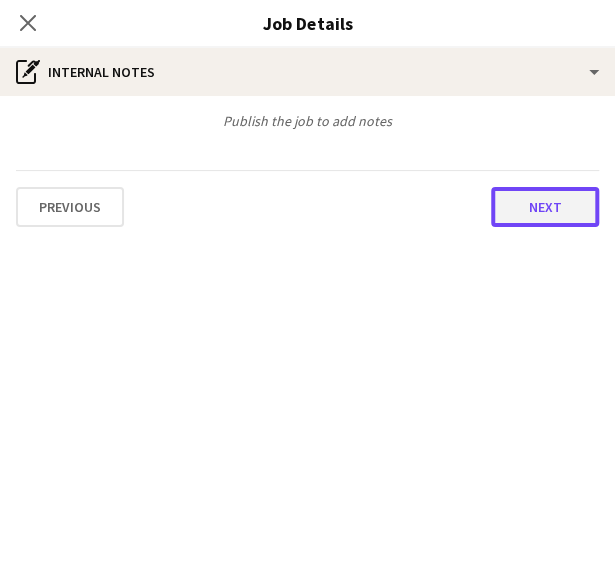 click on "Next" at bounding box center [545, 207] 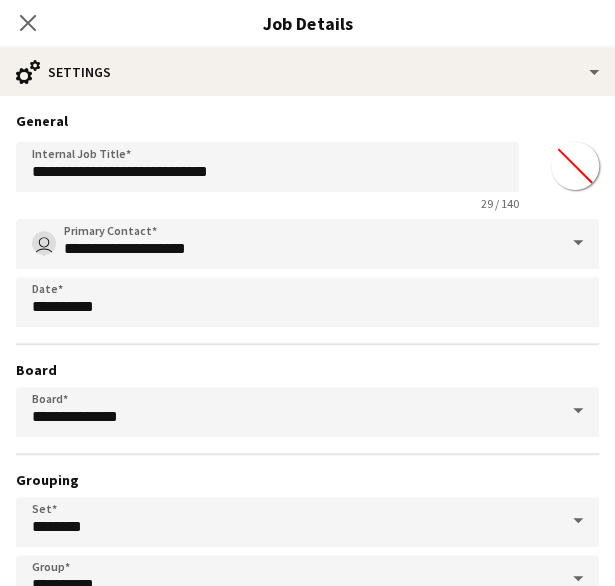 scroll, scrollTop: 132, scrollLeft: 0, axis: vertical 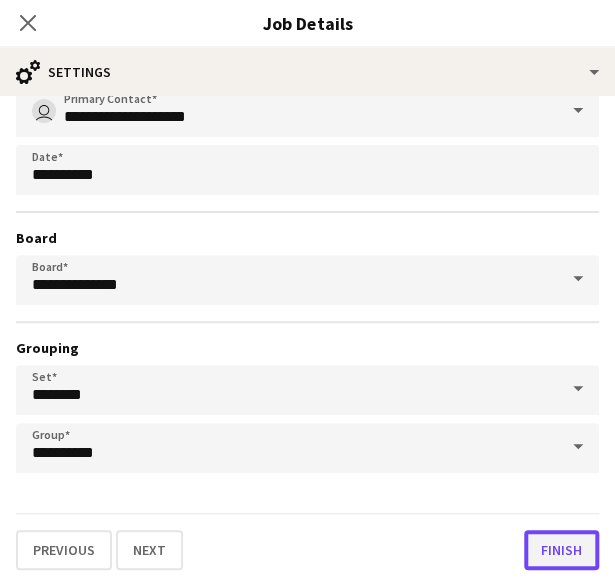 click on "Finish" at bounding box center [561, 550] 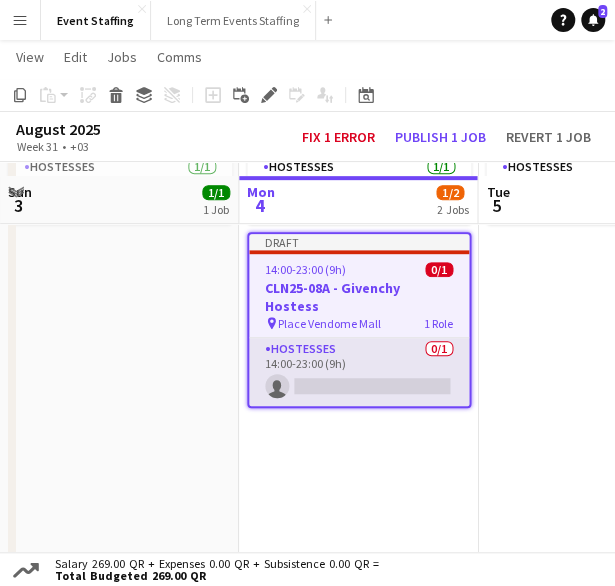 scroll, scrollTop: 200, scrollLeft: 0, axis: vertical 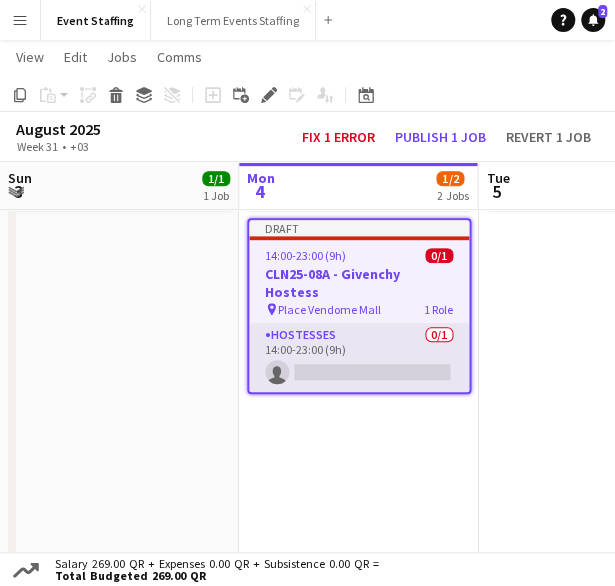 click on "Hostesses   0/1   14:00-23:00 (9h)
single-neutral-actions" at bounding box center (359, 358) 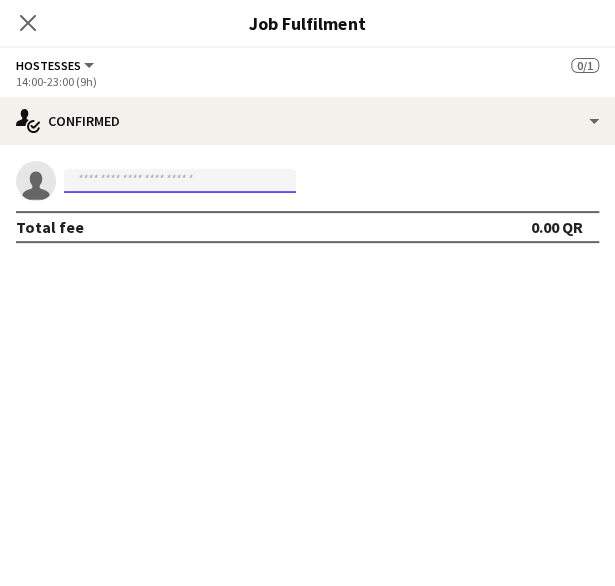 click at bounding box center (180, 181) 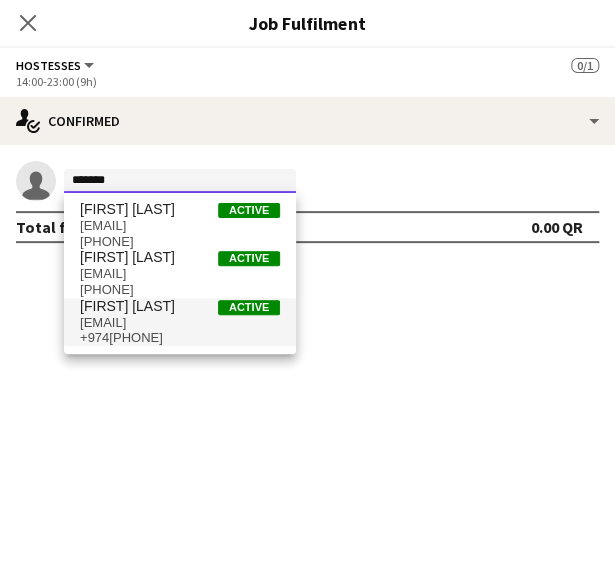 type on "*******" 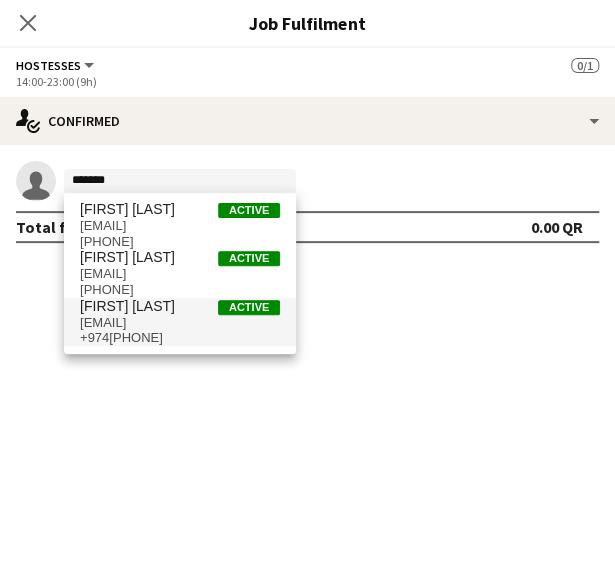 click on "Nesrine Saibi  Active" at bounding box center [180, 306] 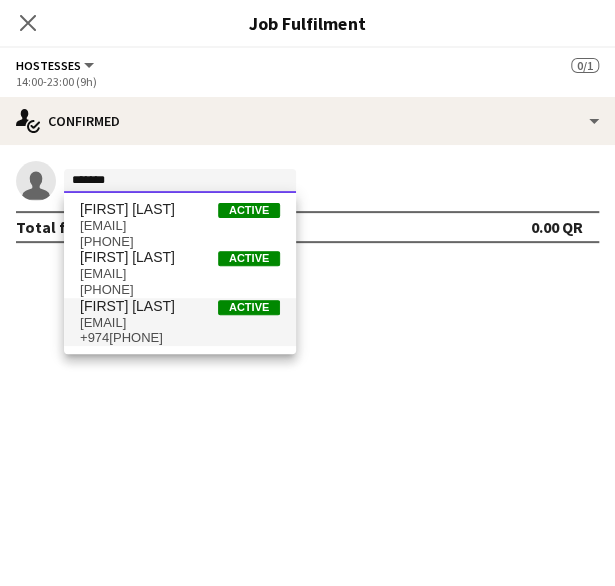 type 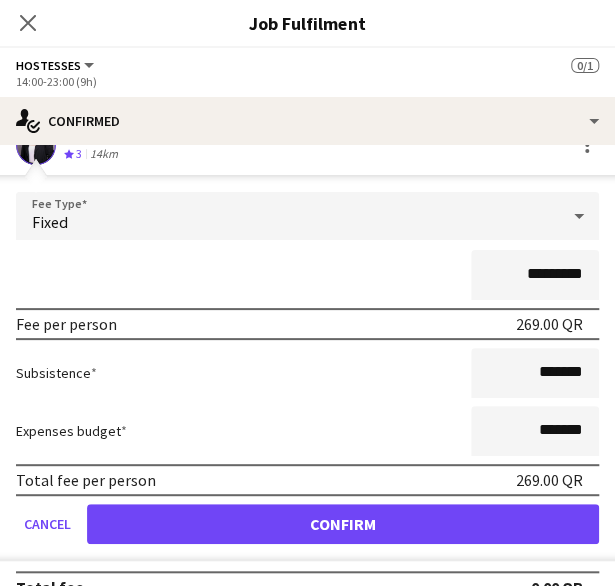 scroll, scrollTop: 68, scrollLeft: 0, axis: vertical 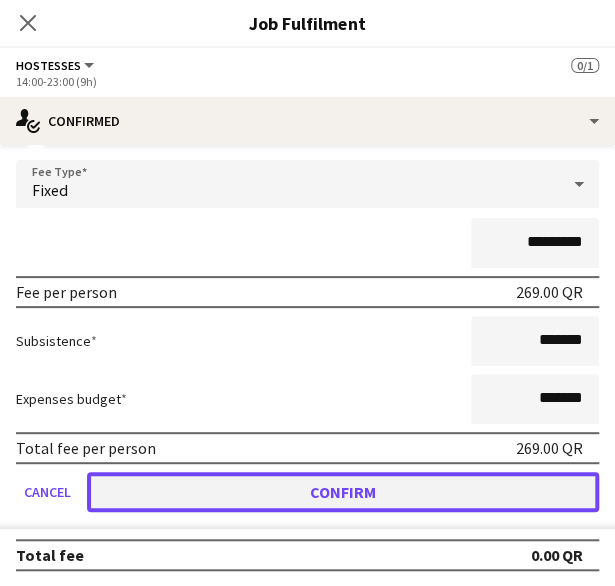 click on "Confirm" at bounding box center [343, 492] 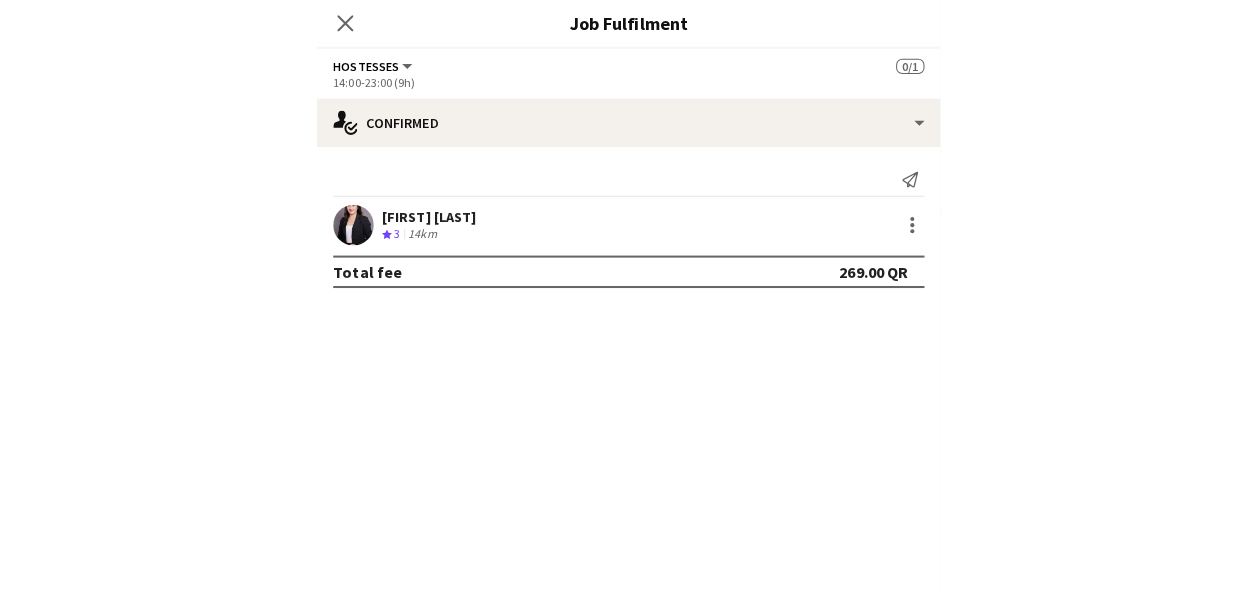 scroll, scrollTop: 0, scrollLeft: 0, axis: both 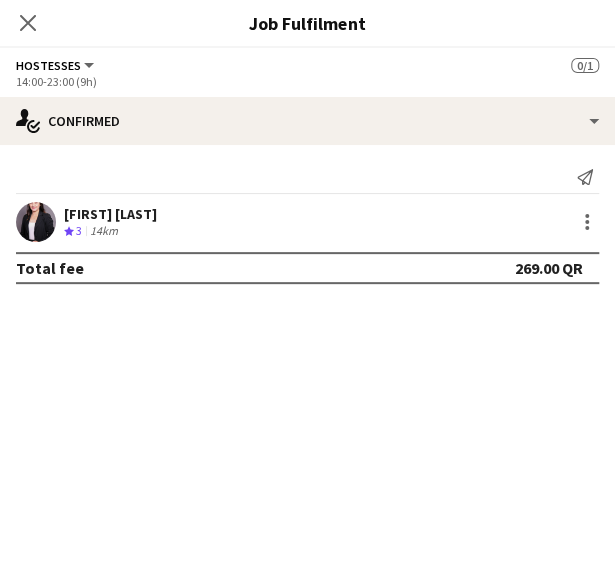 click on "Send notification
Nesrine Saibi
Crew rating
3   14km   Total fee   269.00 QR" at bounding box center [307, 222] 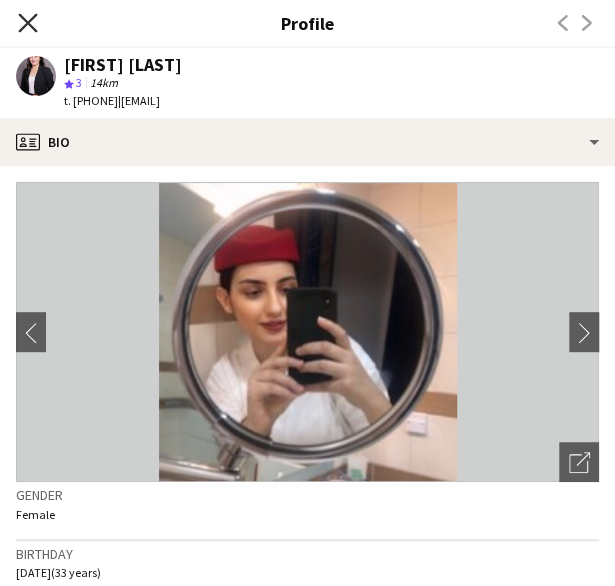 click on "Close pop-in" 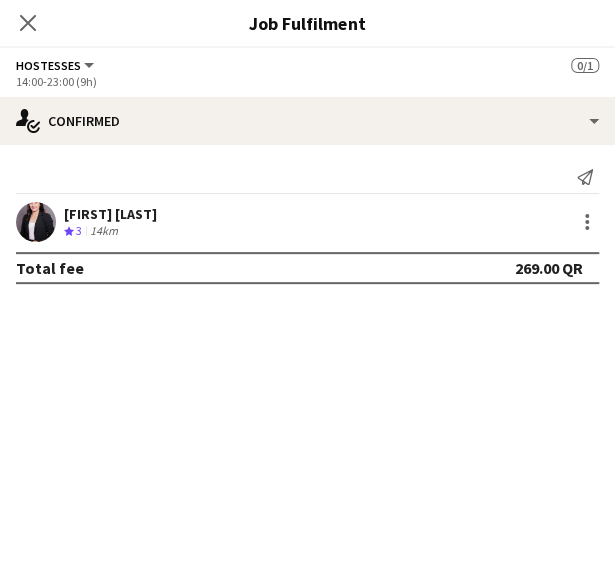 click on "Nesrine Saibi
Crew rating
3   14km" at bounding box center [307, 222] 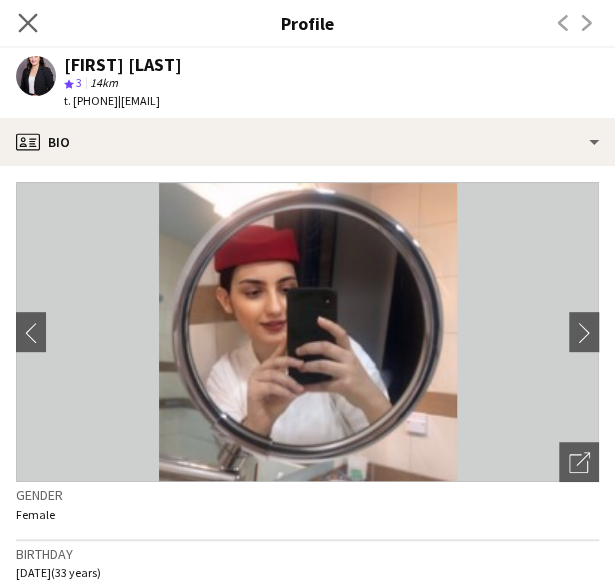 click on "Close pop-in" 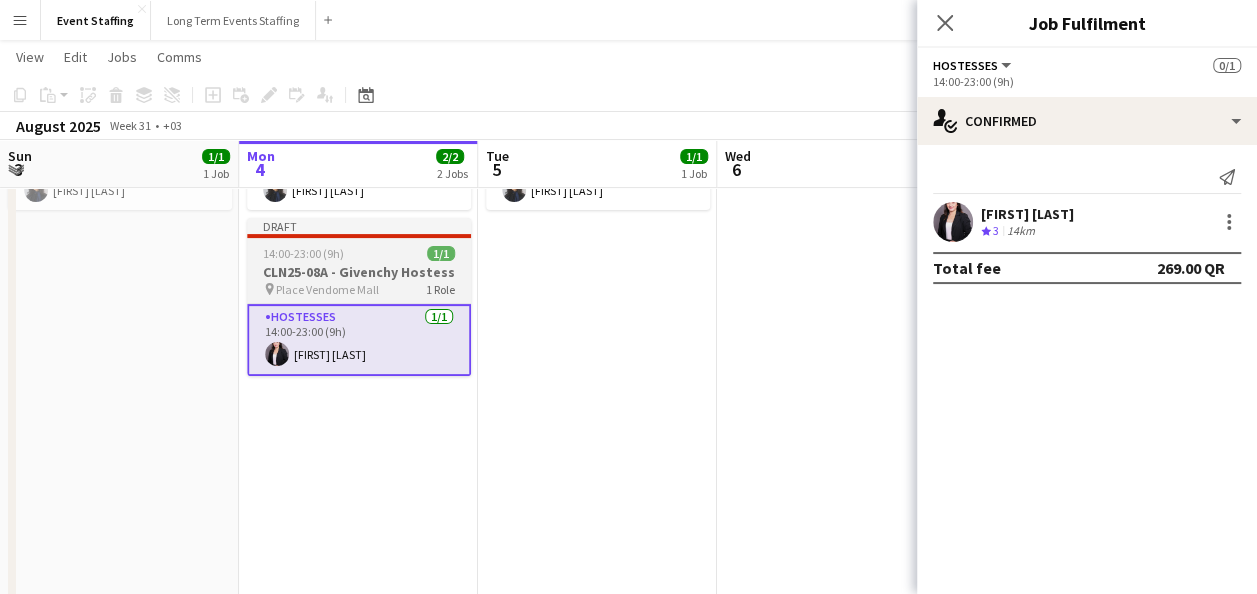 click on "Draft   14:00-23:00 (9h)    1/1    CLN25-08A - Givenchy Hostess
pin
Place Vendome Mall   1 Role   Hostesses   1/1   14:00-23:00 (9h)
Nesrine Saibi" at bounding box center (359, 297) 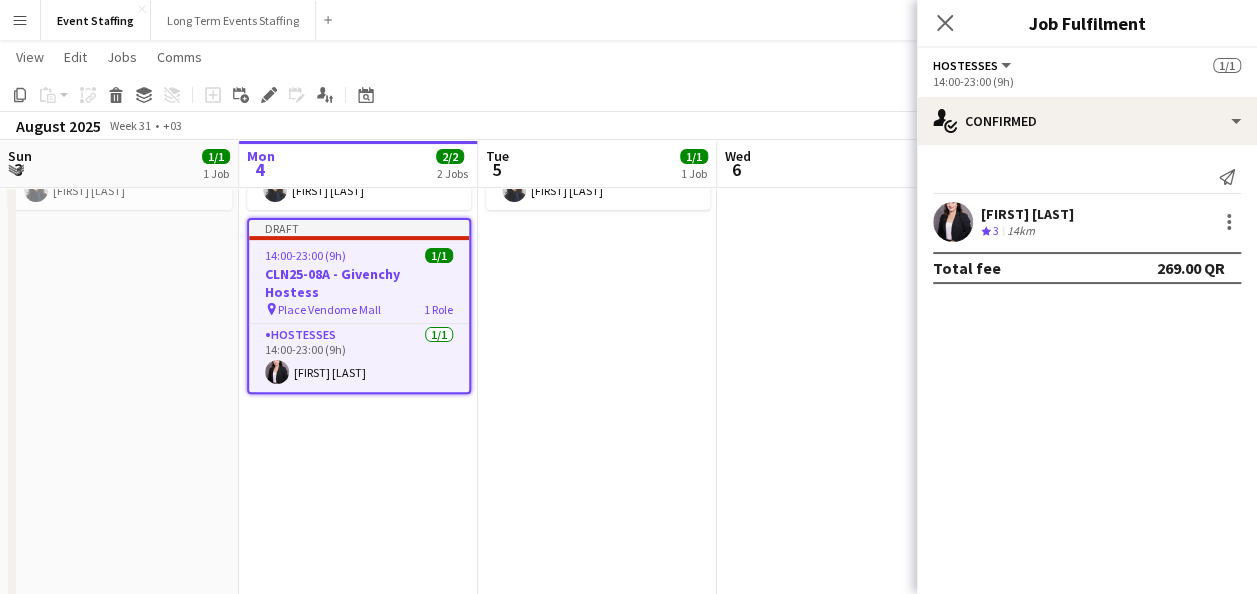 click on "CLN25-08A - Givenchy Hostess" at bounding box center (359, 283) 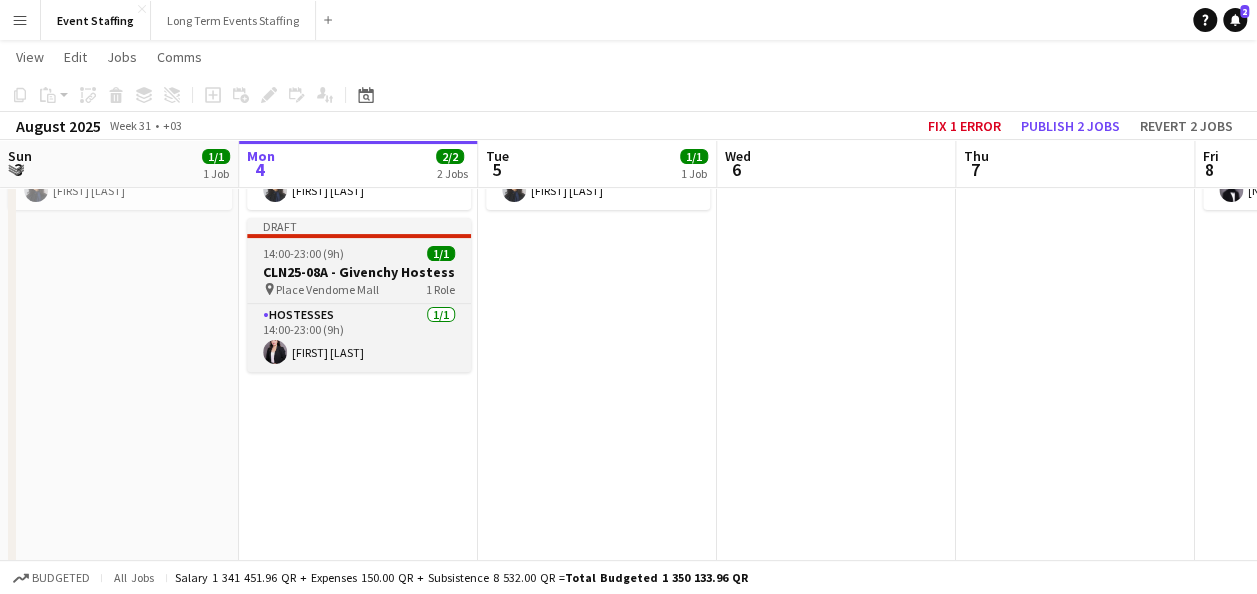 click on "CLN25-08A - Givenchy Hostess" at bounding box center (359, 272) 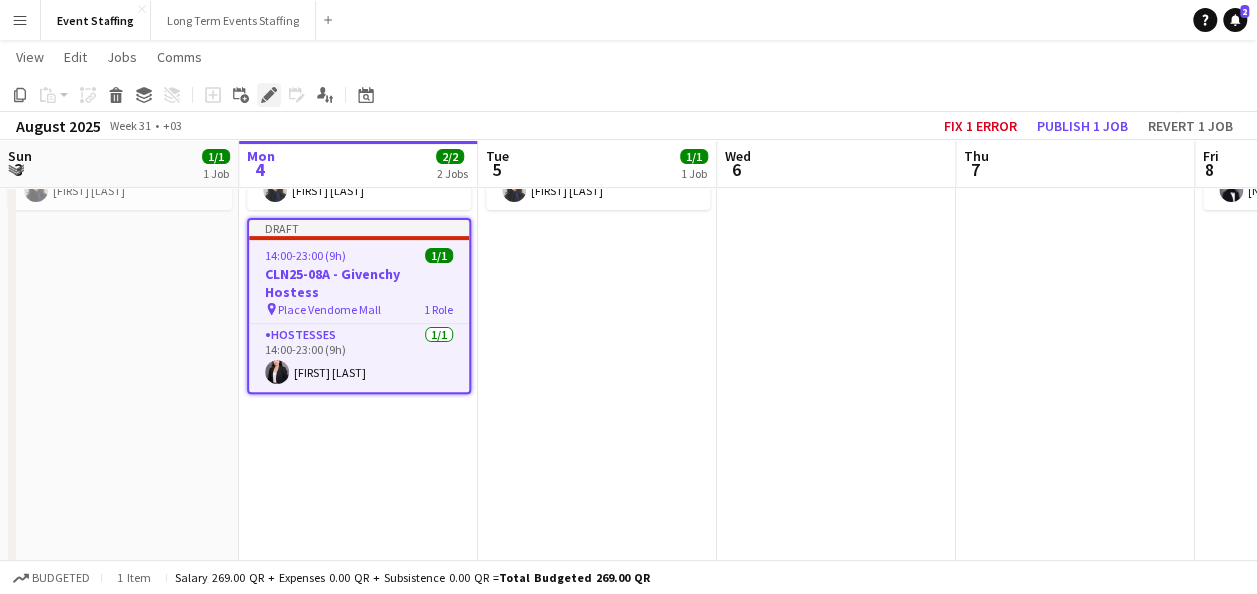 click 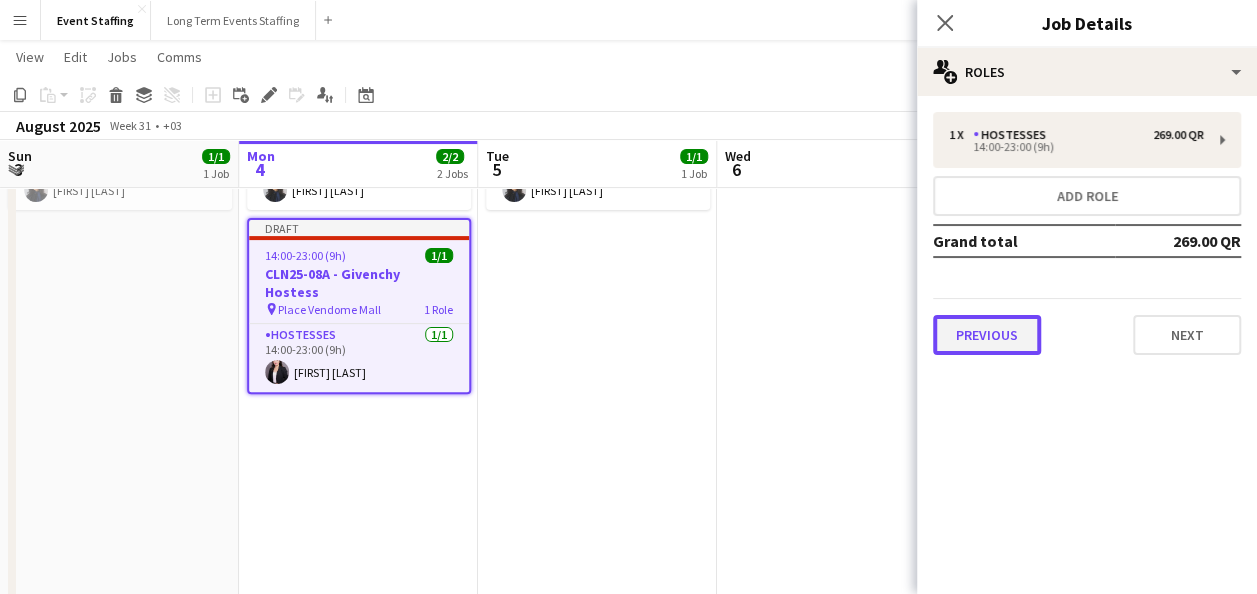 click on "Previous" at bounding box center (987, 335) 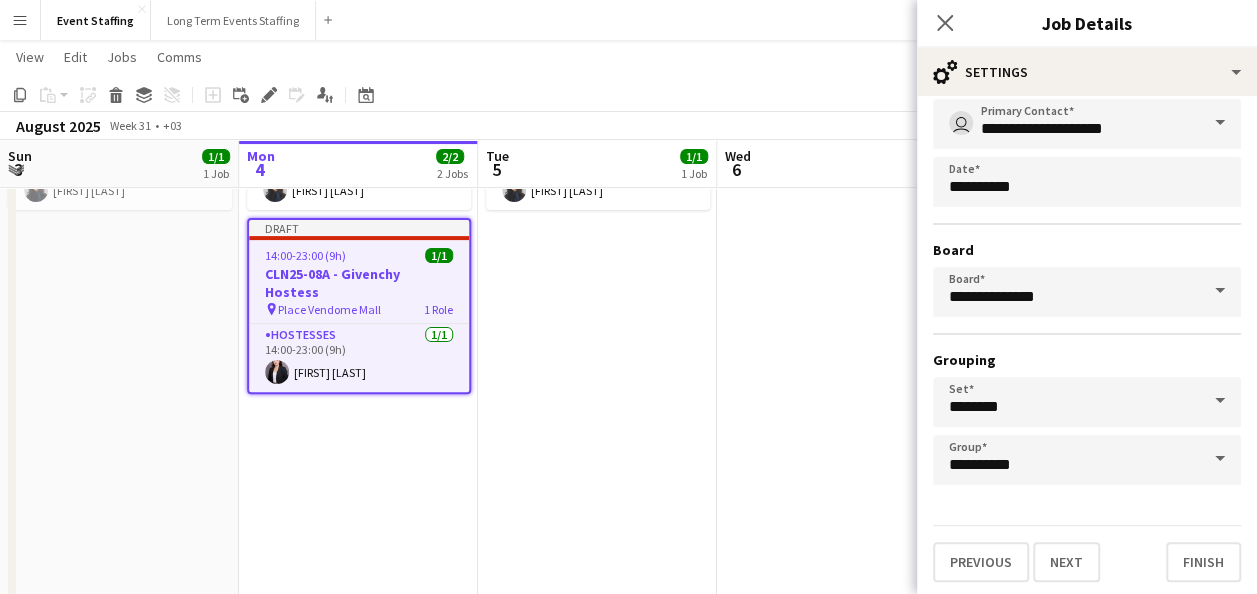 scroll, scrollTop: 124, scrollLeft: 0, axis: vertical 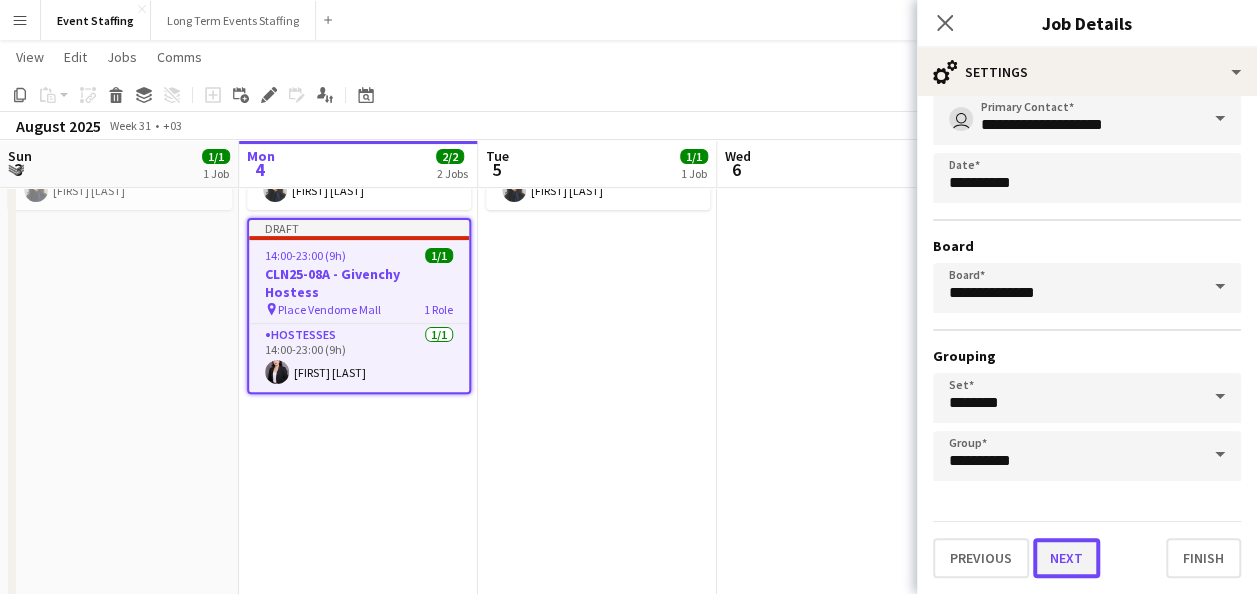 click on "Next" at bounding box center [1066, 558] 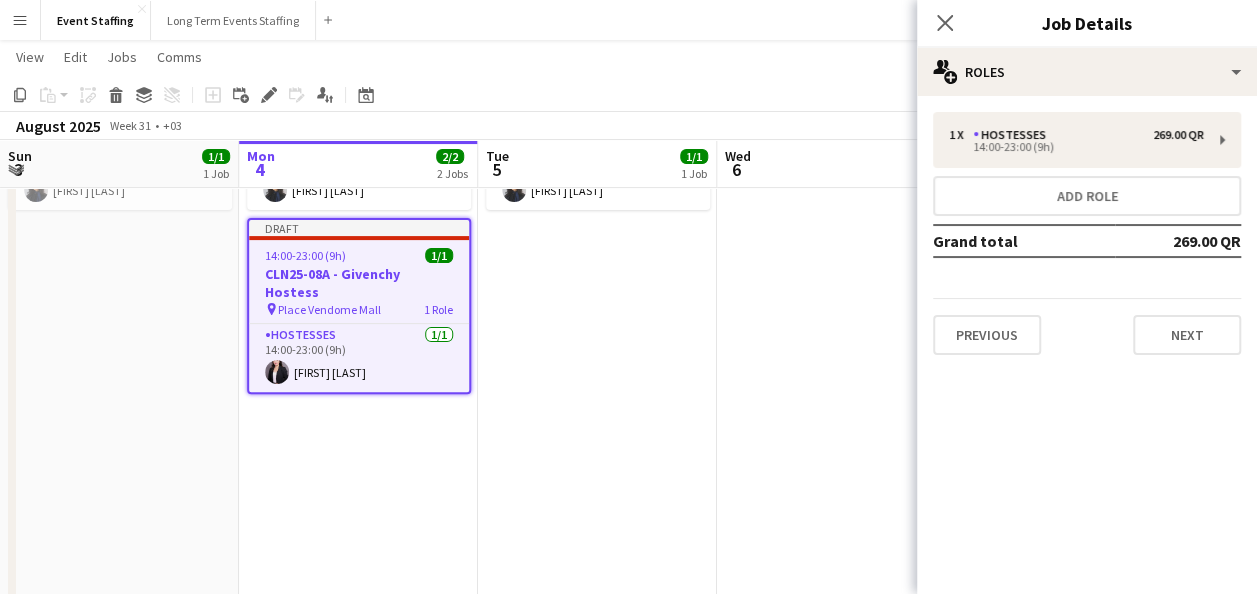 scroll, scrollTop: 0, scrollLeft: 0, axis: both 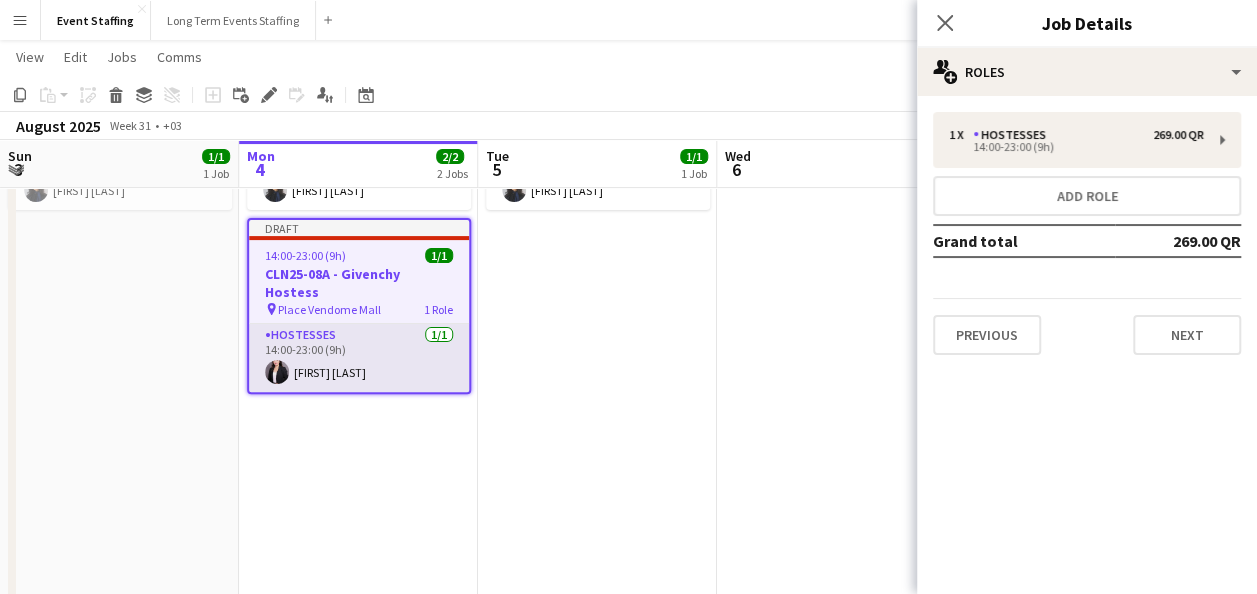 click on "Hostesses   1/1   14:00-23:00 (9h)
Nesrine Saibi" at bounding box center (359, 358) 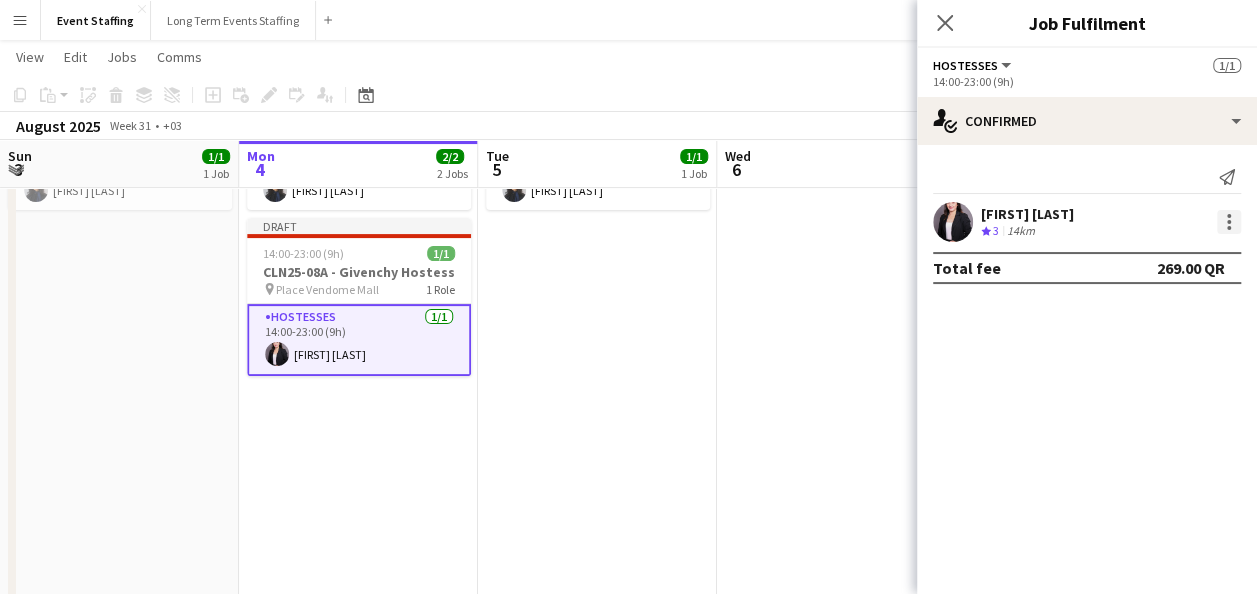 click at bounding box center (1229, 222) 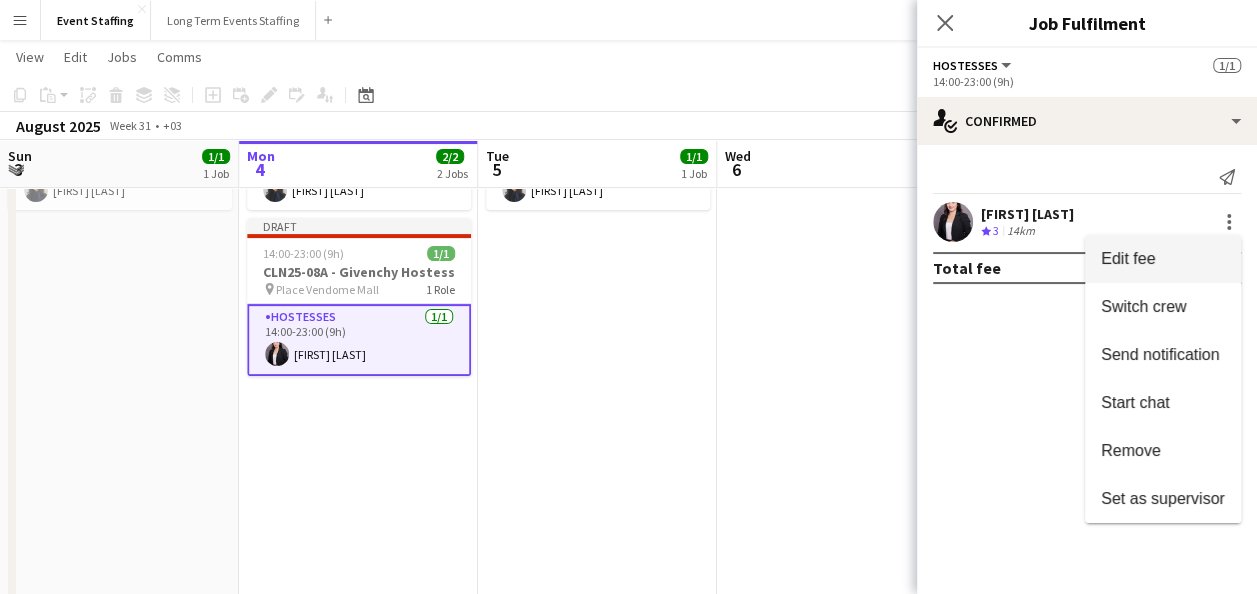 click on "Edit fee" at bounding box center (1128, 258) 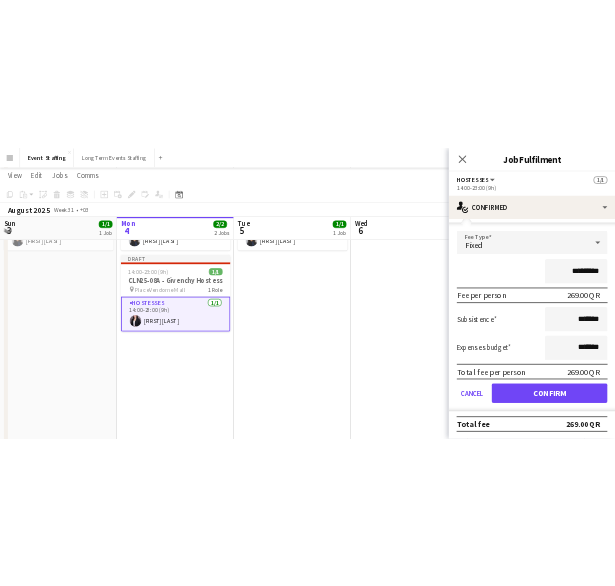 scroll, scrollTop: 101, scrollLeft: 0, axis: vertical 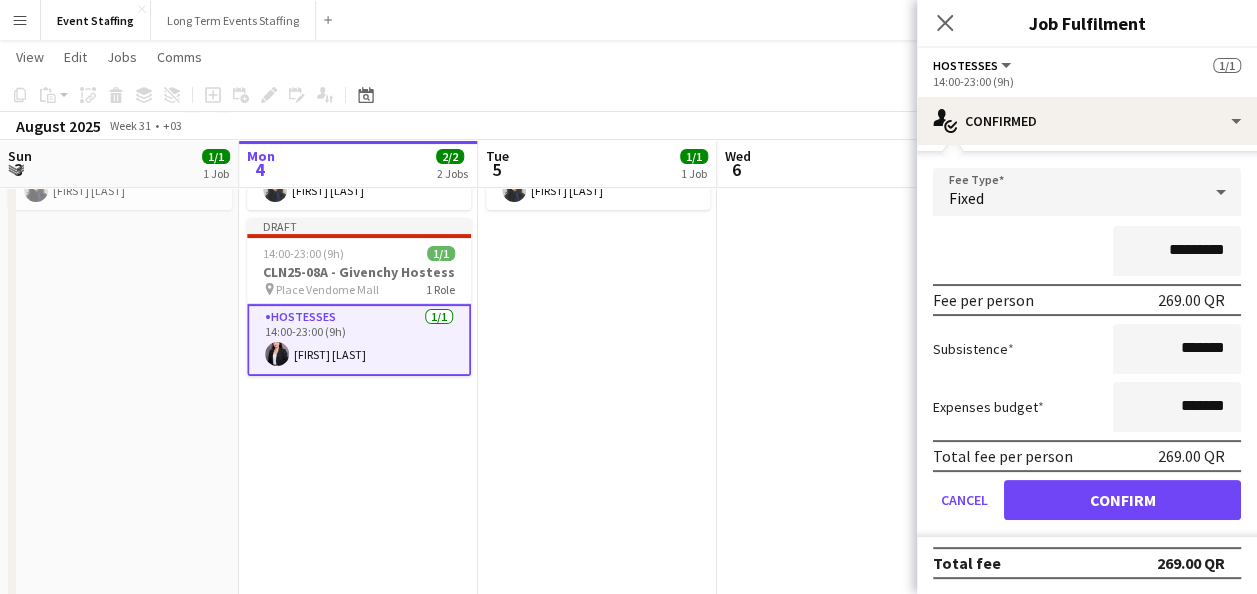 click at bounding box center (836, 383) 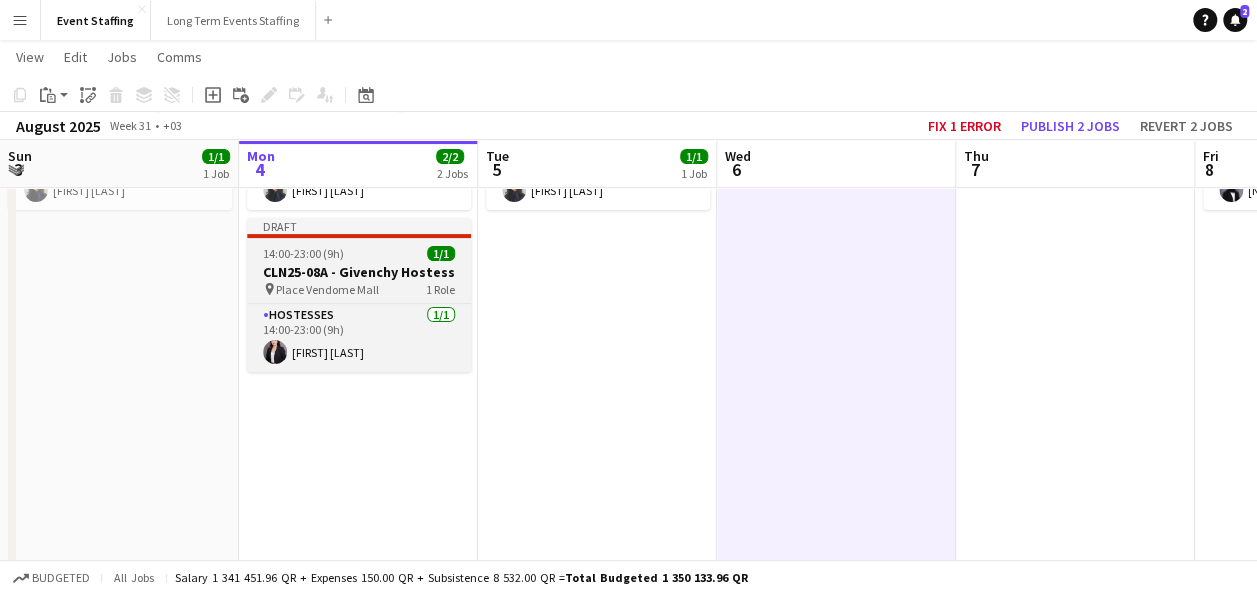 click on "14:00-23:00 (9h)    1/1" at bounding box center [359, 253] 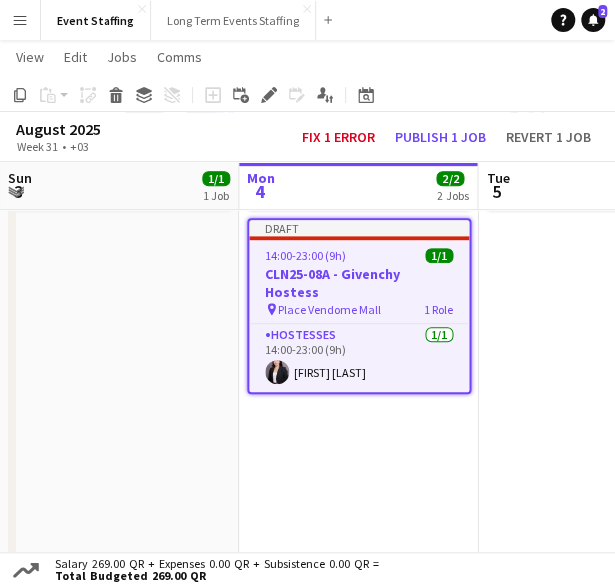 click on "CLN25-08A - Givenchy Hostess" at bounding box center (359, 283) 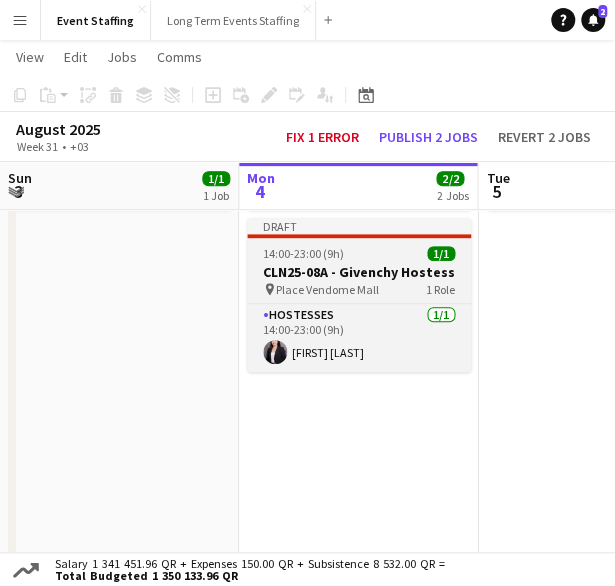 click on "14:00-23:00 (9h)    1/1" at bounding box center [359, 253] 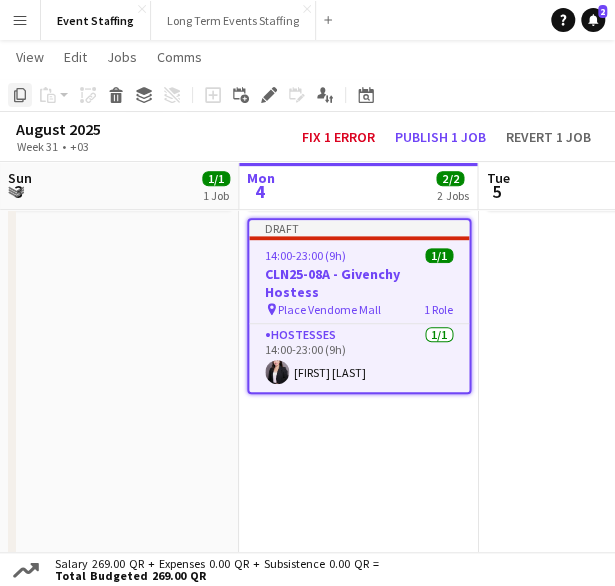 click 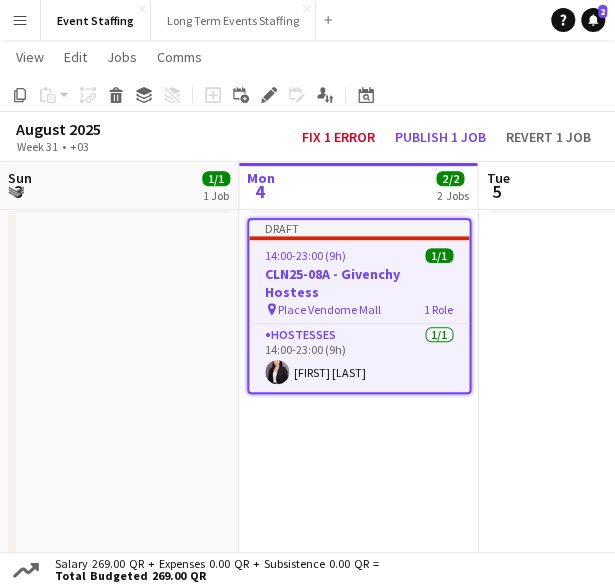 click on "12:00-21:00 (9h)    1/1   LVM25-06A - Louis Vuitton Villaggio Mall Client Advisor
pin
Villaggio Mall   1 Role   Hostesses   1/1   12:00-21:00 (9h)
Sahar Ghasemi" at bounding box center [597, 383] 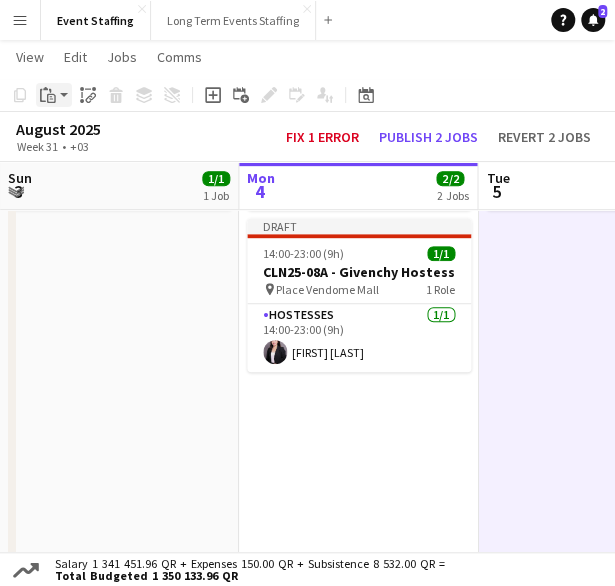 click on "Paste" 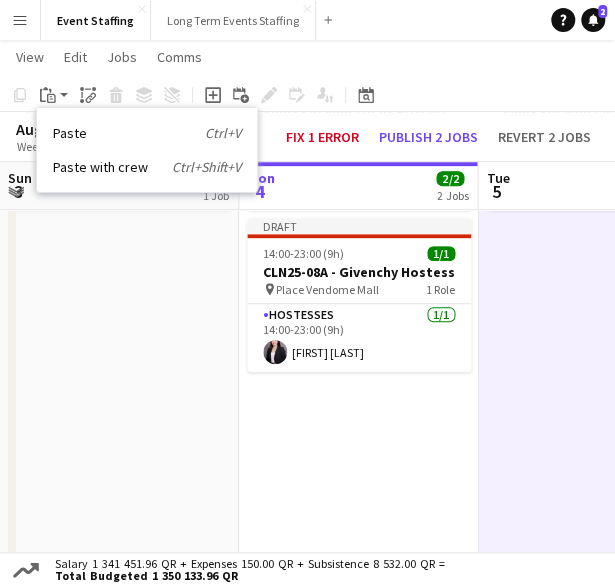 click on "Paste   Ctrl+V Paste with crew  Ctrl+Shift+V" at bounding box center [147, 150] 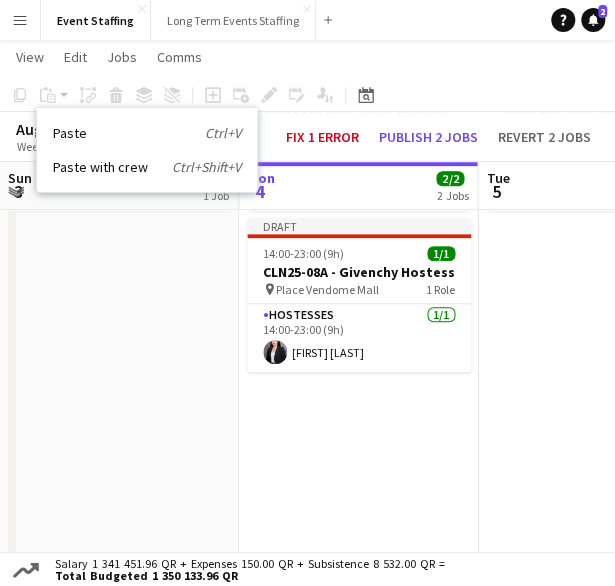 click on "12:00-21:00 (9h)    1/1   LVM25-06A - Louis Vuitton Villaggio Mall Client Advisor
pin
Villaggio Mall   1 Role   Hostesses   1/1   12:00-21:00 (9h)
Sahar Ghasemi" at bounding box center (597, 383) 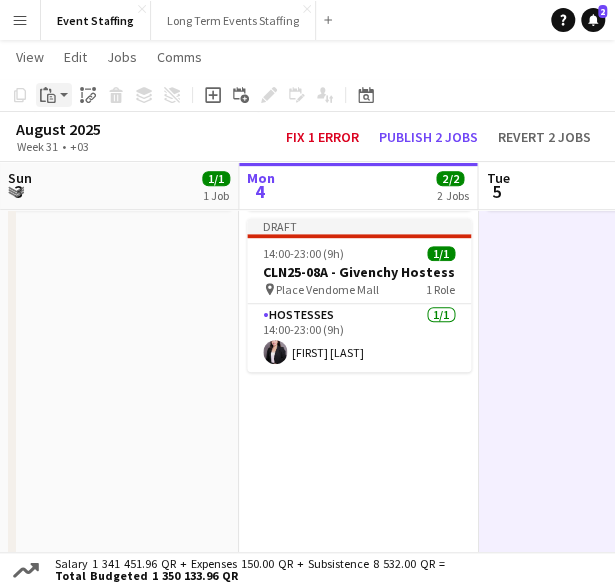 click on "Paste" at bounding box center [48, 95] 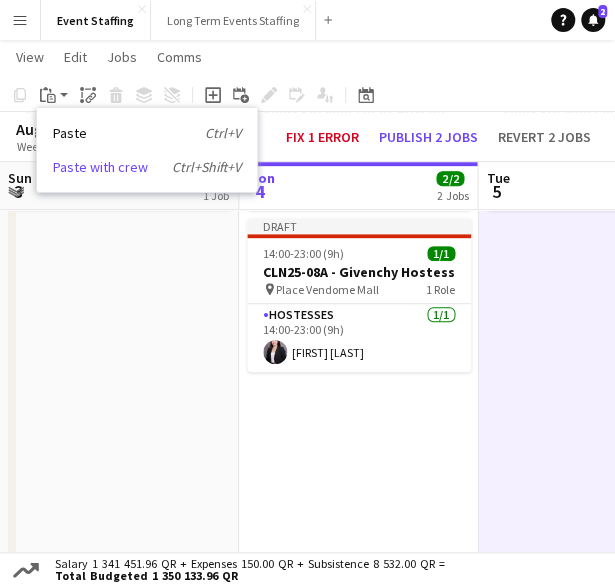 click on "Paste with crew  Ctrl+Shift+V" at bounding box center [147, 167] 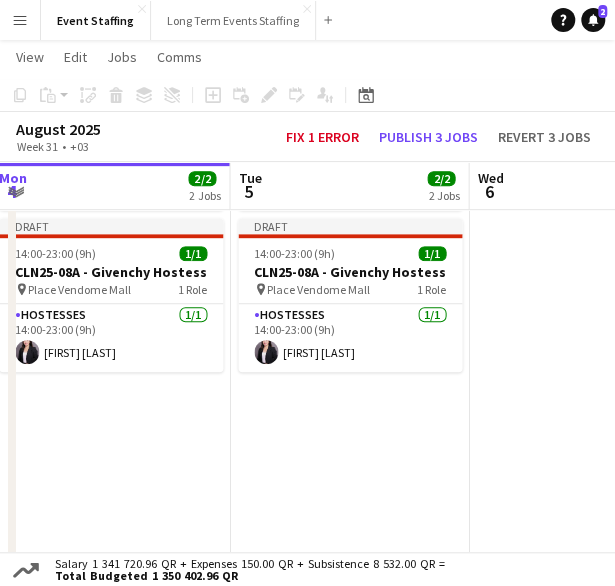 drag, startPoint x: 480, startPoint y: 442, endPoint x: 211, endPoint y: 437, distance: 269.04648 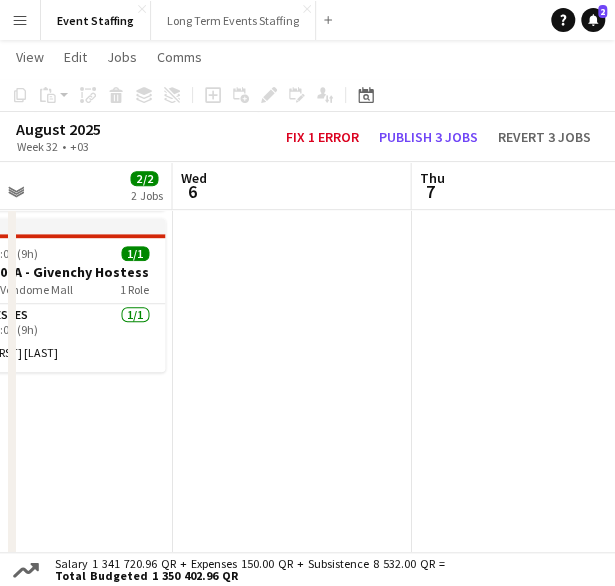 scroll, scrollTop: 0, scrollLeft: 793, axis: horizontal 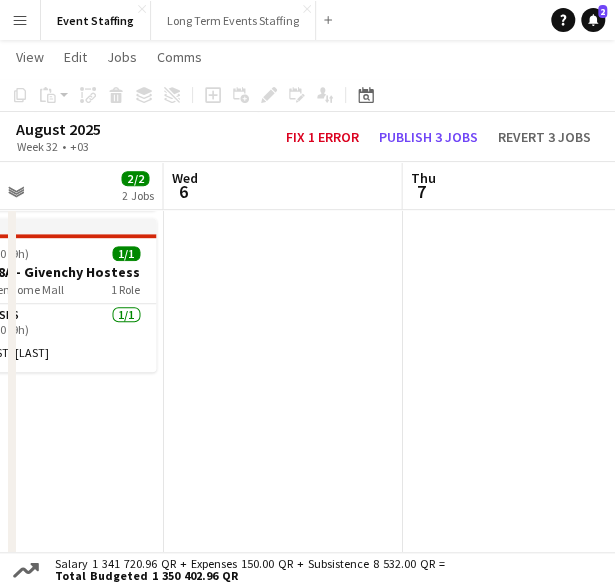 drag, startPoint x: 508, startPoint y: 429, endPoint x: 223, endPoint y: 427, distance: 285.00702 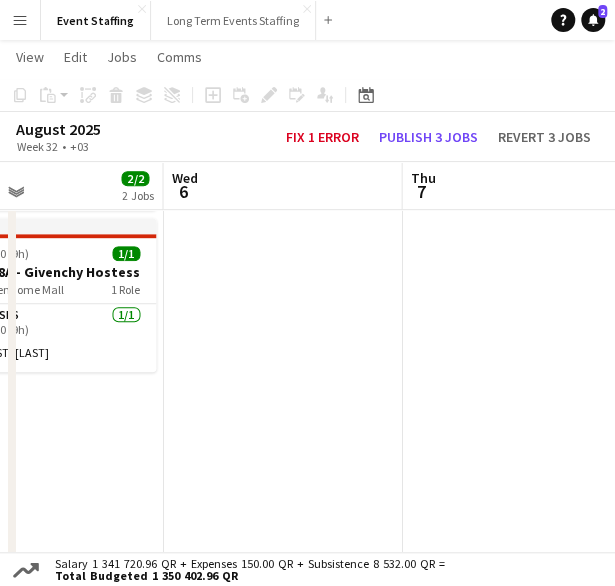 click at bounding box center [282, 383] 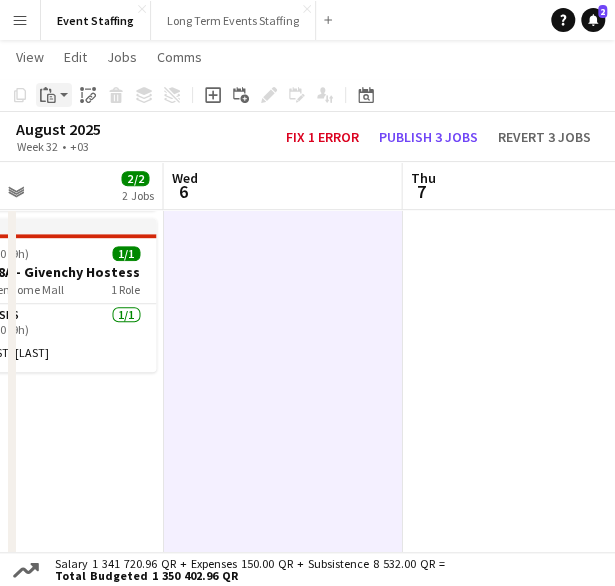click 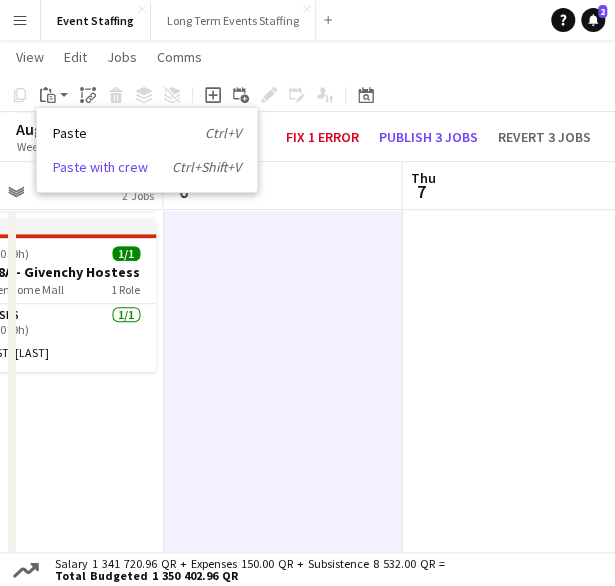 click on "Paste with crew  Ctrl+Shift+V" at bounding box center [147, 167] 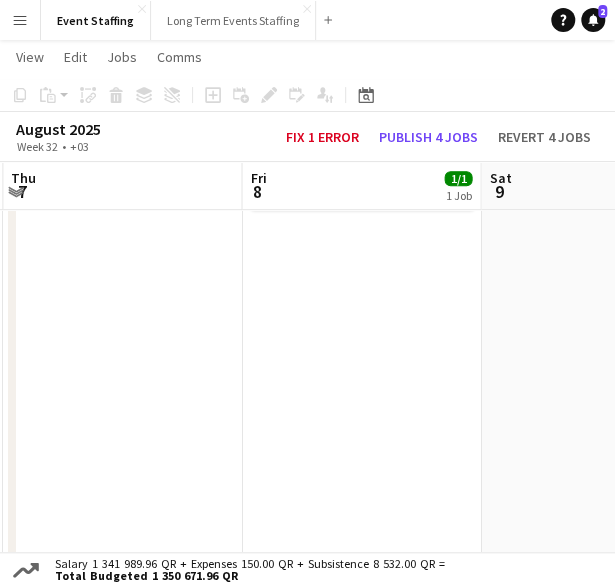 drag, startPoint x: 488, startPoint y: 381, endPoint x: 359, endPoint y: 378, distance: 129.03488 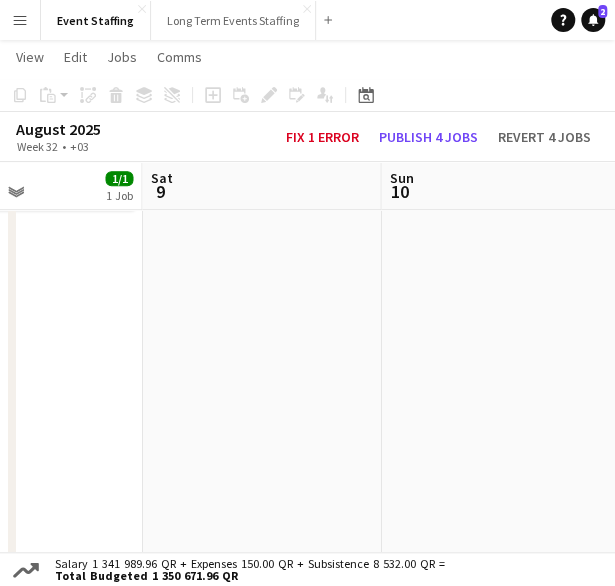drag, startPoint x: 508, startPoint y: 373, endPoint x: 139, endPoint y: 371, distance: 369.00543 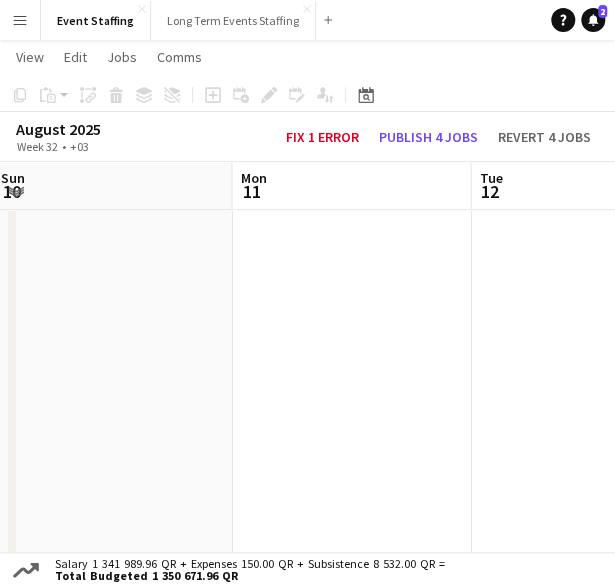 drag, startPoint x: 457, startPoint y: 369, endPoint x: 128, endPoint y: 378, distance: 329.12308 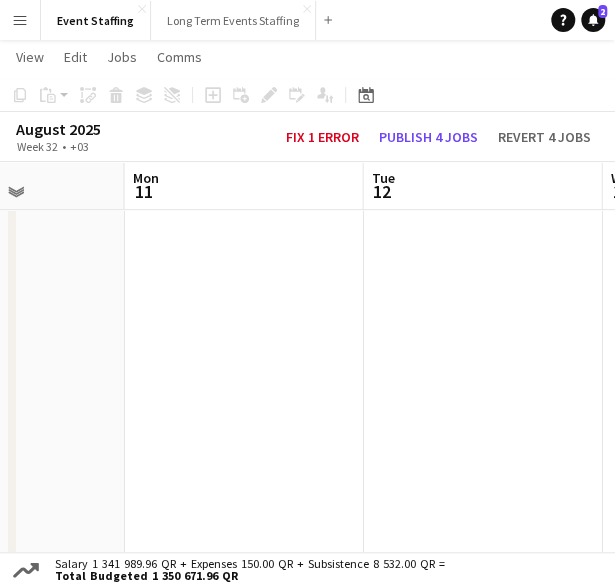 scroll, scrollTop: 0, scrollLeft: 888, axis: horizontal 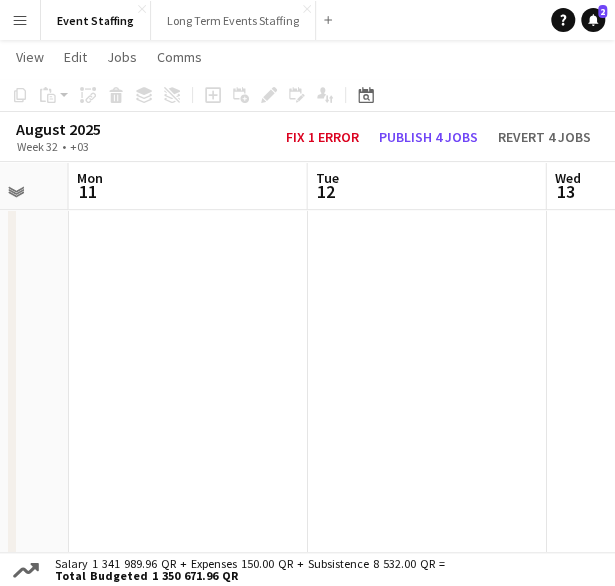 drag, startPoint x: 301, startPoint y: 357, endPoint x: 138, endPoint y: 369, distance: 163.44112 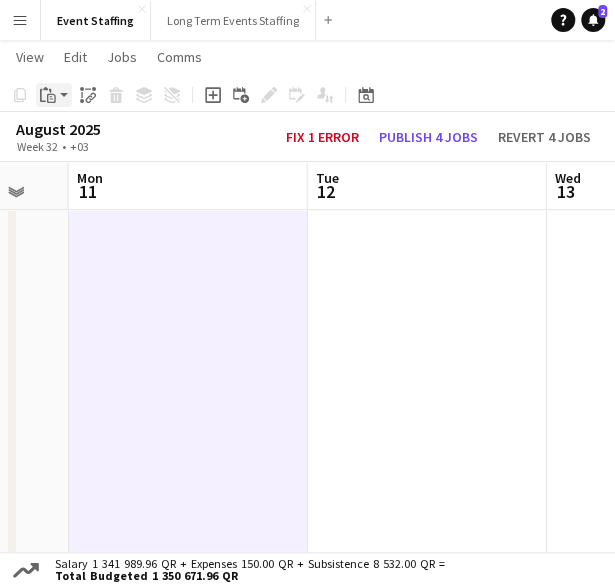 click on "Paste" at bounding box center (48, 95) 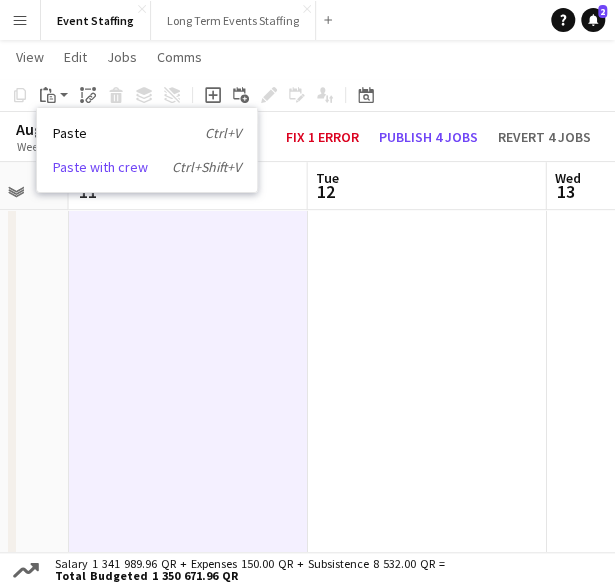 click on "Paste with crew  Ctrl+Shift+V" at bounding box center [147, 167] 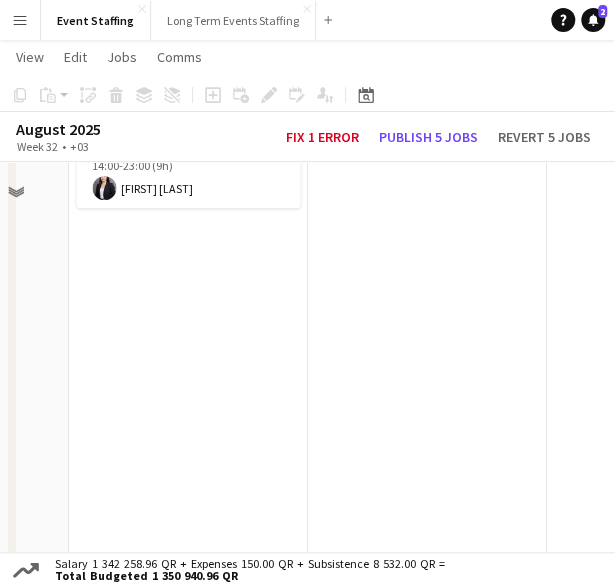 scroll, scrollTop: 0, scrollLeft: 0, axis: both 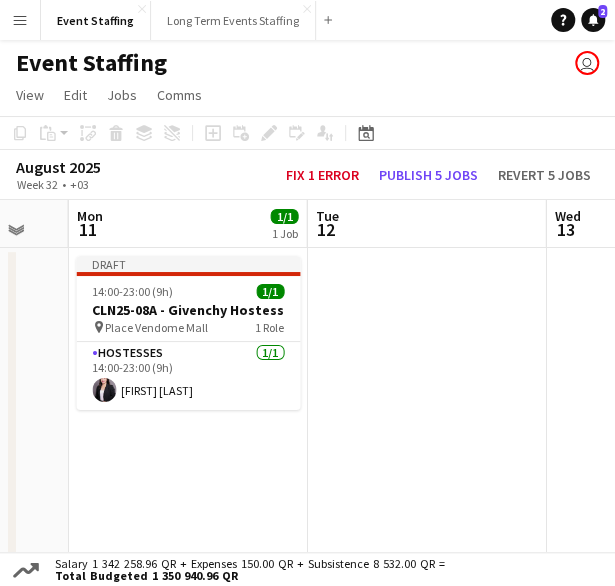 click at bounding box center [426, 585] 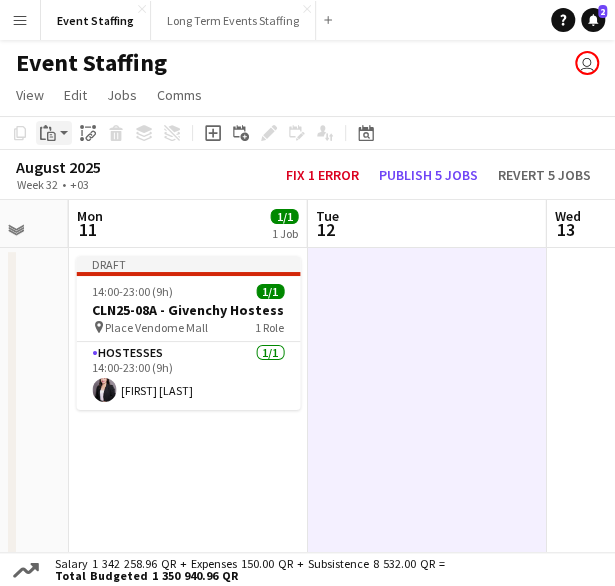 click on "Paste" at bounding box center [48, 133] 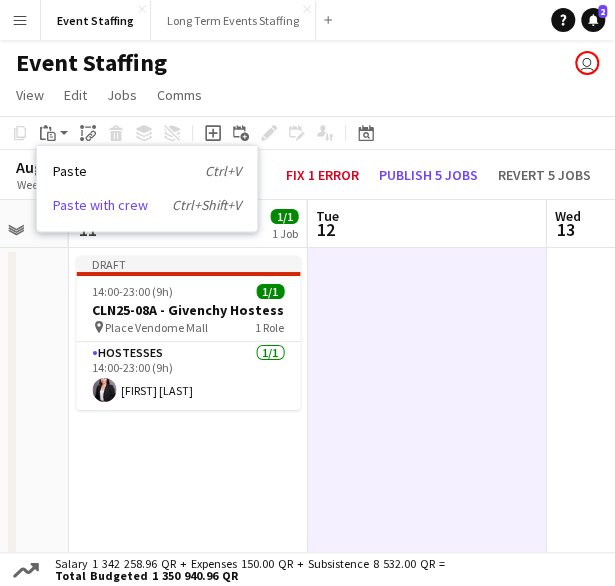 click on "Paste with crew  Ctrl+Shift+V" at bounding box center [147, 205] 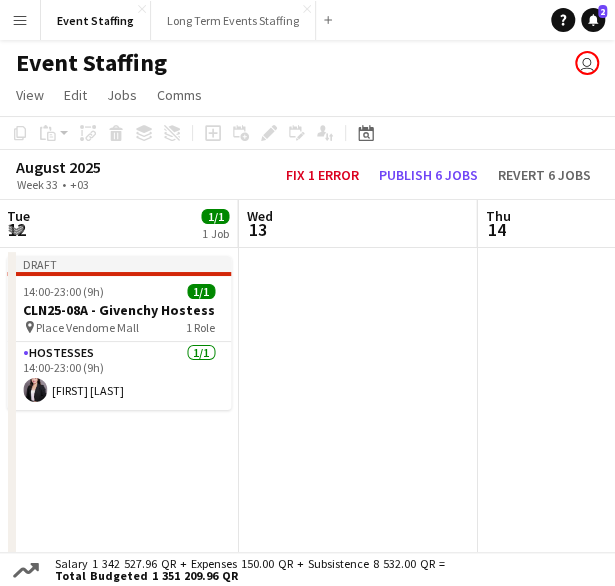 scroll, scrollTop: 0, scrollLeft: 722, axis: horizontal 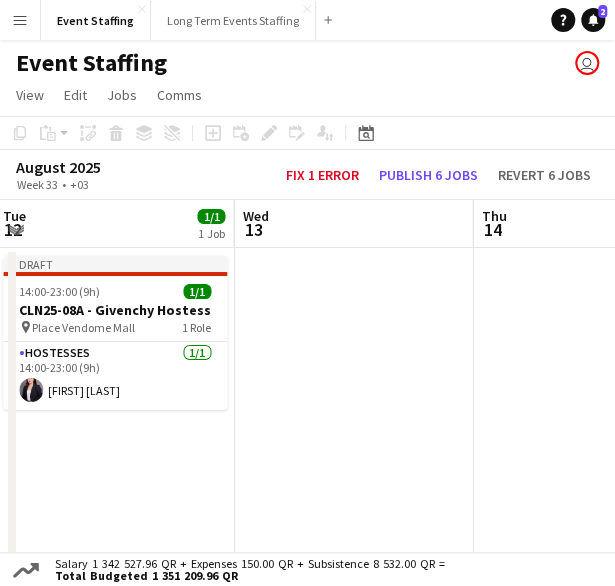 drag, startPoint x: 564, startPoint y: 442, endPoint x: 252, endPoint y: 448, distance: 312.05768 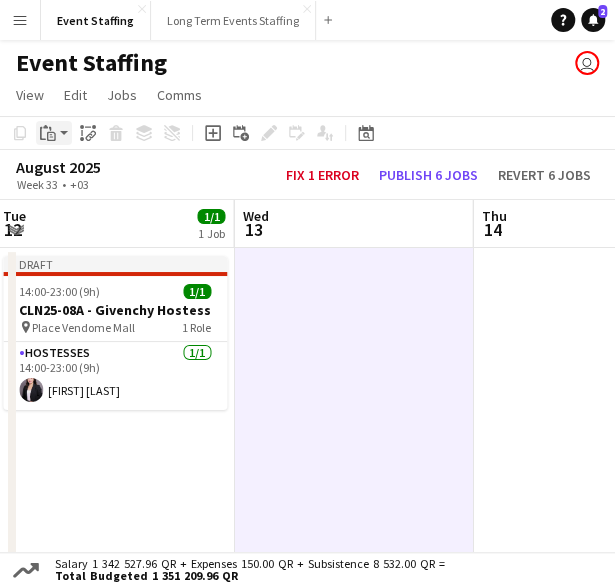 click on "Paste" at bounding box center [48, 133] 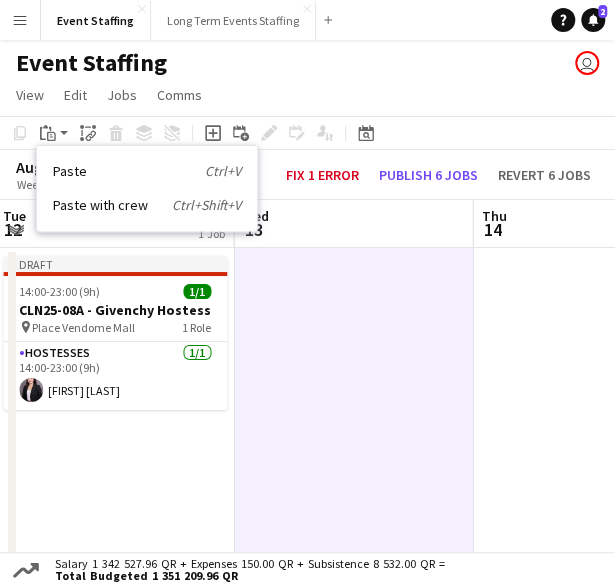 click on "Paste with crew  Ctrl+Shift+V" at bounding box center (147, 205) 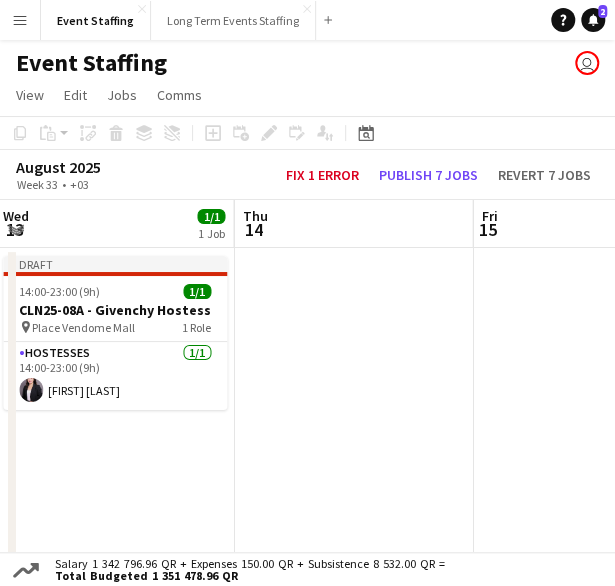 scroll, scrollTop: 0, scrollLeft: 735, axis: horizontal 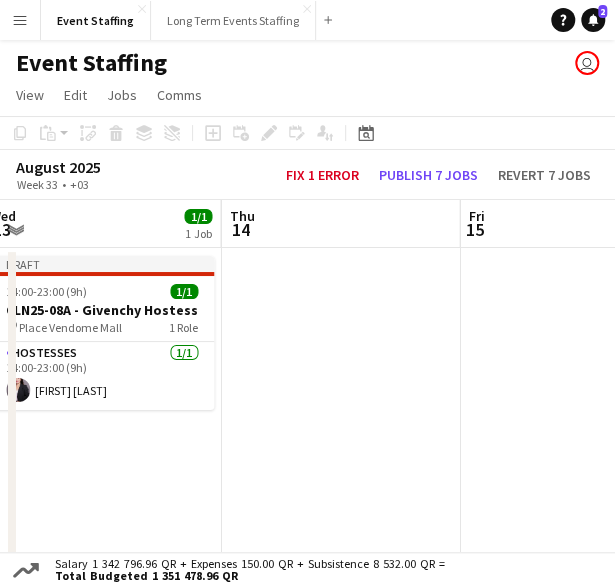 drag, startPoint x: 564, startPoint y: 447, endPoint x: 315, endPoint y: 435, distance: 249.28899 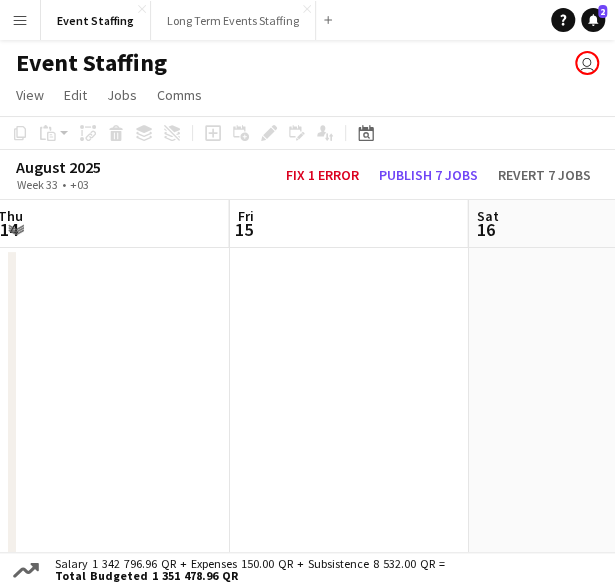 drag, startPoint x: 558, startPoint y: 385, endPoint x: 210, endPoint y: 359, distance: 348.9699 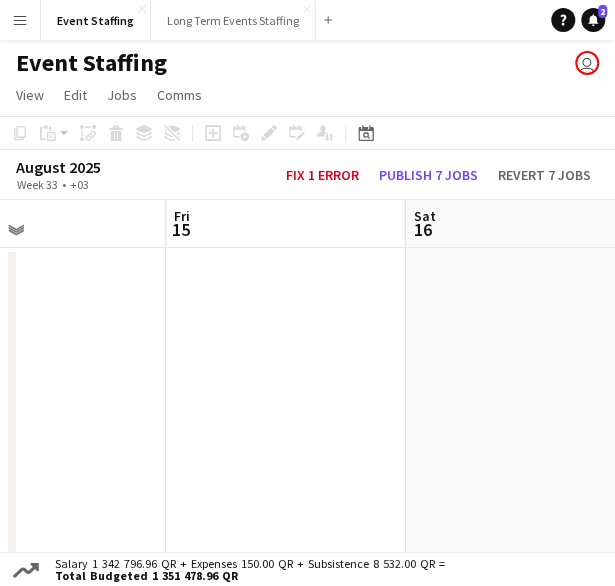 drag, startPoint x: 412, startPoint y: 360, endPoint x: 222, endPoint y: 354, distance: 190.09471 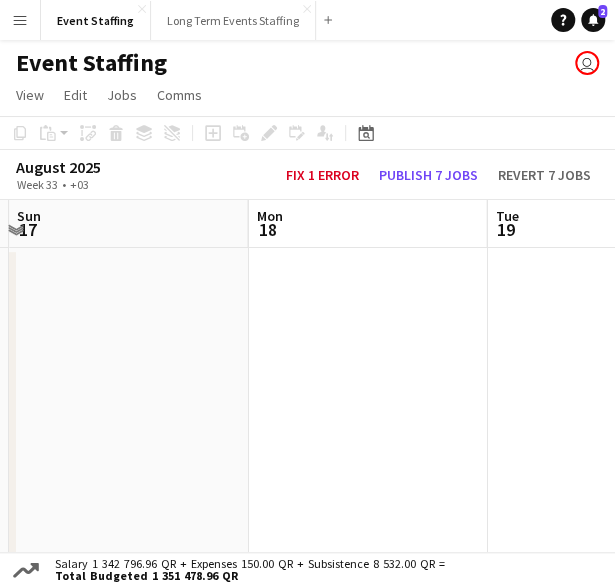 scroll, scrollTop: 0, scrollLeft: 733, axis: horizontal 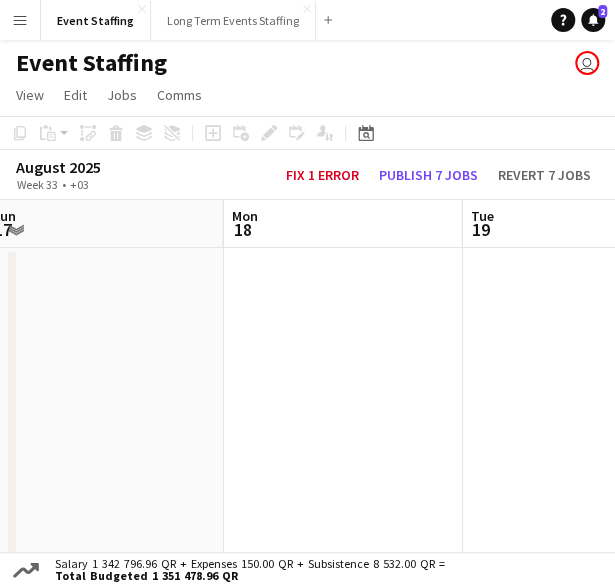 drag, startPoint x: 497, startPoint y: 387, endPoint x: 315, endPoint y: 395, distance: 182.17574 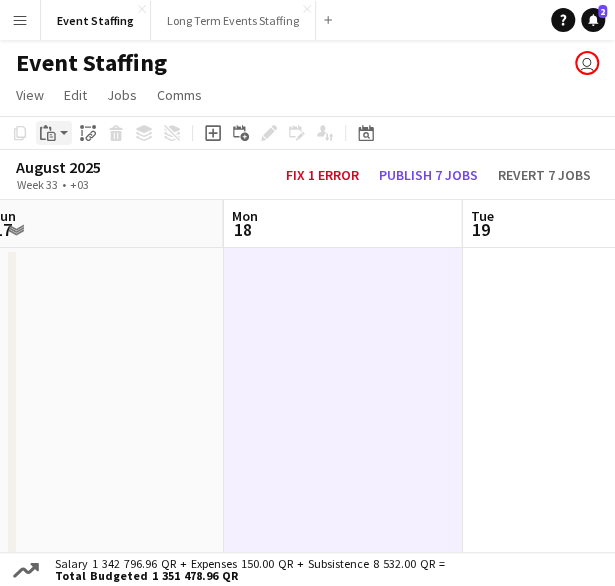 click on "Paste" at bounding box center [48, 133] 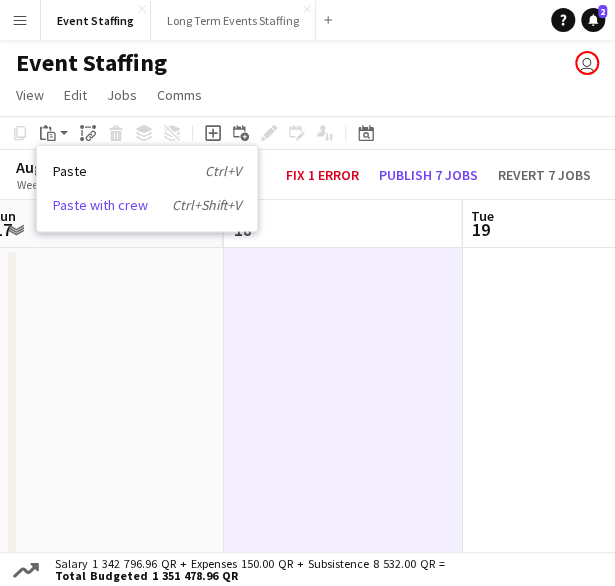 click on "Paste with crew  Ctrl+Shift+V" at bounding box center (147, 205) 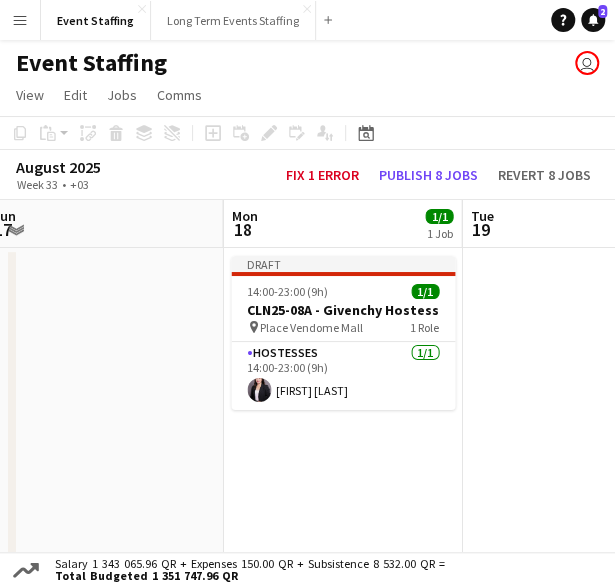 click at bounding box center (581, 585) 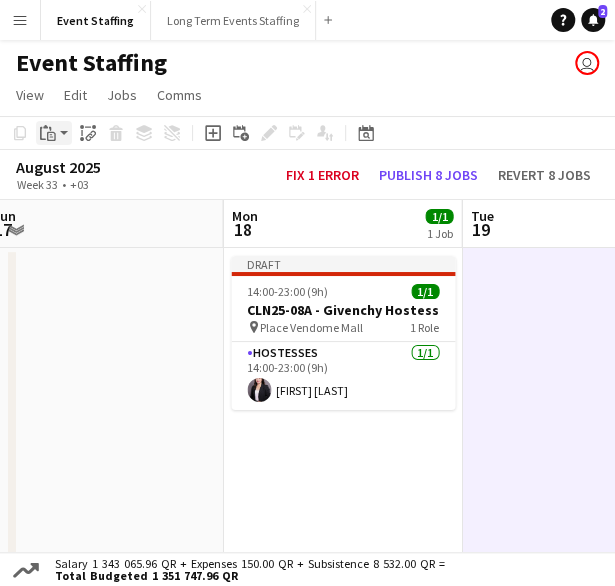 click on "Paste" at bounding box center [54, 133] 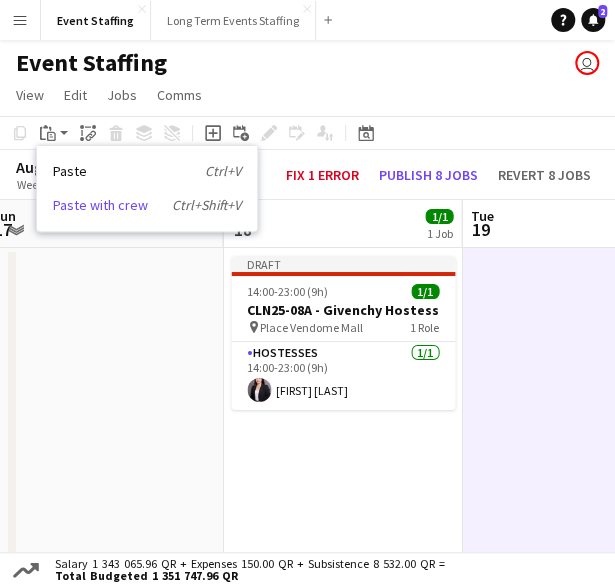 click on "Paste with crew  Ctrl+Shift+V" at bounding box center (147, 205) 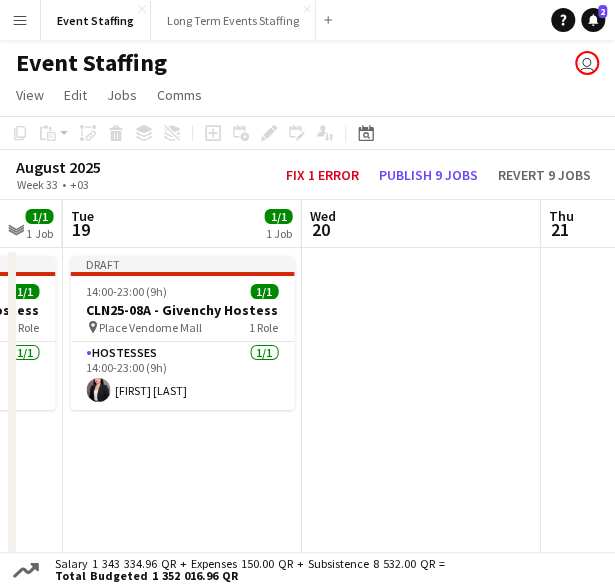 drag, startPoint x: 571, startPoint y: 412, endPoint x: 168, endPoint y: 403, distance: 403.1005 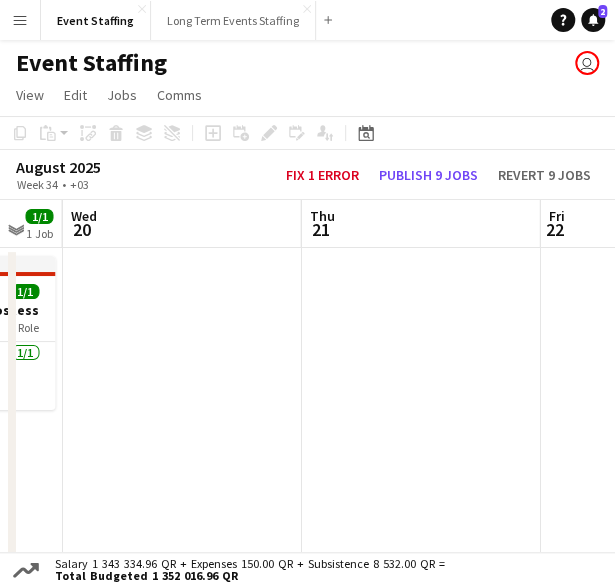 scroll, scrollTop: 0, scrollLeft: 658, axis: horizontal 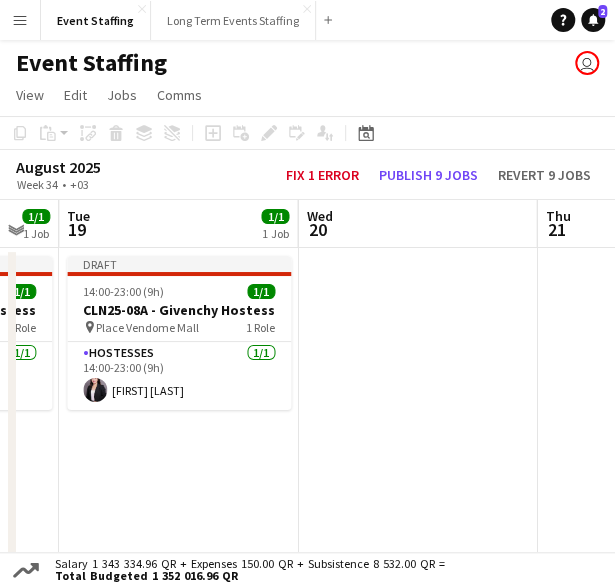click at bounding box center [417, 585] 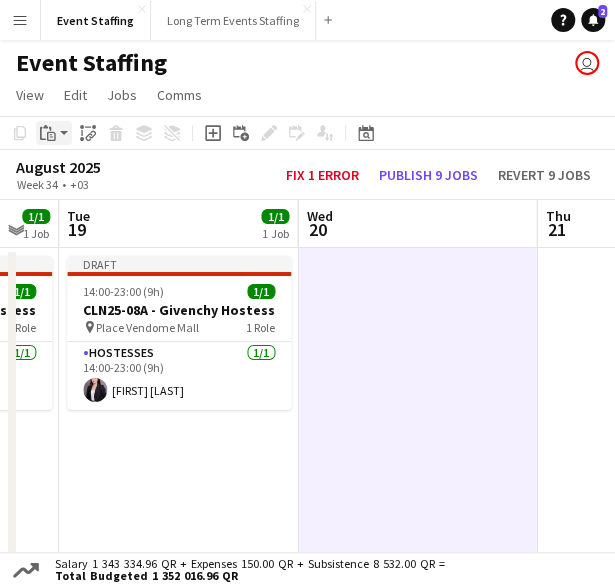 click 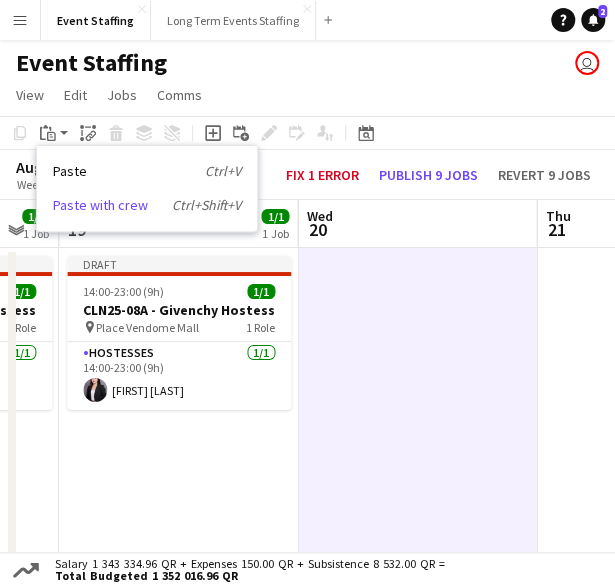 click on "Paste with crew  Ctrl+Shift+V" at bounding box center (147, 205) 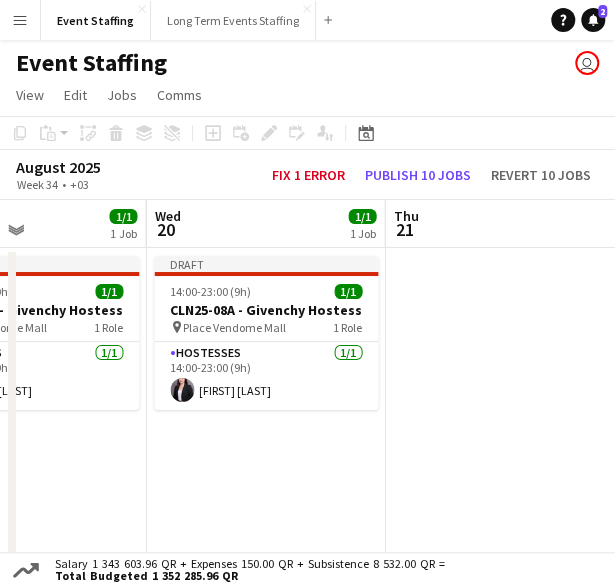 drag, startPoint x: 497, startPoint y: 491, endPoint x: 340, endPoint y: 479, distance: 157.45793 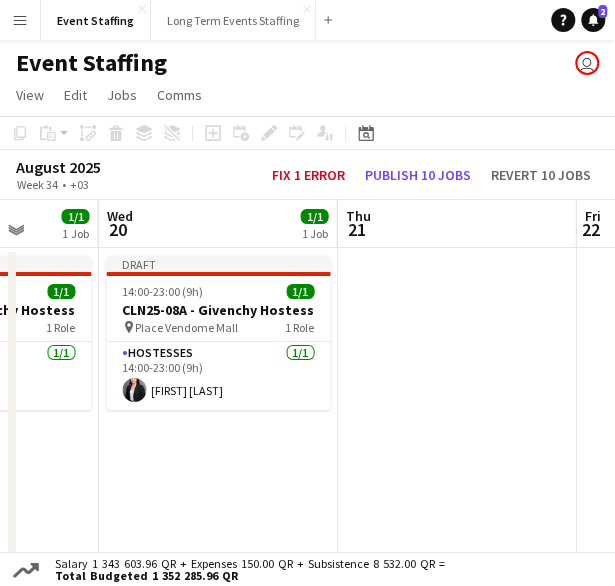 scroll, scrollTop: 0, scrollLeft: 863, axis: horizontal 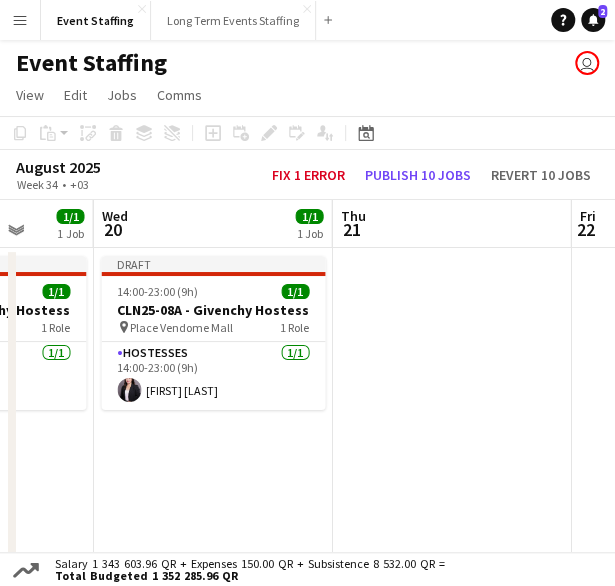 drag, startPoint x: 521, startPoint y: 431, endPoint x: 474, endPoint y: 437, distance: 47.38143 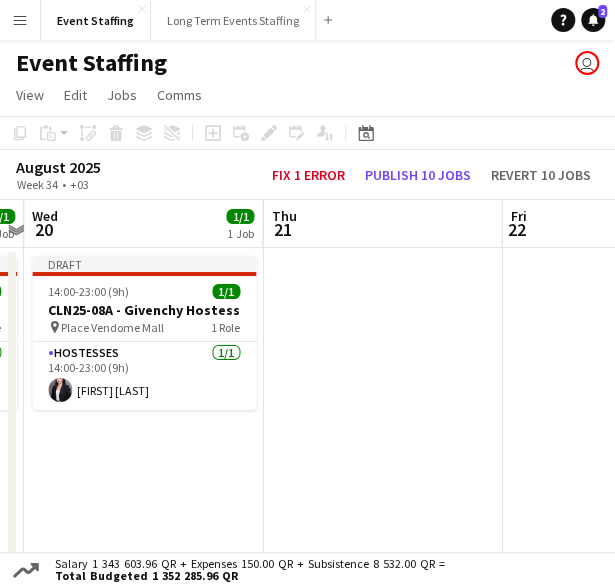 drag, startPoint x: 520, startPoint y: 433, endPoint x: 198, endPoint y: 439, distance: 322.0559 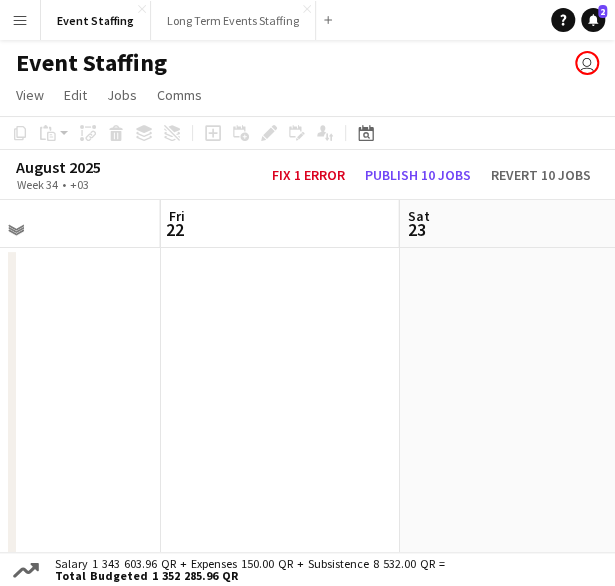 drag, startPoint x: 471, startPoint y: 434, endPoint x: 159, endPoint y: 427, distance: 312.07852 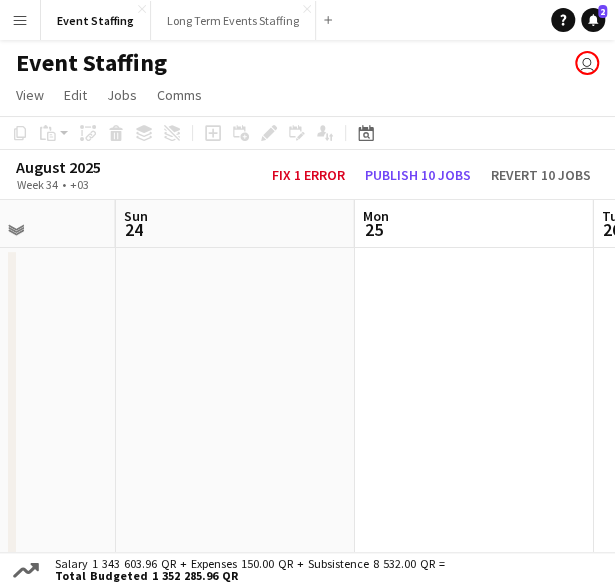 scroll, scrollTop: 0, scrollLeft: 852, axis: horizontal 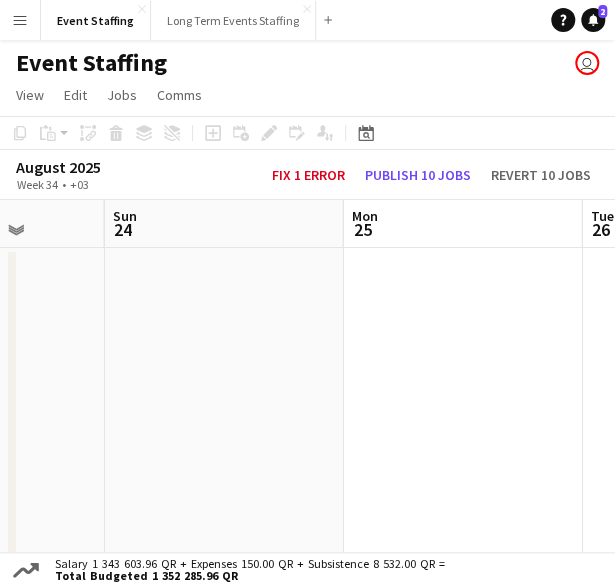 drag, startPoint x: 458, startPoint y: 425, endPoint x: 175, endPoint y: 432, distance: 283.08655 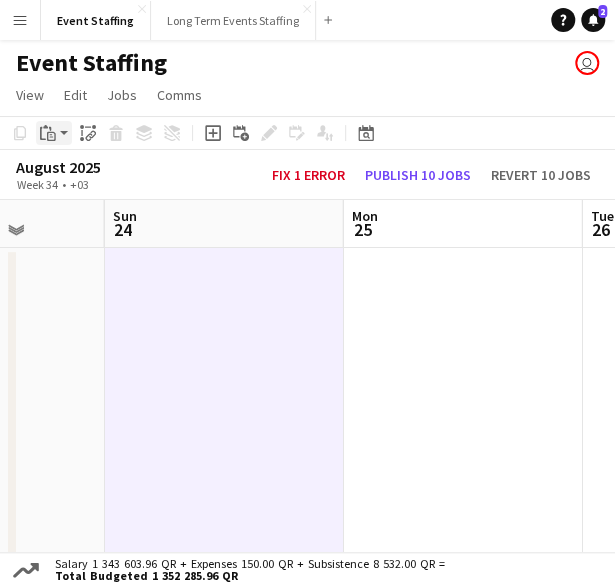 click on "Paste" at bounding box center (48, 133) 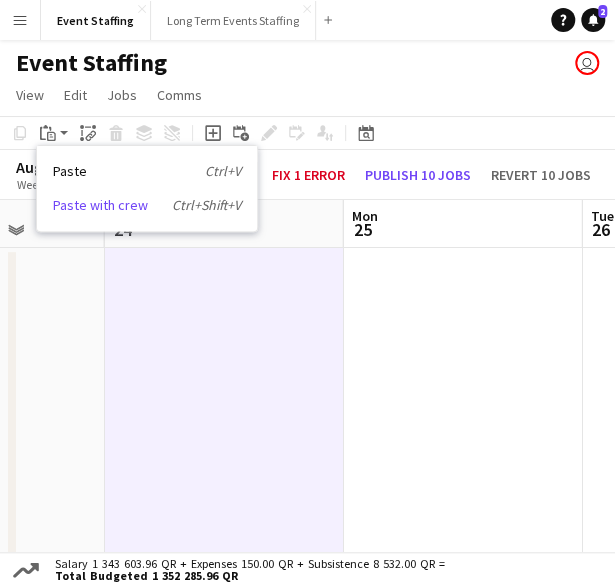 click on "Paste with crew  Ctrl+Shift+V" at bounding box center (147, 205) 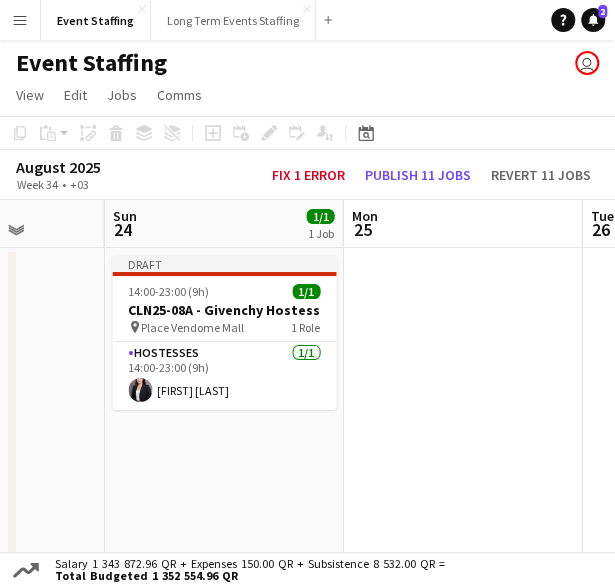 click at bounding box center [462, 585] 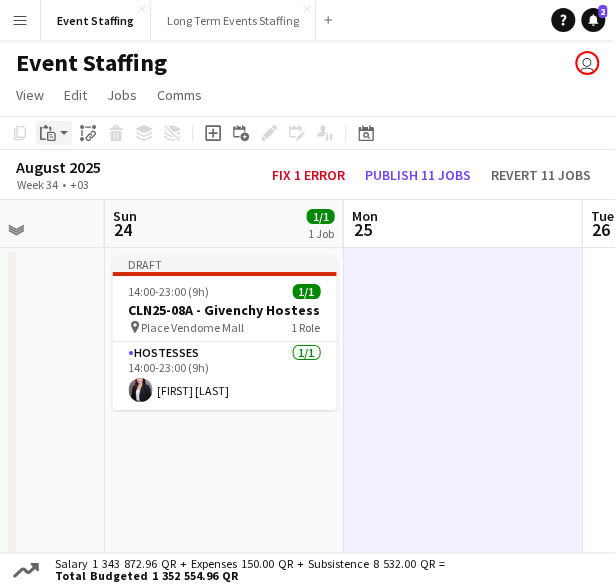 click 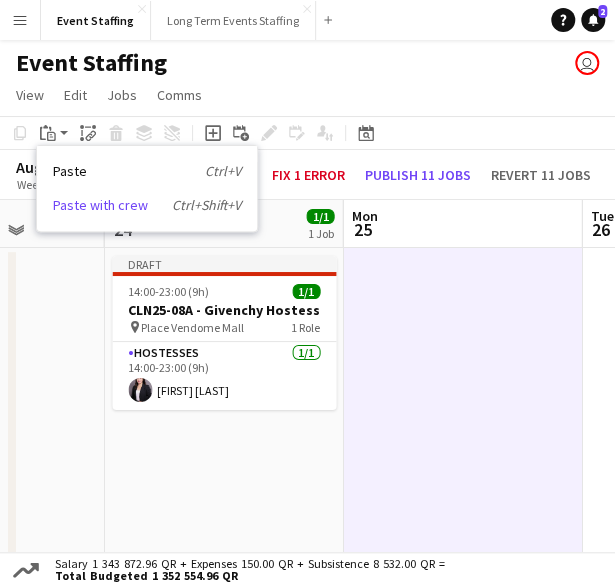 click on "Paste with crew  Ctrl+Shift+V" at bounding box center (147, 205) 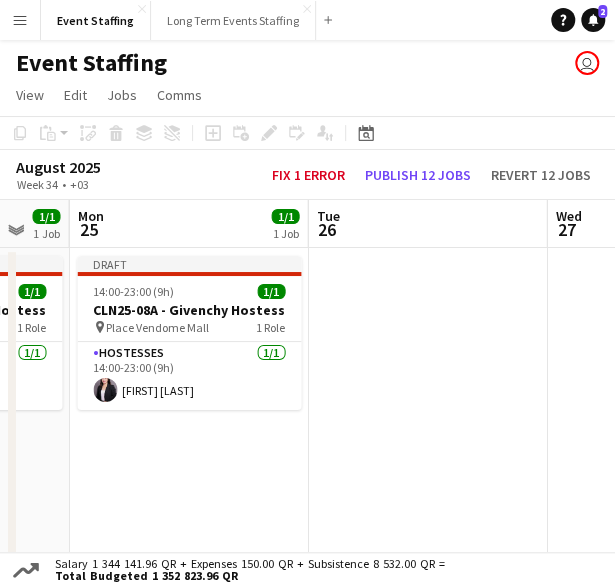 scroll, scrollTop: 0, scrollLeft: 770, axis: horizontal 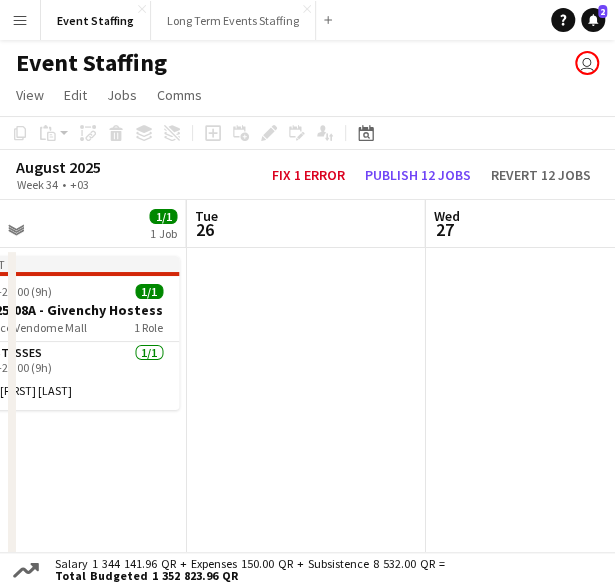 drag, startPoint x: 489, startPoint y: 399, endPoint x: 93, endPoint y: 386, distance: 396.21332 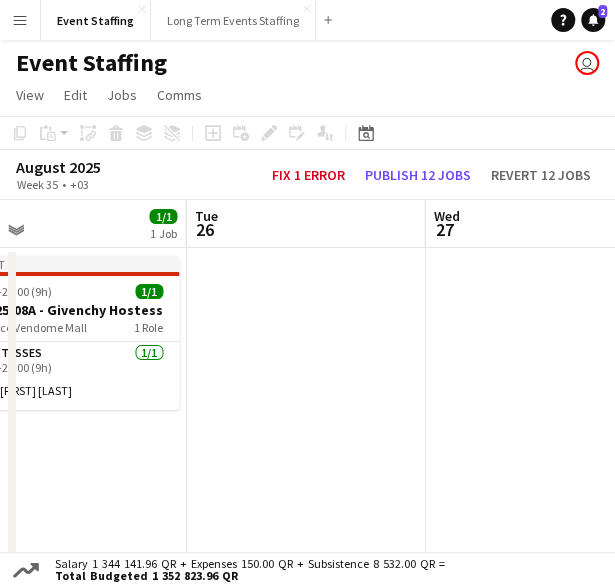 click at bounding box center [305, 585] 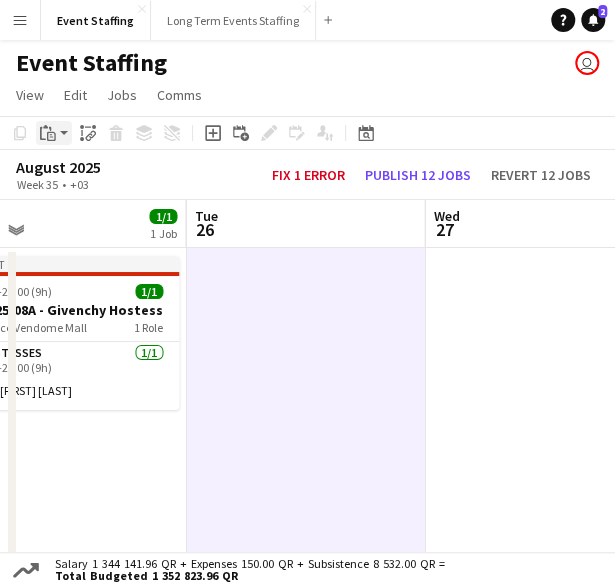 click on "Paste" 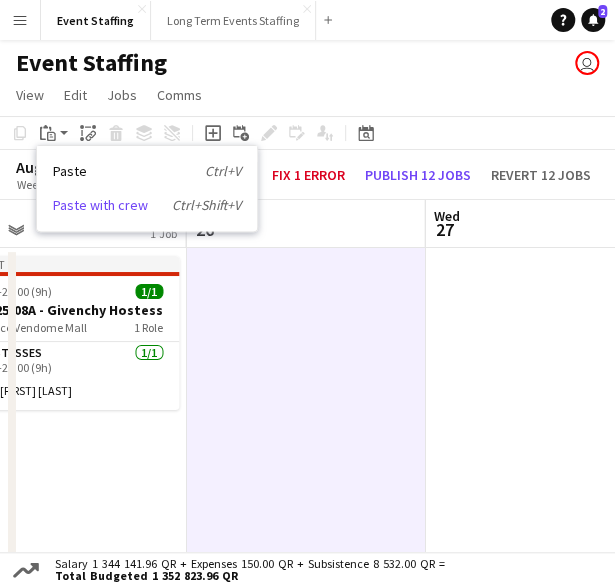 click on "Paste with crew  Ctrl+Shift+V" at bounding box center (147, 205) 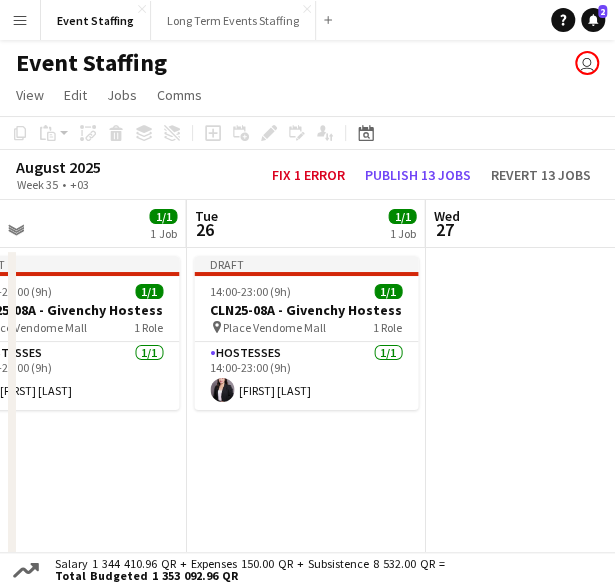 click at bounding box center [544, 585] 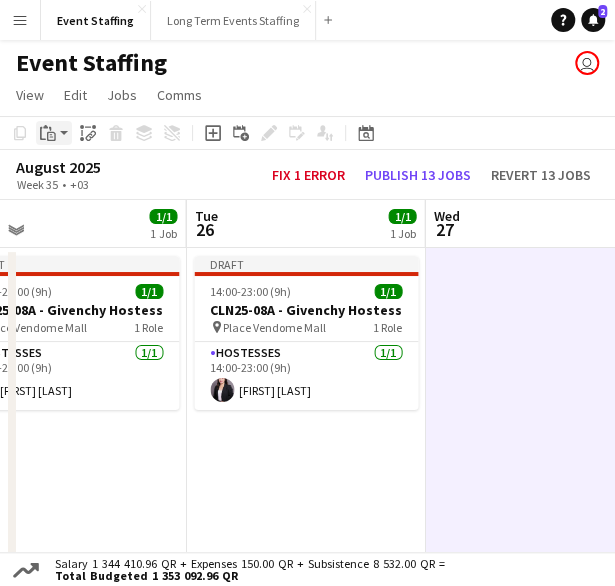 click on "Paste" at bounding box center [48, 133] 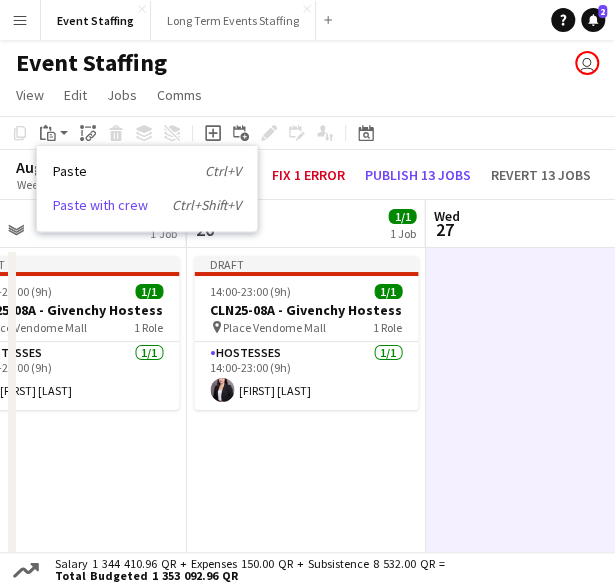click on "Paste with crew  Ctrl+Shift+V" at bounding box center (147, 205) 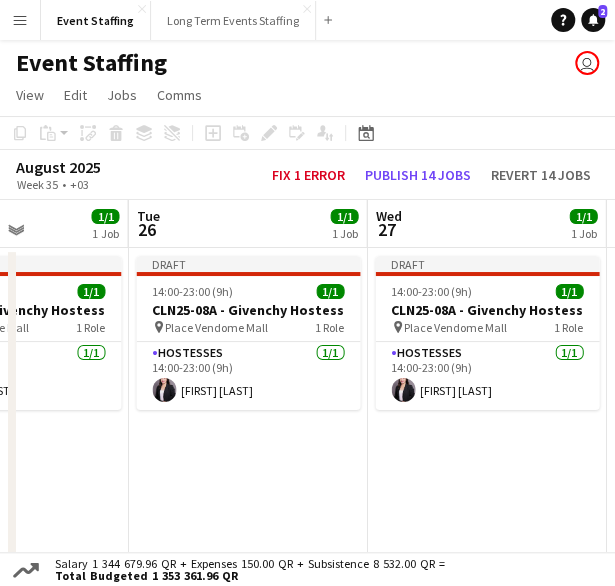 drag, startPoint x: 451, startPoint y: 449, endPoint x: 172, endPoint y: 423, distance: 280.20886 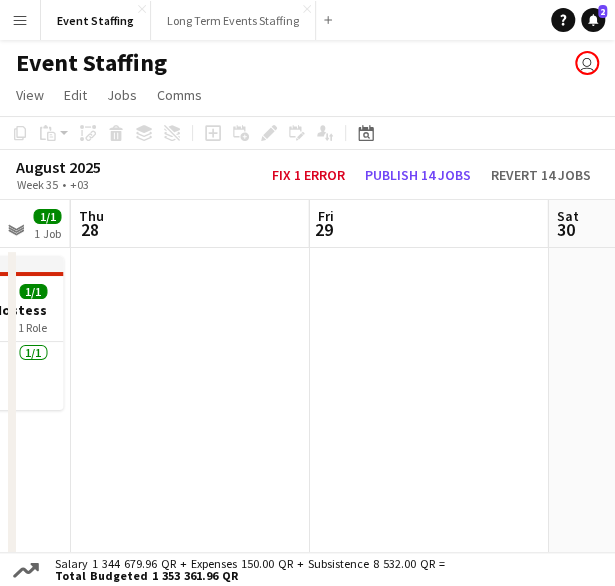 scroll, scrollTop: 0, scrollLeft: 659, axis: horizontal 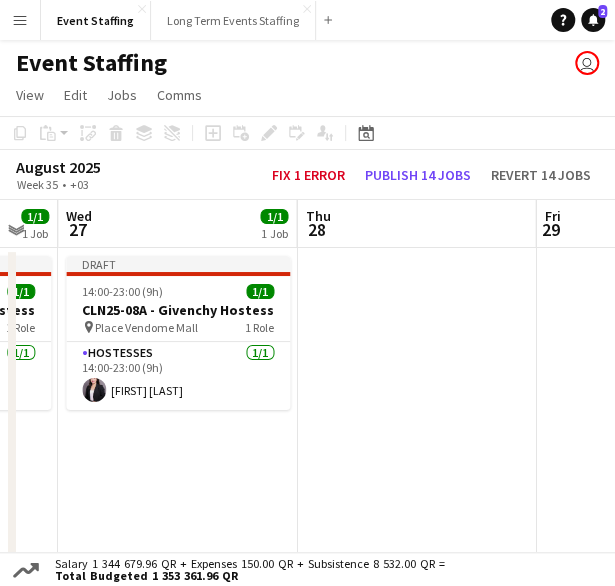 drag, startPoint x: 390, startPoint y: 438, endPoint x: 320, endPoint y: 446, distance: 70.45566 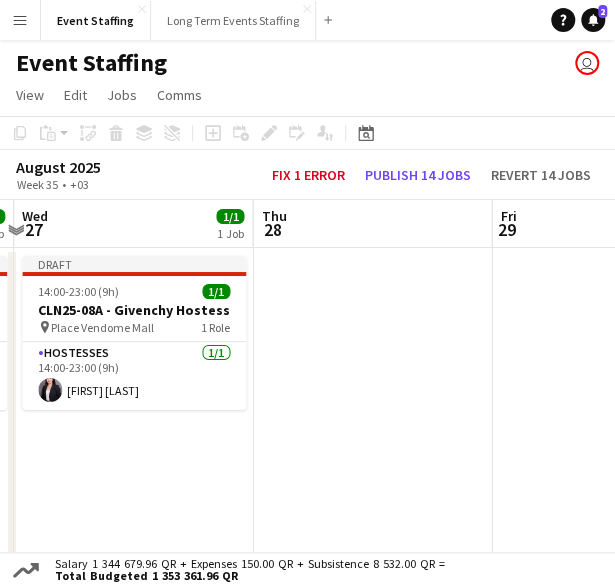 drag, startPoint x: 463, startPoint y: 428, endPoint x: 161, endPoint y: 433, distance: 302.04138 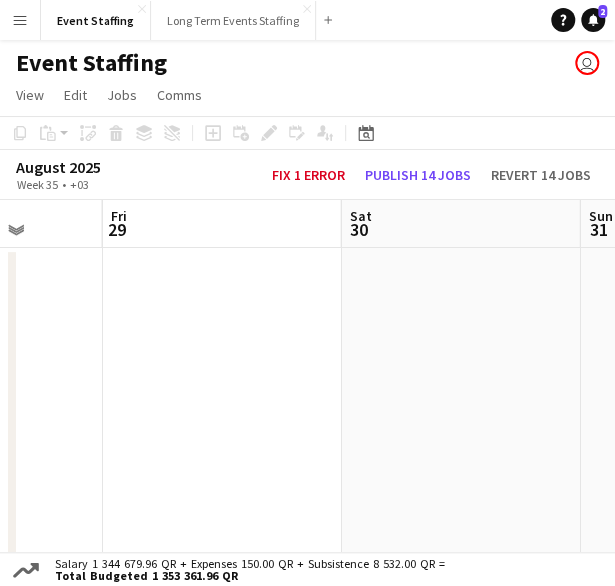 scroll, scrollTop: 0, scrollLeft: 708, axis: horizontal 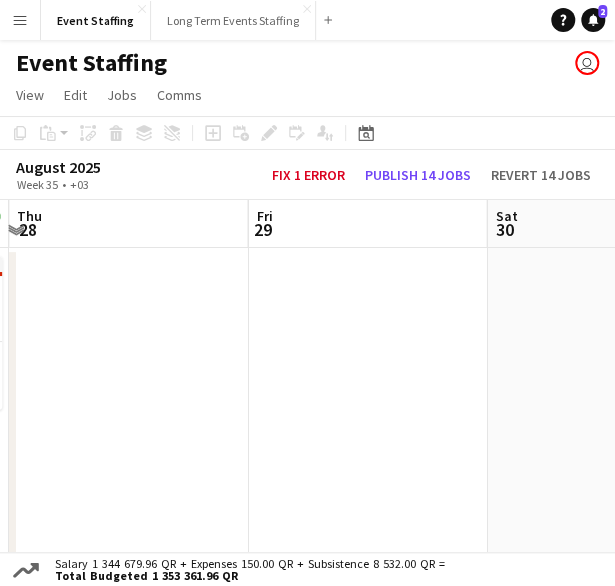 drag, startPoint x: 451, startPoint y: 435, endPoint x: 254, endPoint y: 443, distance: 197.16237 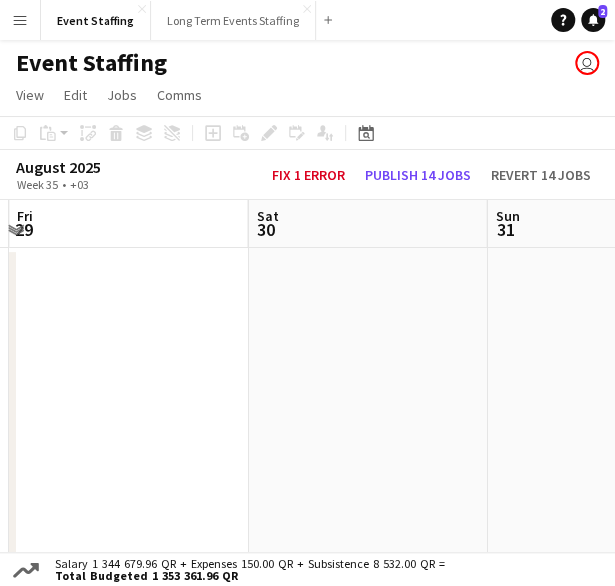 click at bounding box center [367, 585] 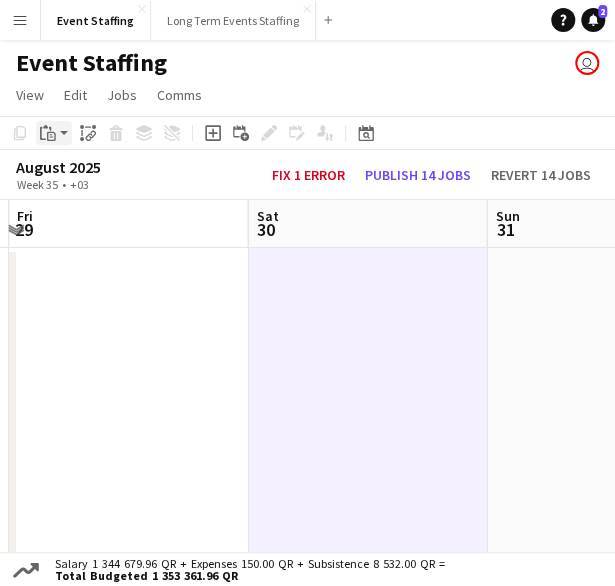 click on "Paste" at bounding box center (48, 133) 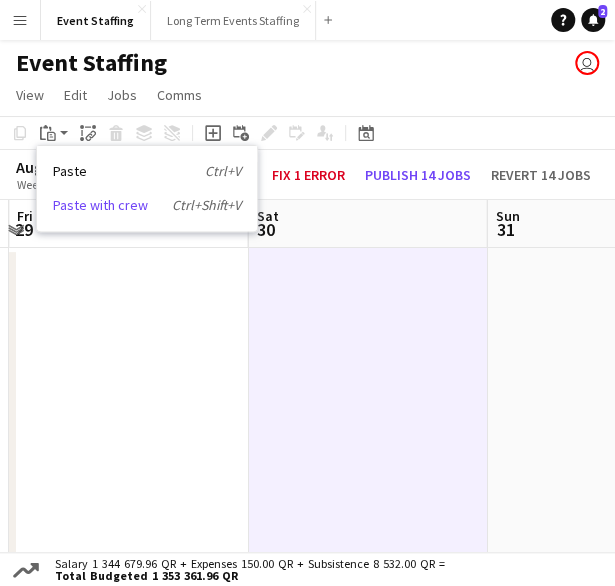 click on "Paste with crew  Ctrl+Shift+V" at bounding box center (147, 205) 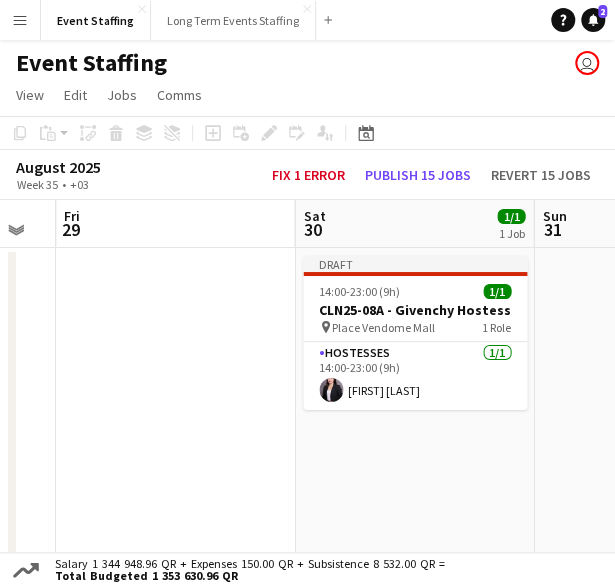 scroll, scrollTop: 0, scrollLeft: 625, axis: horizontal 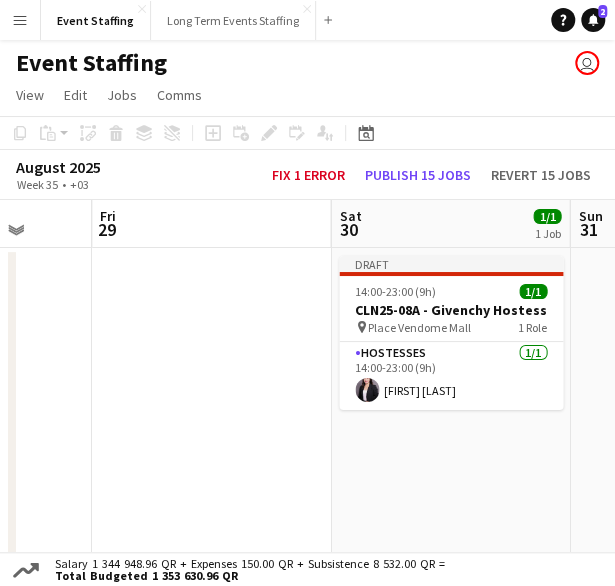 drag, startPoint x: 298, startPoint y: 435, endPoint x: 381, endPoint y: 451, distance: 84.5281 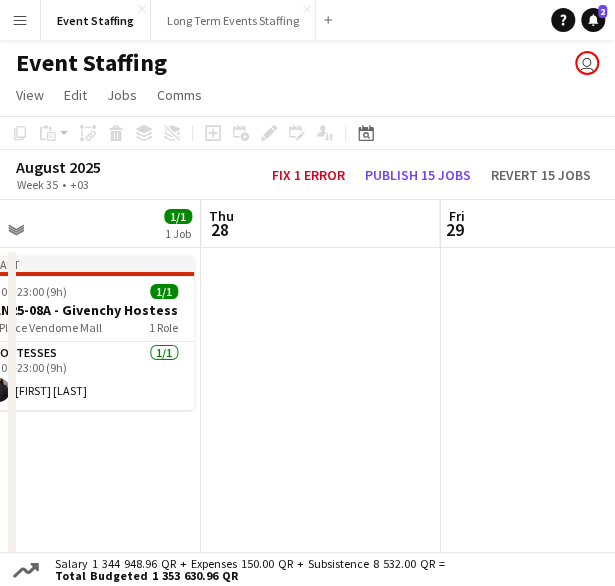 drag, startPoint x: 136, startPoint y: 315, endPoint x: 486, endPoint y: 362, distance: 353.1416 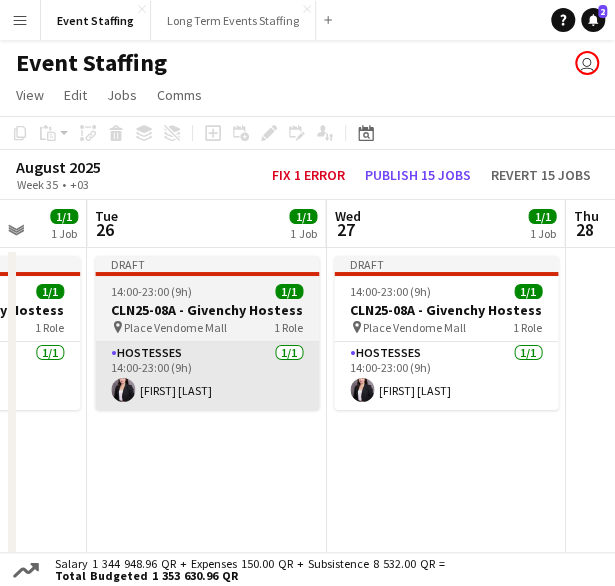 drag, startPoint x: 111, startPoint y: 329, endPoint x: 275, endPoint y: 380, distance: 171.7469 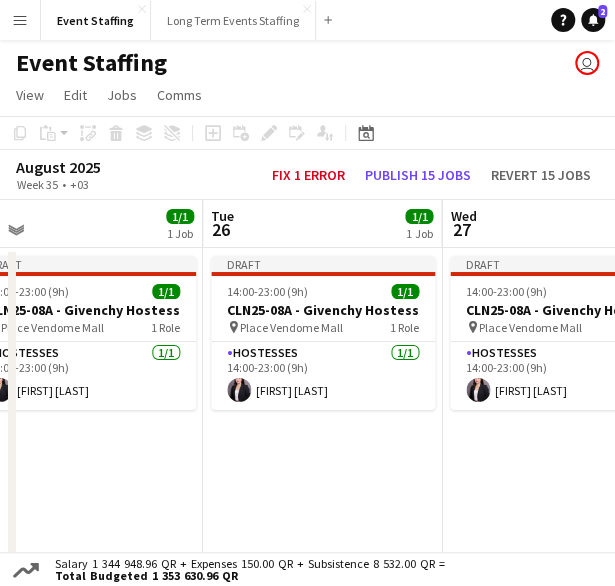 drag, startPoint x: 165, startPoint y: 364, endPoint x: 519, endPoint y: 399, distance: 355.726 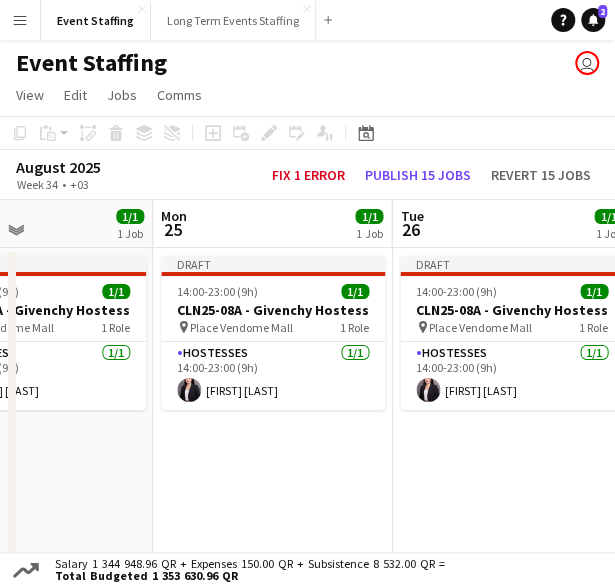 drag, startPoint x: 310, startPoint y: 376, endPoint x: 586, endPoint y: 417, distance: 279.0287 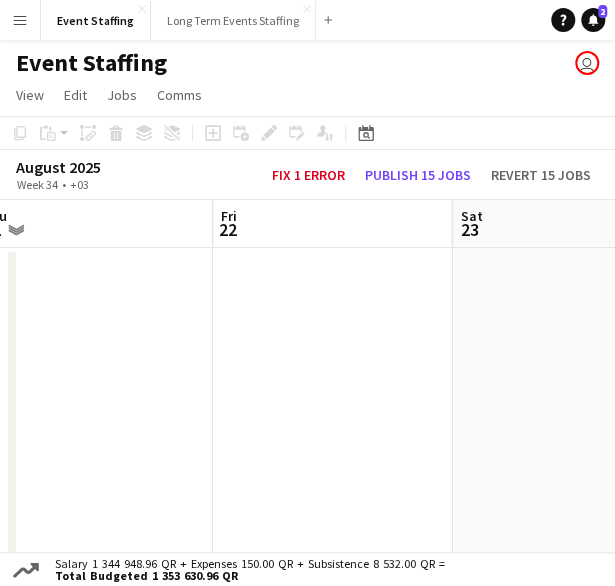 drag, startPoint x: 167, startPoint y: 370, endPoint x: 360, endPoint y: 386, distance: 193.66208 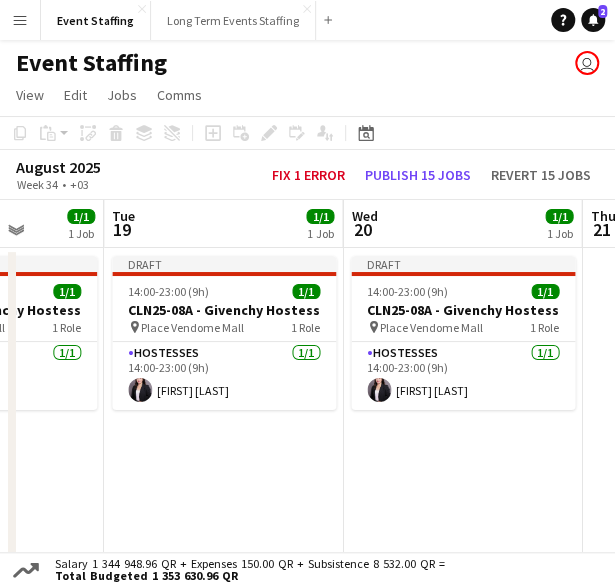 drag, startPoint x: 156, startPoint y: 351, endPoint x: 574, endPoint y: 396, distance: 420.41528 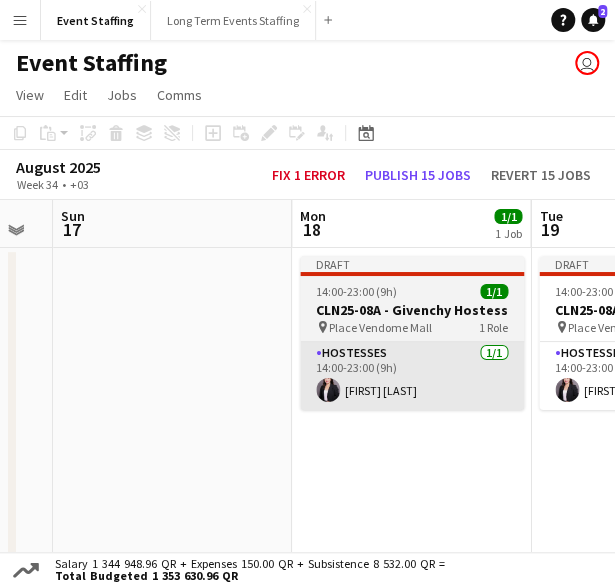 drag, startPoint x: 167, startPoint y: 356, endPoint x: 458, endPoint y: 399, distance: 294.15982 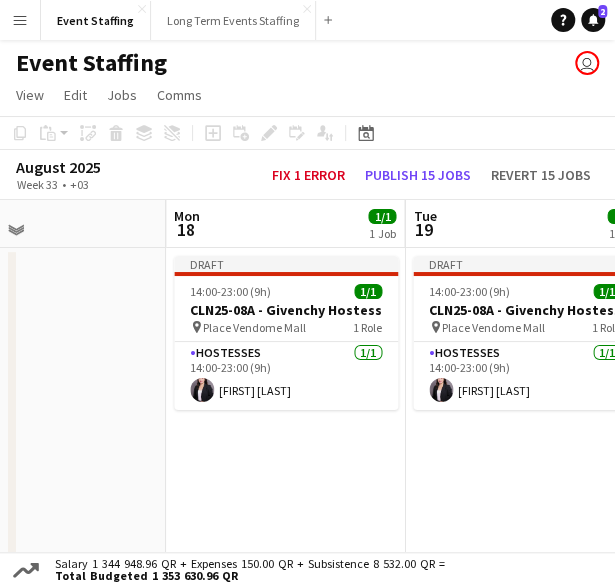 drag, startPoint x: 254, startPoint y: 379, endPoint x: 629, endPoint y: 435, distance: 379.15826 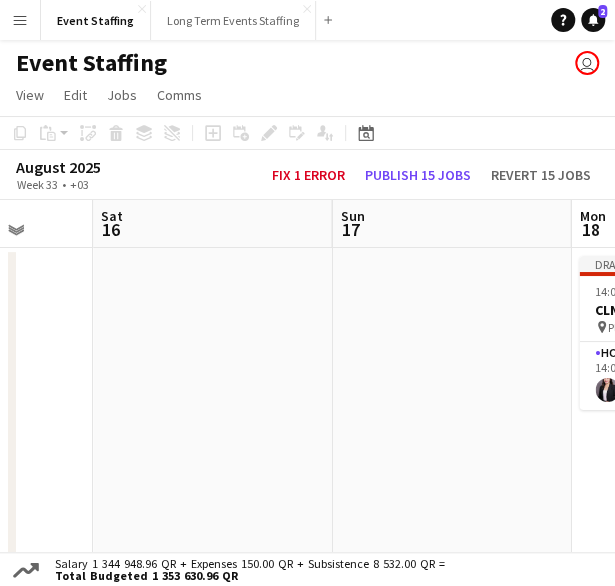 drag, startPoint x: 182, startPoint y: 380, endPoint x: 534, endPoint y: 422, distance: 354.49683 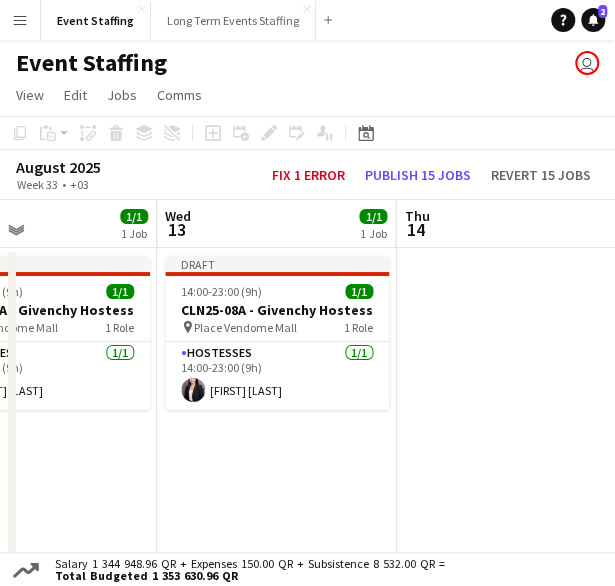 drag, startPoint x: 252, startPoint y: 393, endPoint x: 548, endPoint y: 421, distance: 297.32138 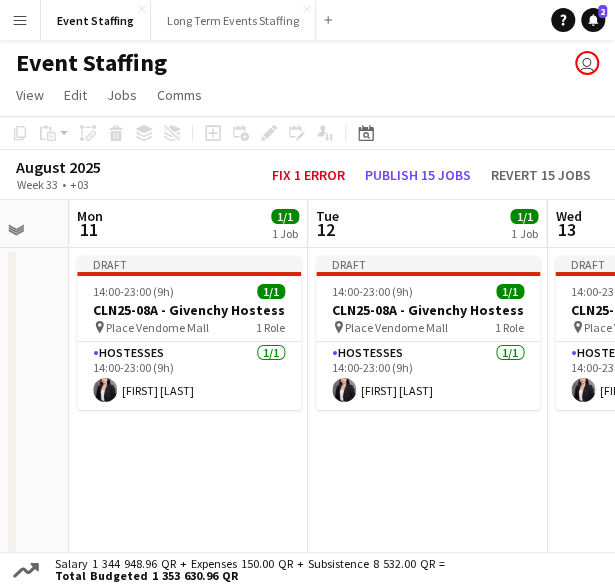 drag, startPoint x: 209, startPoint y: 389, endPoint x: 616, endPoint y: 425, distance: 408.58905 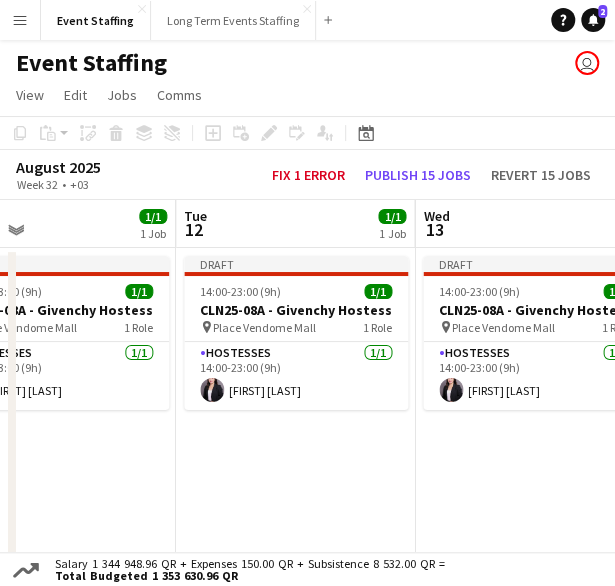 drag, startPoint x: 192, startPoint y: 393, endPoint x: 536, endPoint y: 428, distance: 345.77594 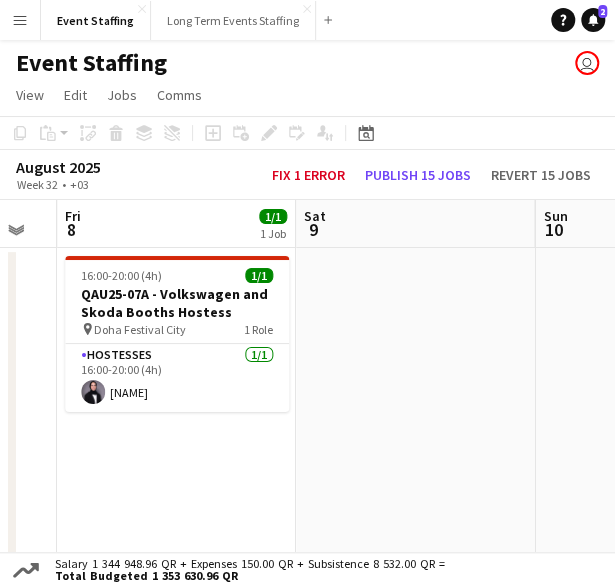 drag, startPoint x: 226, startPoint y: 379, endPoint x: 563, endPoint y: 407, distance: 338.1612 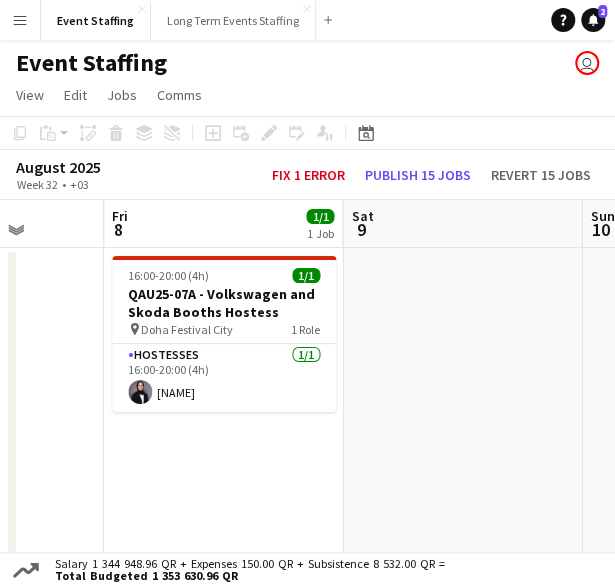 drag, startPoint x: 485, startPoint y: 387, endPoint x: 580, endPoint y: 402, distance: 96.17692 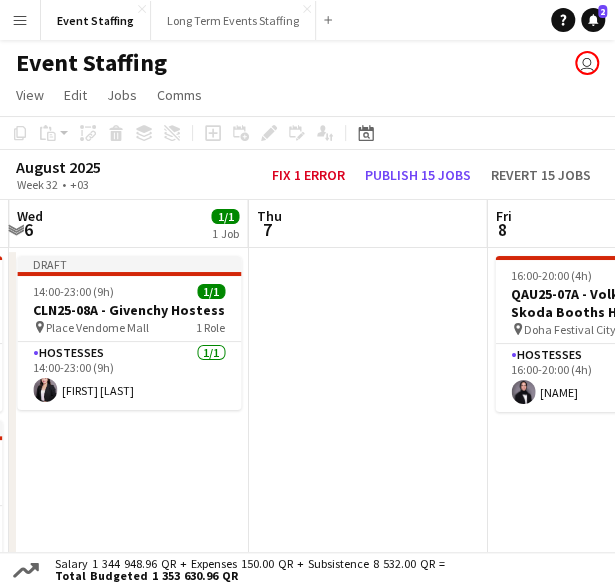 scroll, scrollTop: 0, scrollLeft: 710, axis: horizontal 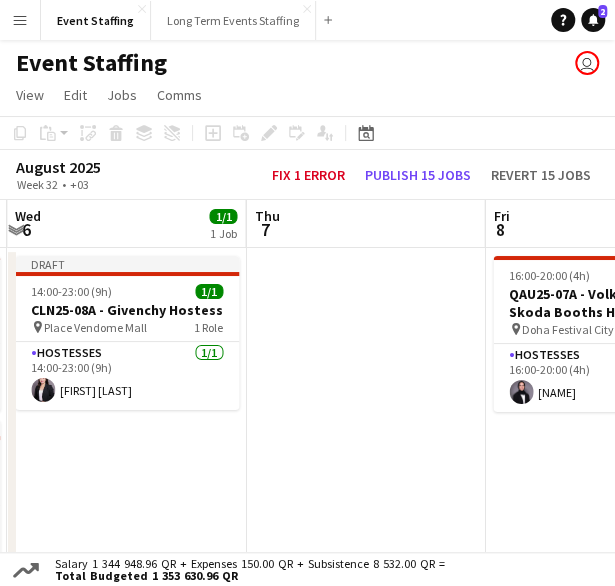 drag, startPoint x: 196, startPoint y: 351, endPoint x: 243, endPoint y: 389, distance: 60.440052 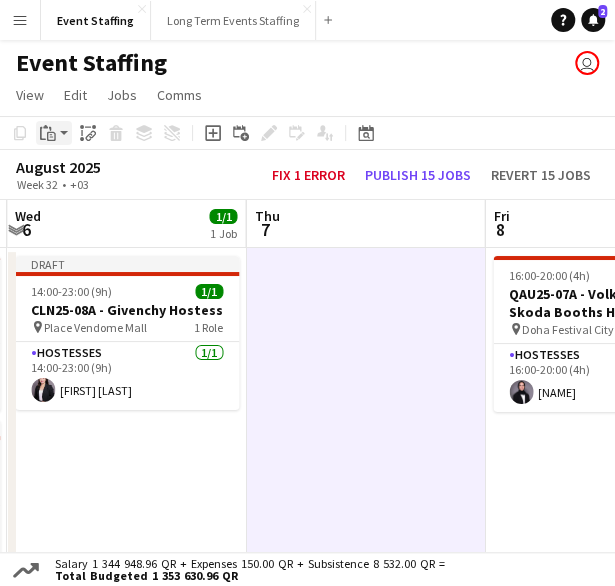 click on "Paste" at bounding box center (54, 133) 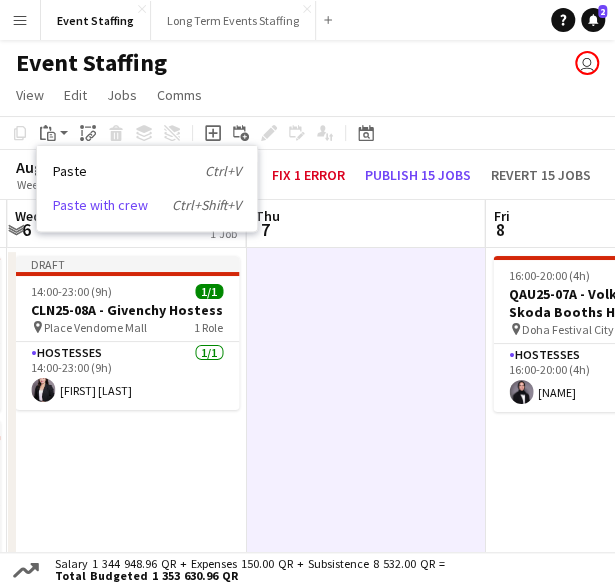 click on "Paste with crew  Ctrl+Shift+V" at bounding box center [147, 205] 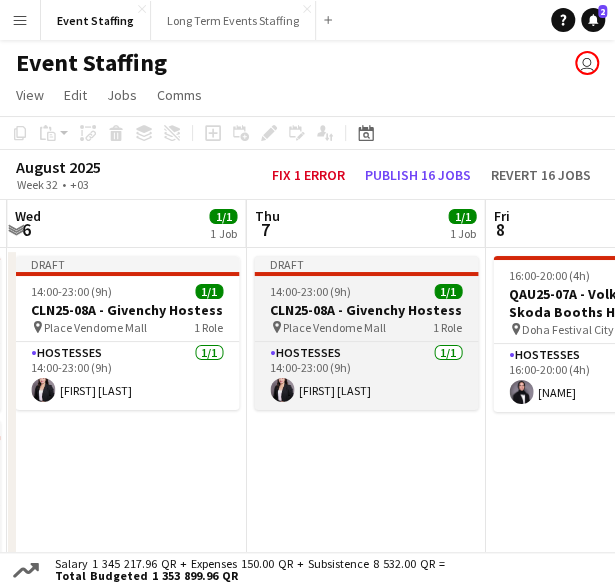 click on "CLN25-08A - Givenchy Hostess" at bounding box center [366, 310] 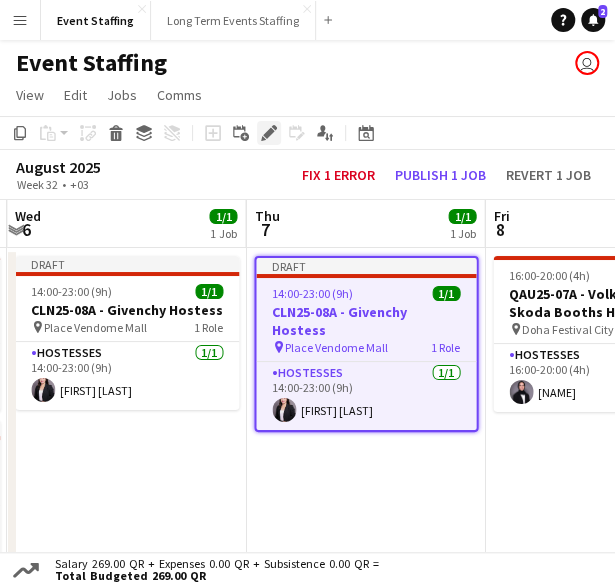 click on "Edit" at bounding box center [269, 133] 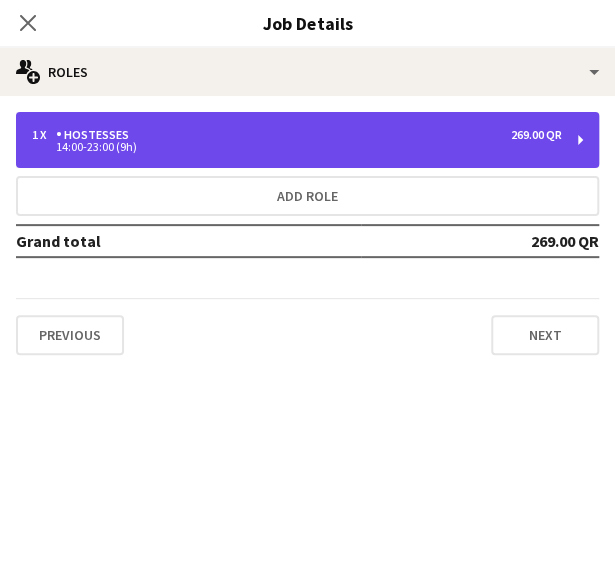 click on "1 x   Hostesses   269.00 QR" at bounding box center [297, 135] 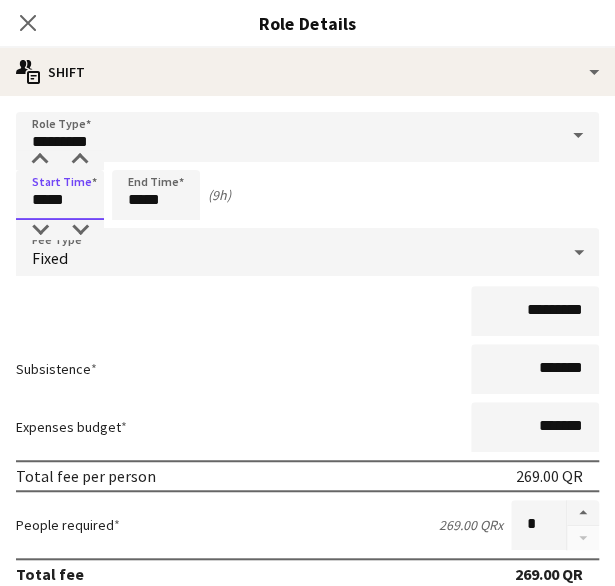 click on "*****" at bounding box center [60, 195] 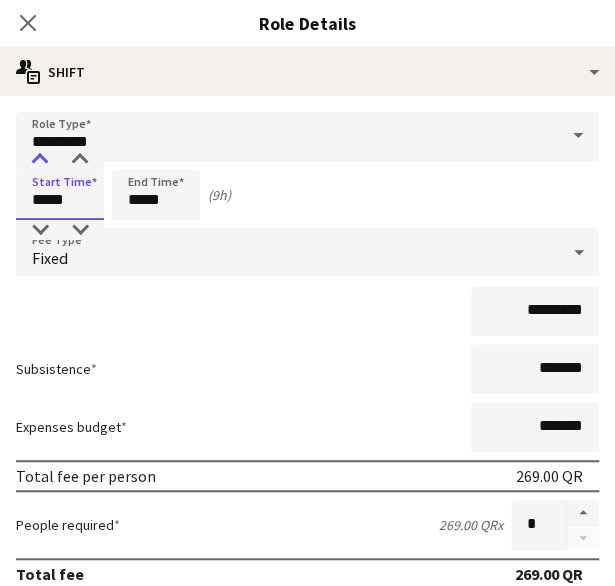 type on "*****" 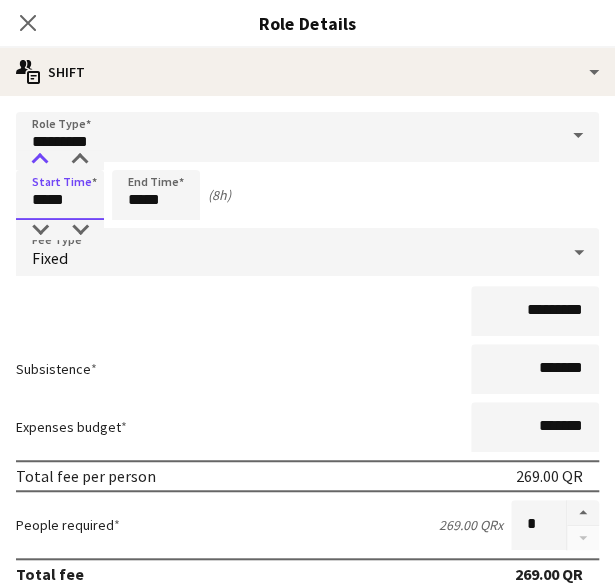 click at bounding box center [40, 160] 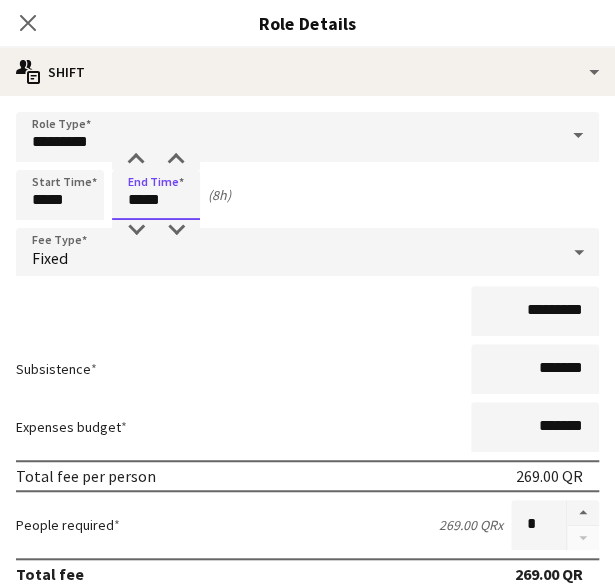click on "*****" at bounding box center [156, 195] 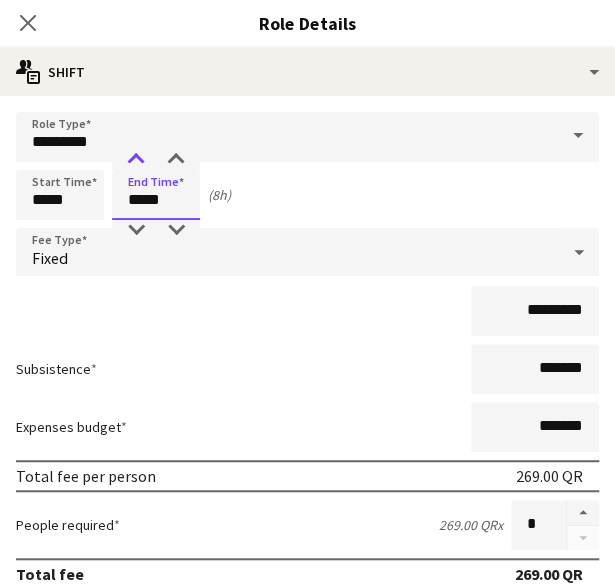 type on "*****" 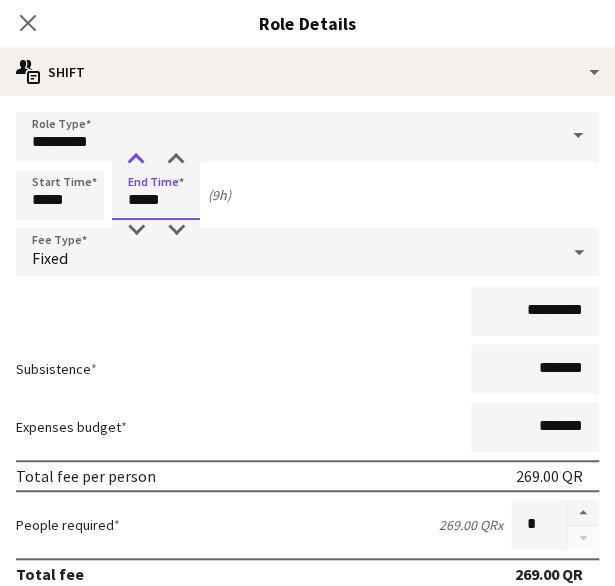 click at bounding box center (136, 160) 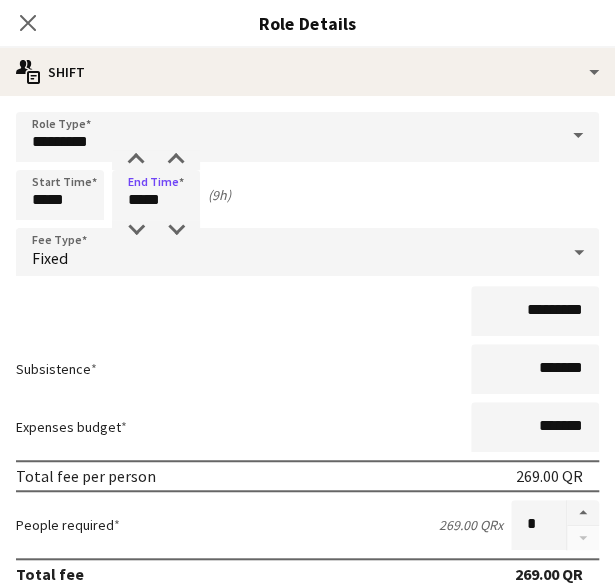click on "Start Time  *****  End Time  *****  (9h)" at bounding box center (307, 195) 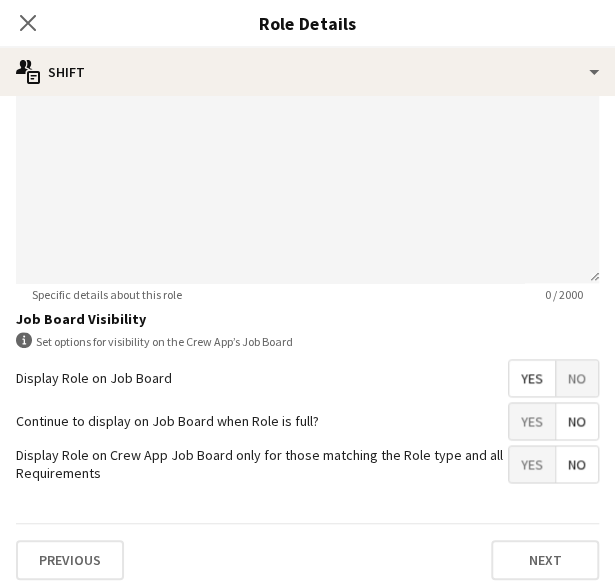 scroll, scrollTop: 628, scrollLeft: 0, axis: vertical 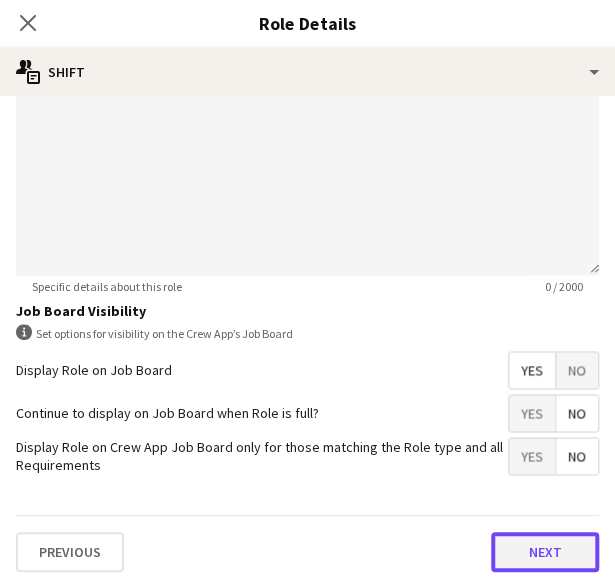 click on "Next" at bounding box center [545, 552] 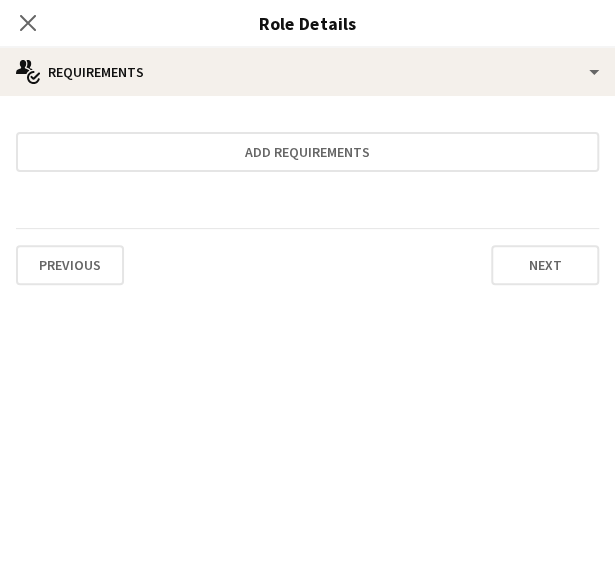 scroll, scrollTop: 0, scrollLeft: 0, axis: both 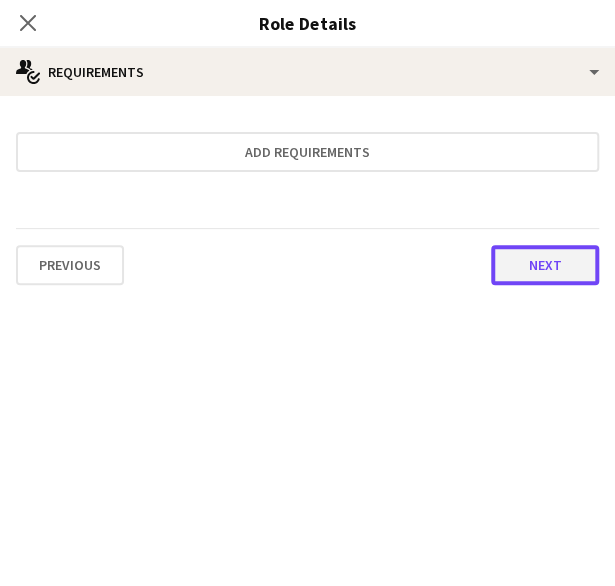 click on "Next" at bounding box center [545, 265] 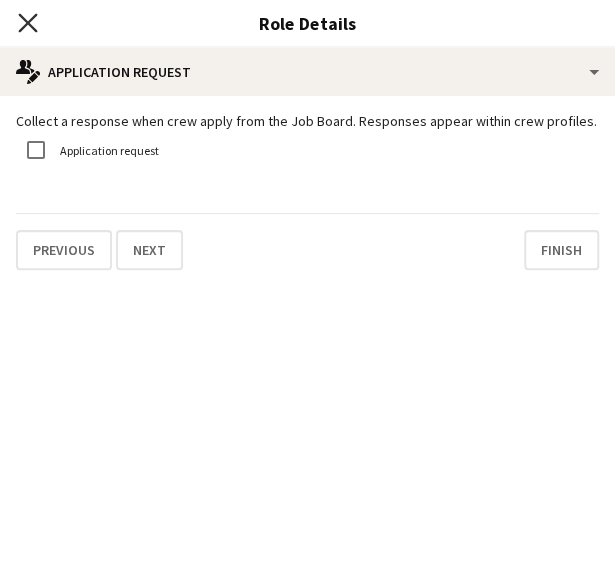 click 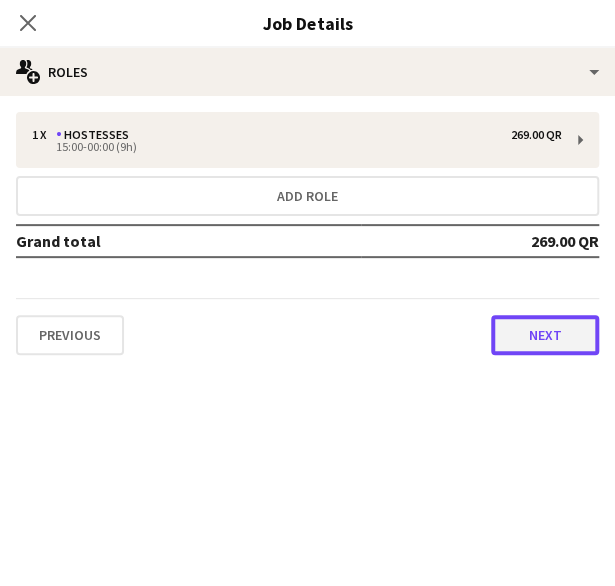 click on "Next" at bounding box center [545, 335] 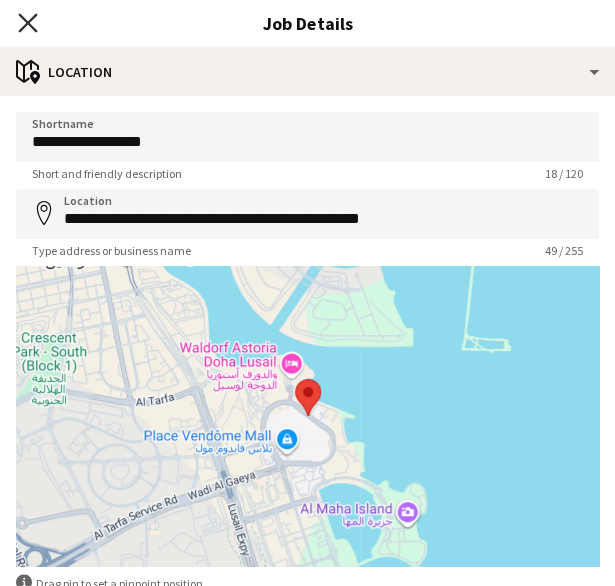 click on "Close pop-in" 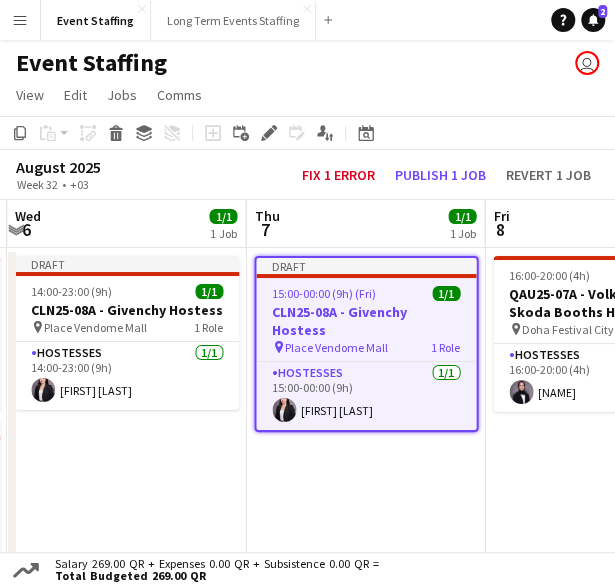 click on "15:00-00:00 (9h) (Fri)" at bounding box center (324, 293) 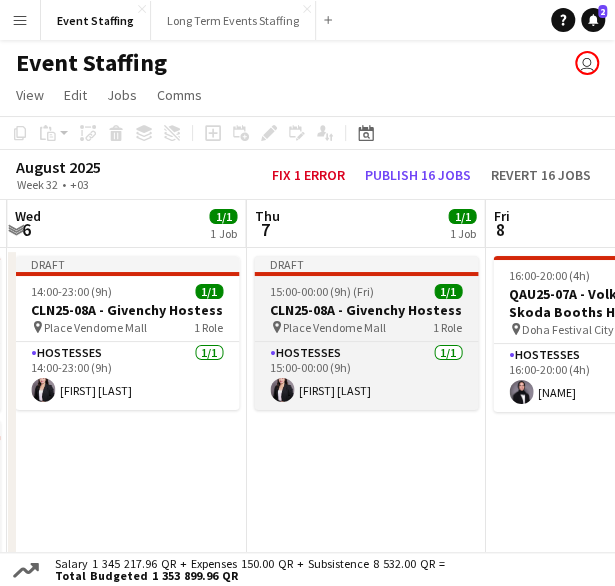 click on "15:00-00:00 (9h) (Fri)" at bounding box center [322, 291] 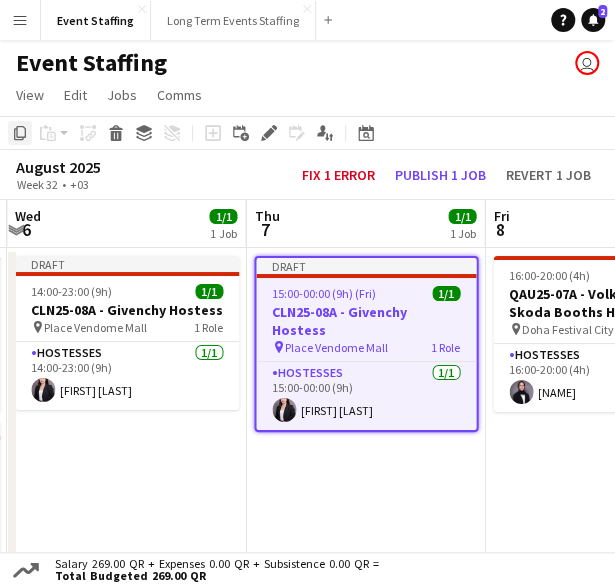 click on "Copy" 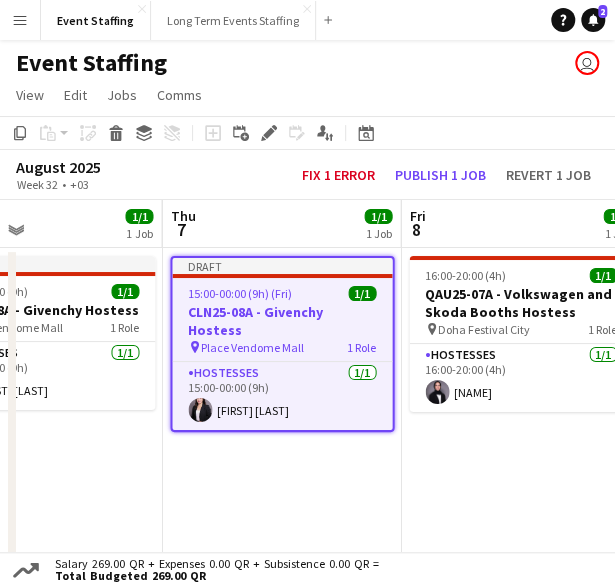 scroll, scrollTop: 0, scrollLeft: 800, axis: horizontal 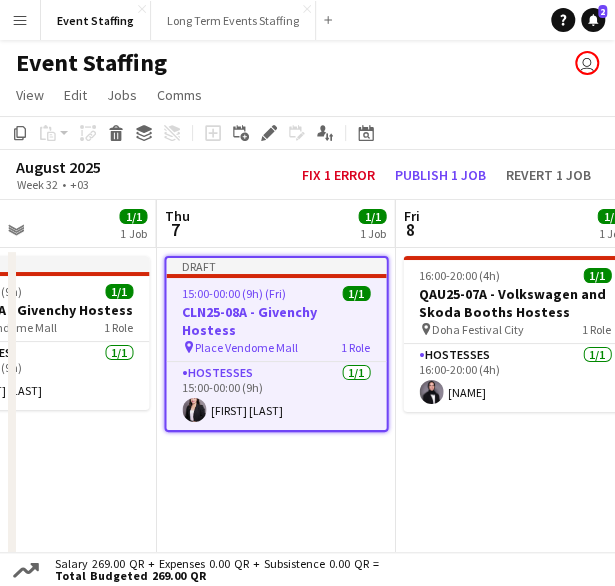 drag, startPoint x: 472, startPoint y: 453, endPoint x: 410, endPoint y: 461, distance: 62.514 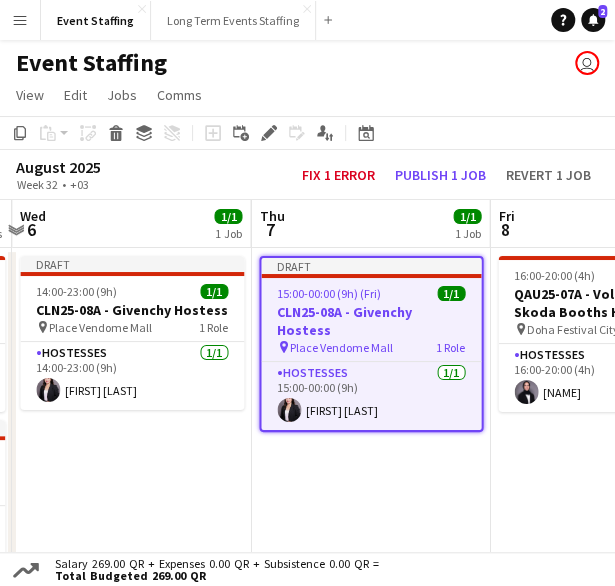 scroll, scrollTop: 0, scrollLeft: 706, axis: horizontal 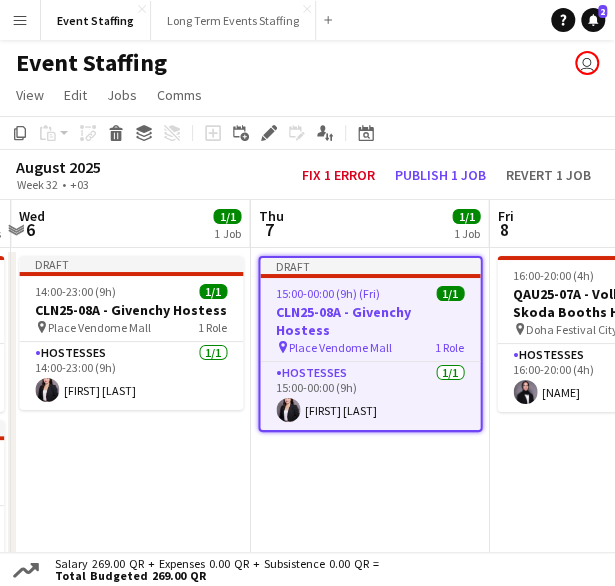 drag, startPoint x: 354, startPoint y: 463, endPoint x: 448, endPoint y: 479, distance: 95.35198 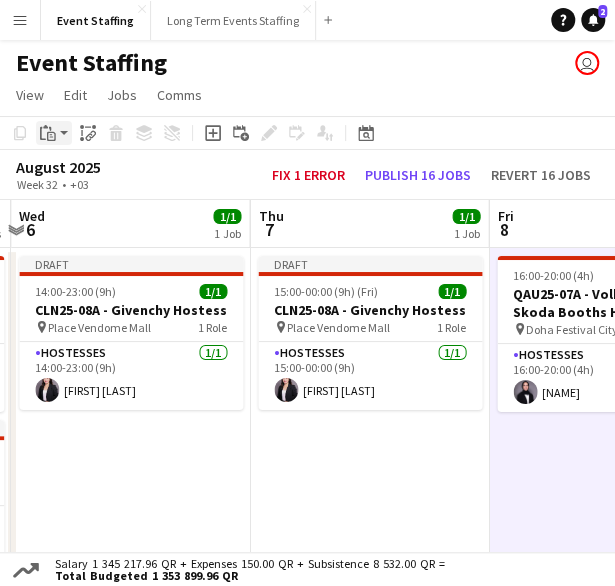 click 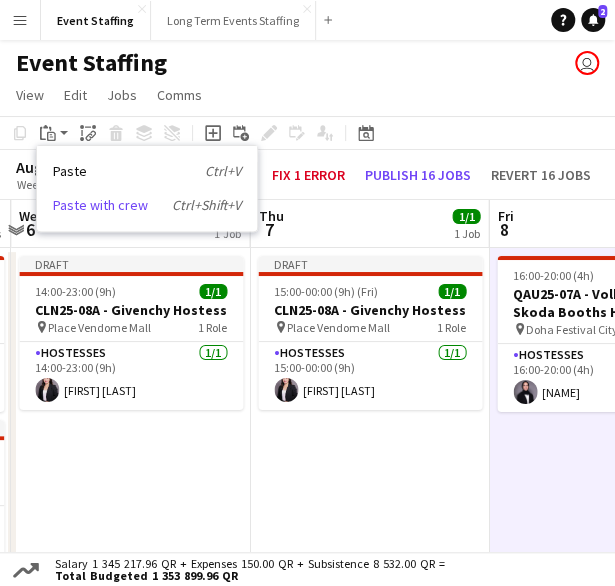 click on "Paste with crew  Ctrl+Shift+V" at bounding box center [147, 205] 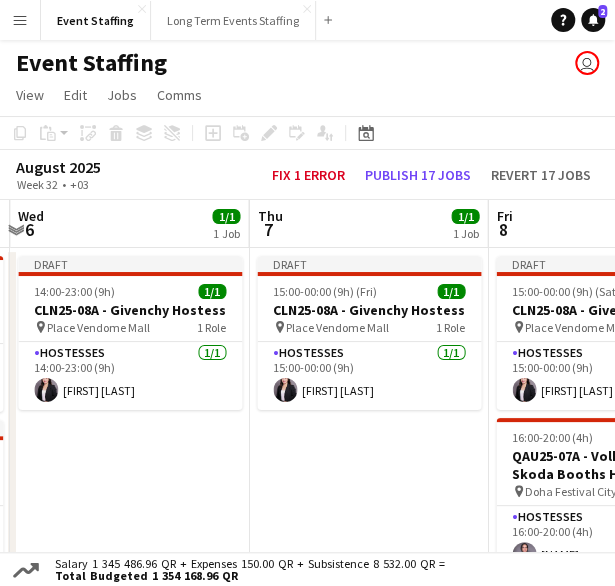 scroll, scrollTop: 0, scrollLeft: 709, axis: horizontal 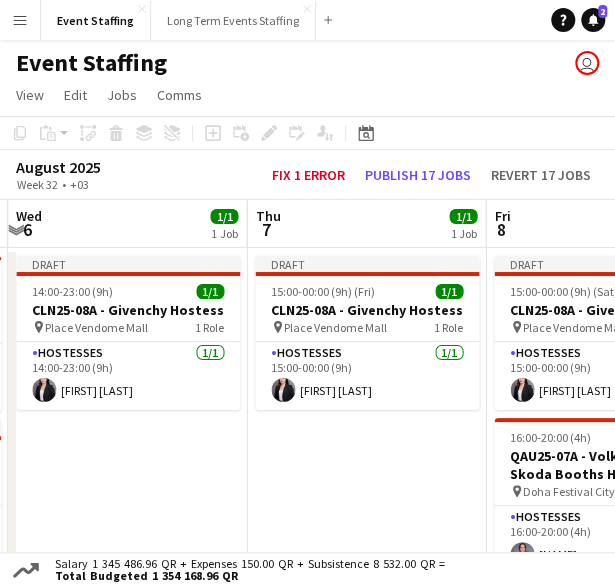 drag, startPoint x: 426, startPoint y: 493, endPoint x: 184, endPoint y: 501, distance: 242.1322 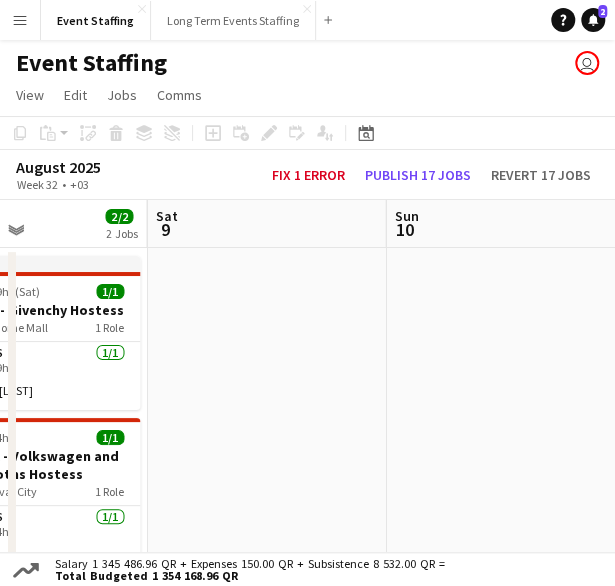 drag, startPoint x: 502, startPoint y: 425, endPoint x: 161, endPoint y: 427, distance: 341.00586 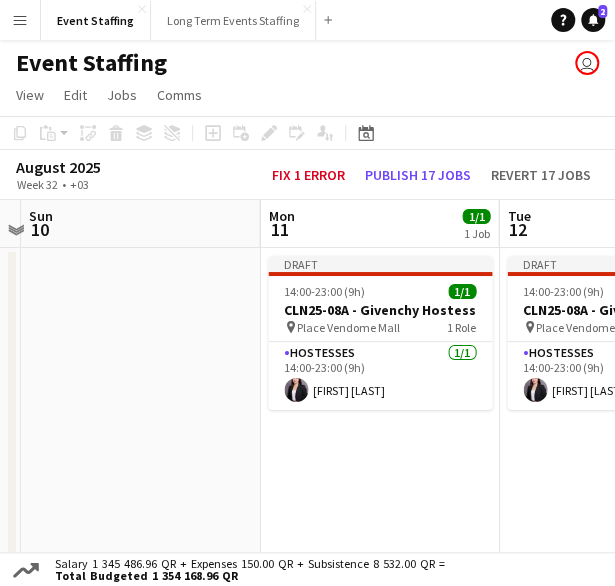 drag, startPoint x: 455, startPoint y: 403, endPoint x: 126, endPoint y: 408, distance: 329.038 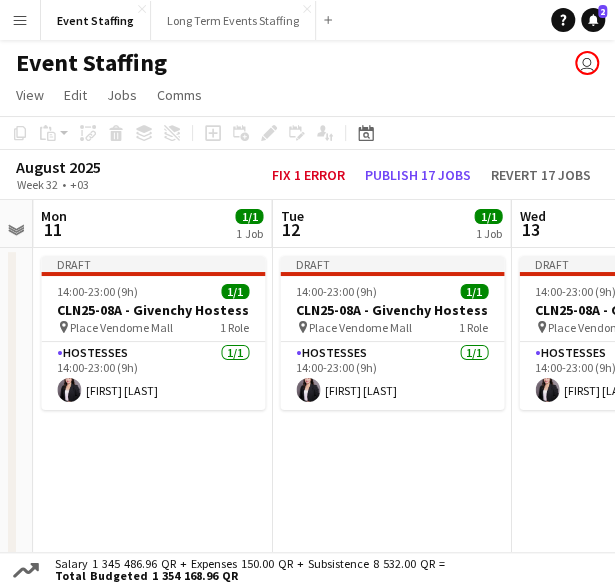drag, startPoint x: 390, startPoint y: 399, endPoint x: 164, endPoint y: 414, distance: 226.49724 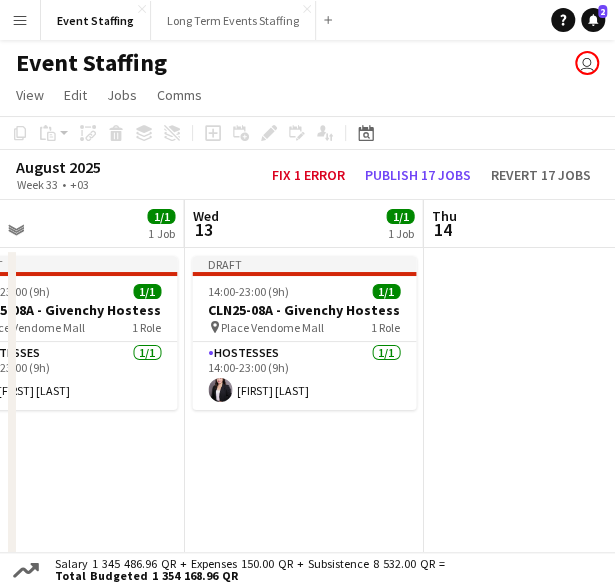 drag, startPoint x: 501, startPoint y: 449, endPoint x: 207, endPoint y: 456, distance: 294.0833 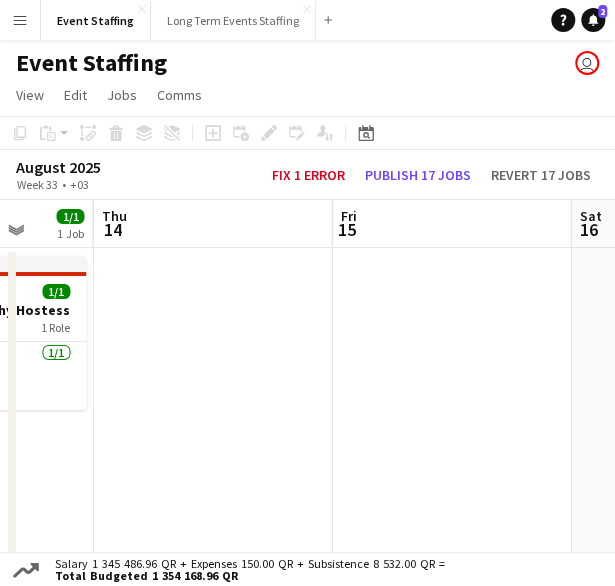 scroll, scrollTop: 0, scrollLeft: 722, axis: horizontal 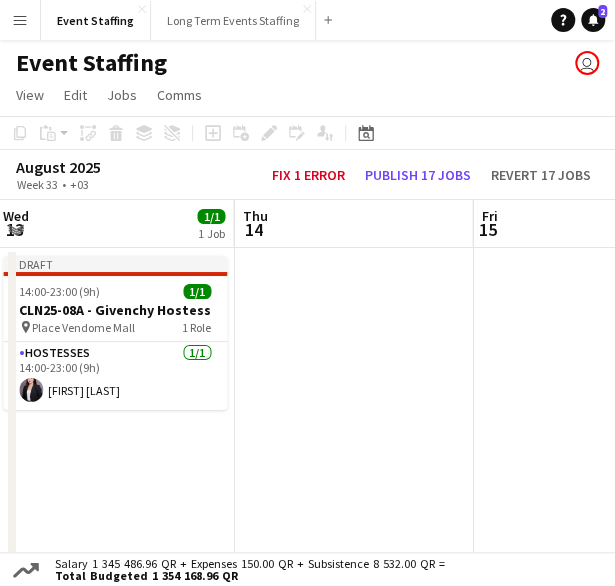 drag, startPoint x: 499, startPoint y: 467, endPoint x: 318, endPoint y: 400, distance: 193.0026 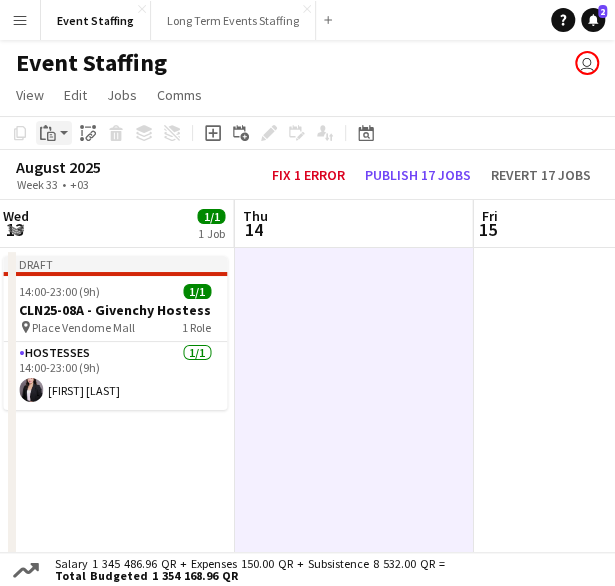 click 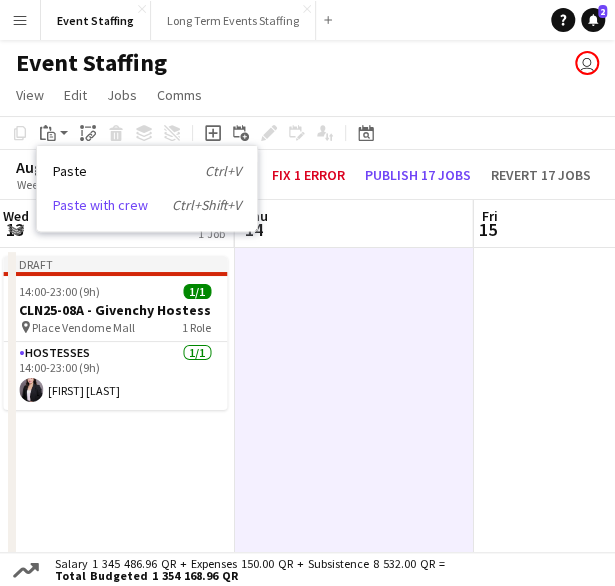 click on "Paste with crew  Ctrl+Shift+V" at bounding box center (147, 205) 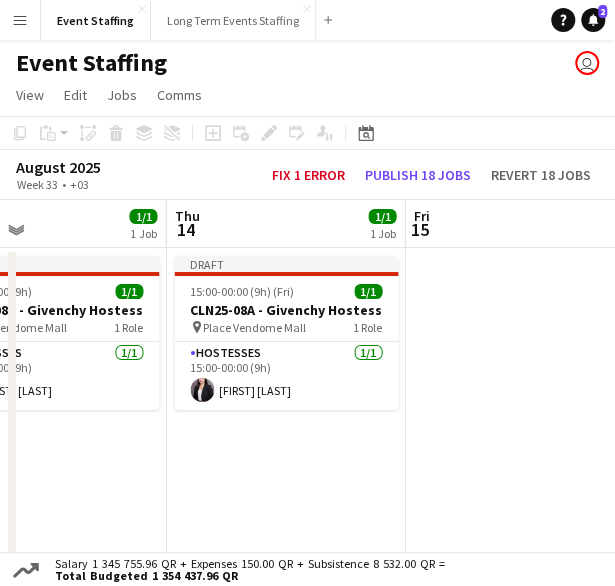 drag, startPoint x: 524, startPoint y: 466, endPoint x: 452, endPoint y: 477, distance: 72.835434 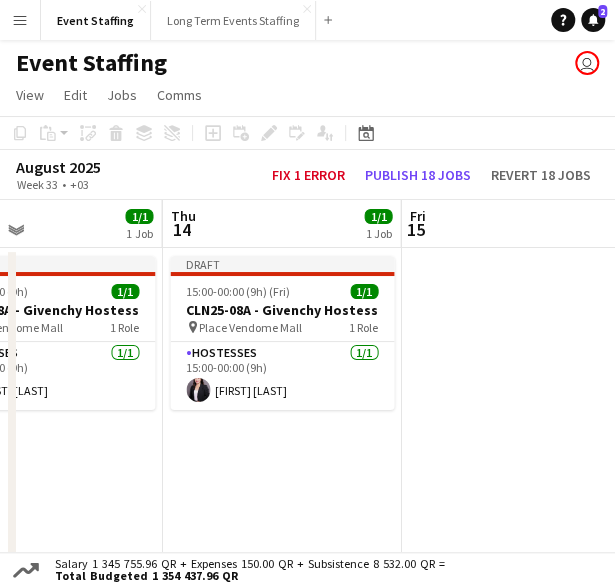 click at bounding box center [520, 585] 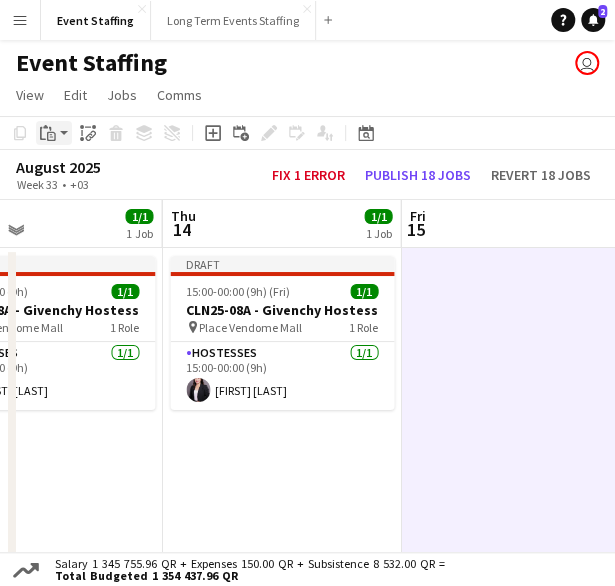 click on "Paste" 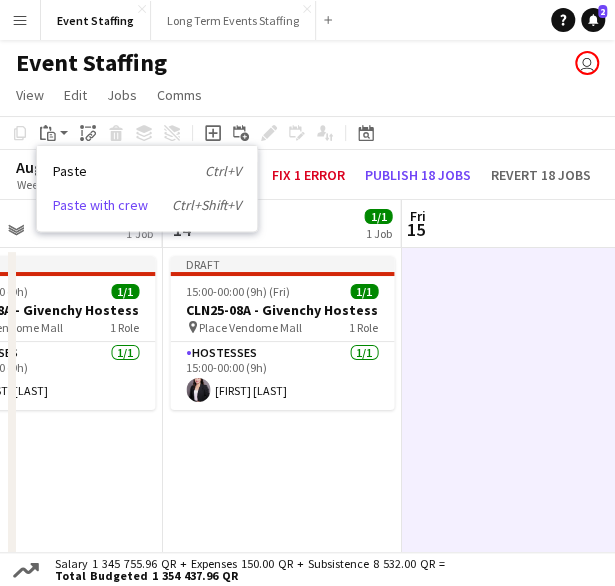 click on "Paste with crew  Ctrl+Shift+V" at bounding box center (147, 205) 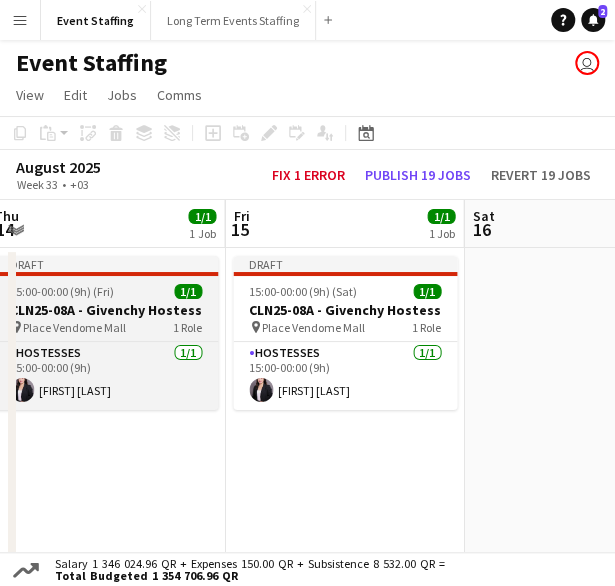 drag, startPoint x: 429, startPoint y: 449, endPoint x: 3, endPoint y: 332, distance: 441.77484 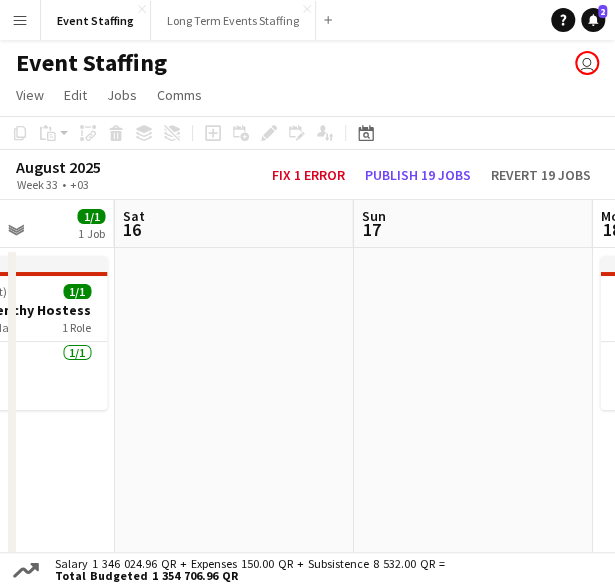 drag, startPoint x: 511, startPoint y: 460, endPoint x: 218, endPoint y: 481, distance: 293.7516 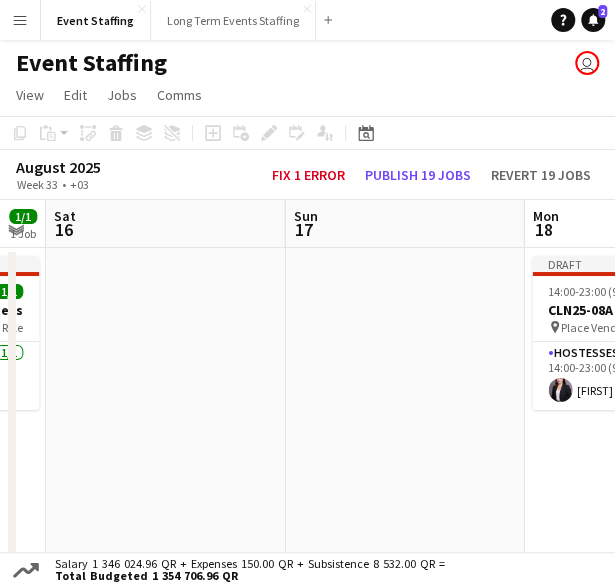 drag, startPoint x: 546, startPoint y: 457, endPoint x: 237, endPoint y: 471, distance: 309.317 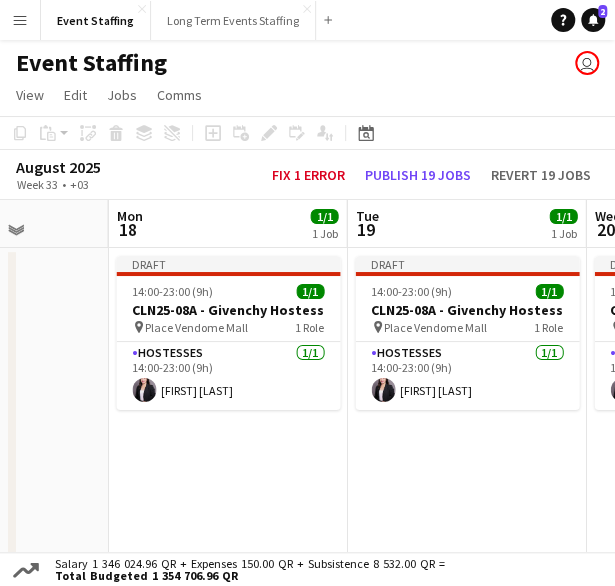 scroll, scrollTop: 0, scrollLeft: 850, axis: horizontal 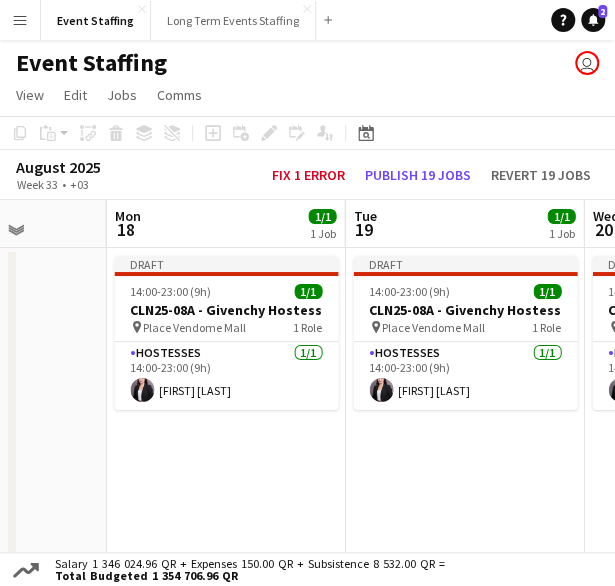 drag, startPoint x: 482, startPoint y: 486, endPoint x: 384, endPoint y: 493, distance: 98.24968 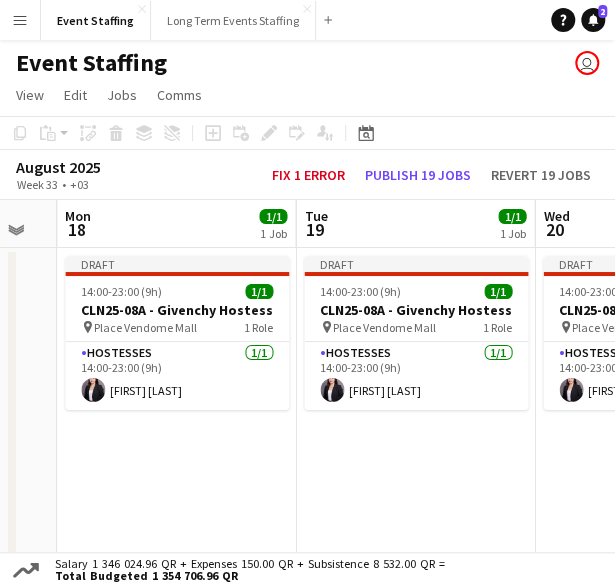 drag, startPoint x: 541, startPoint y: 439, endPoint x: 301, endPoint y: 431, distance: 240.1333 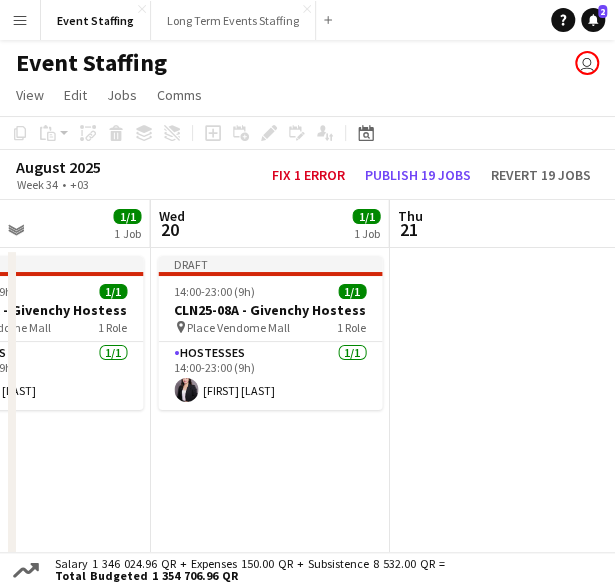 scroll, scrollTop: 0, scrollLeft: 699, axis: horizontal 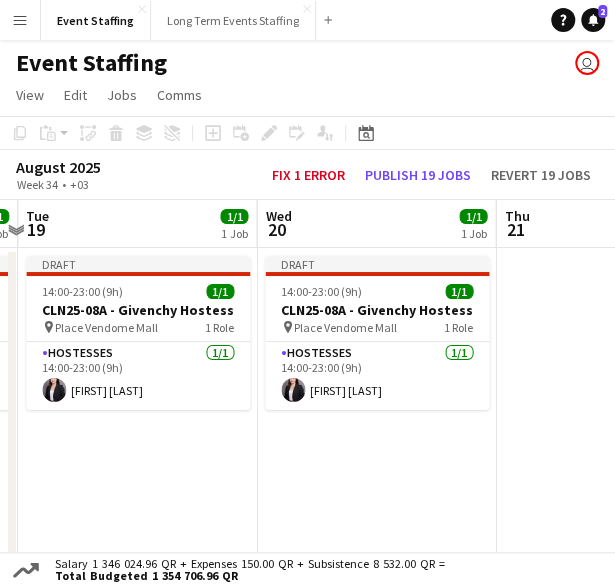 drag, startPoint x: 510, startPoint y: 415, endPoint x: 238, endPoint y: 447, distance: 273.8759 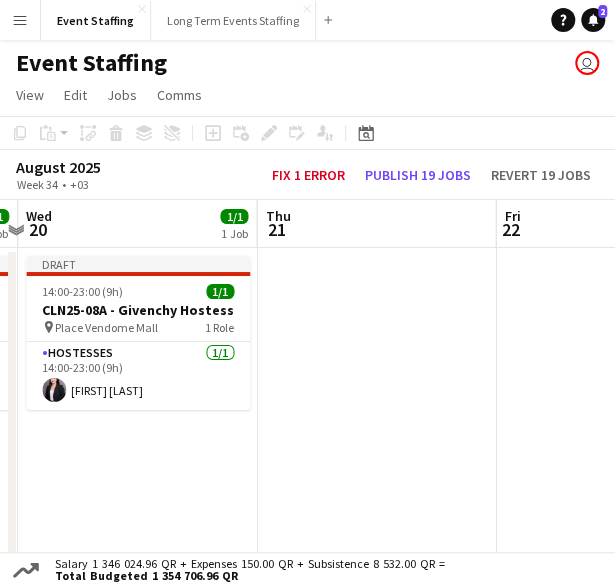 click at bounding box center (376, 585) 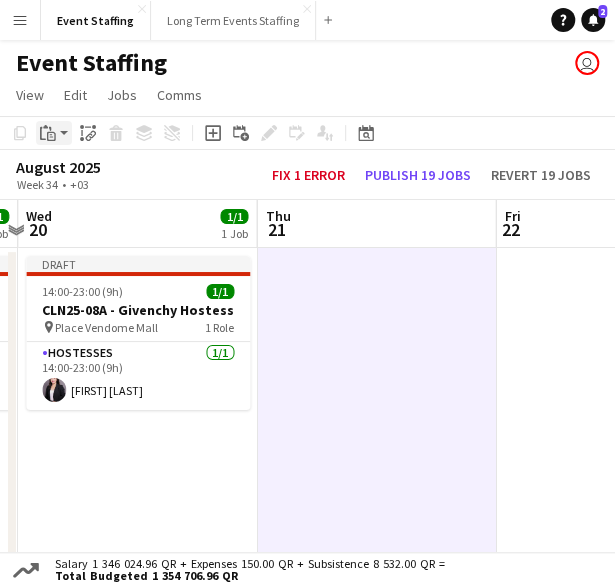 click 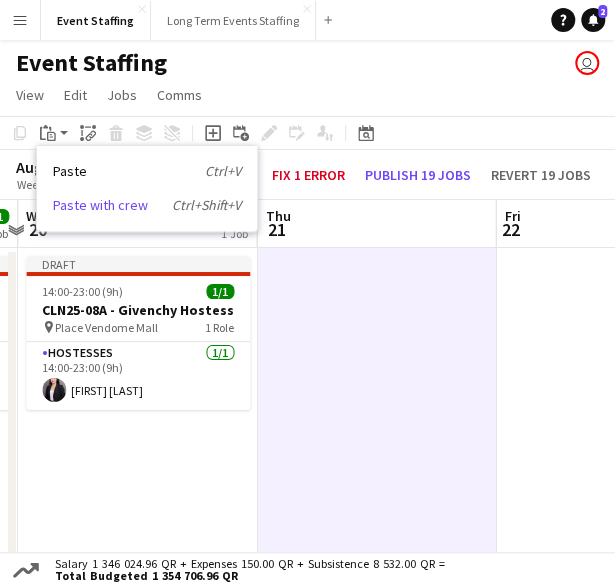 click on "Paste with crew  Ctrl+Shift+V" at bounding box center [147, 205] 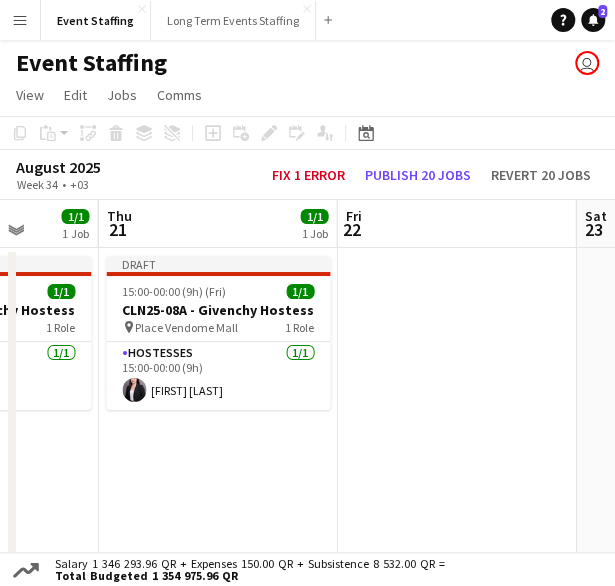 scroll, scrollTop: 0, scrollLeft: 878, axis: horizontal 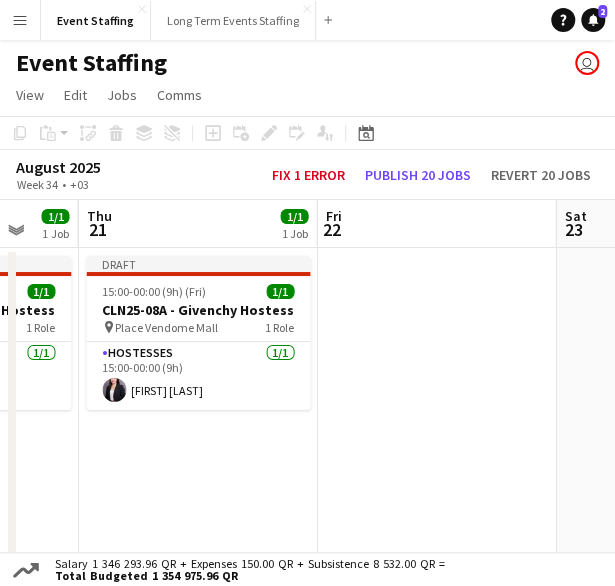drag, startPoint x: 538, startPoint y: 448, endPoint x: 372, endPoint y: 453, distance: 166.07529 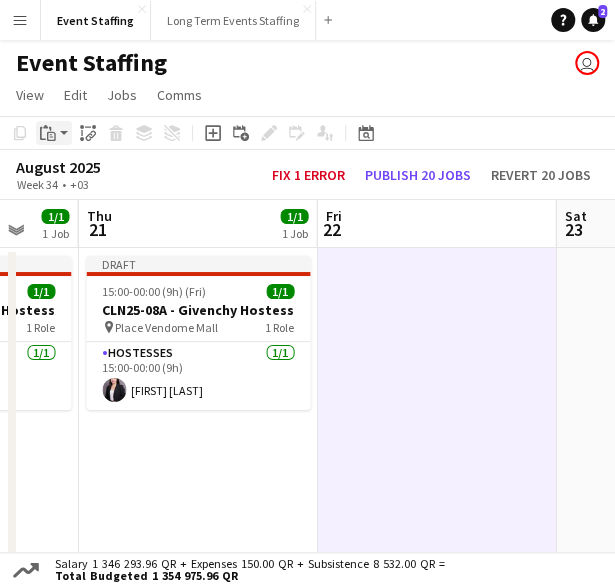 click on "Paste" 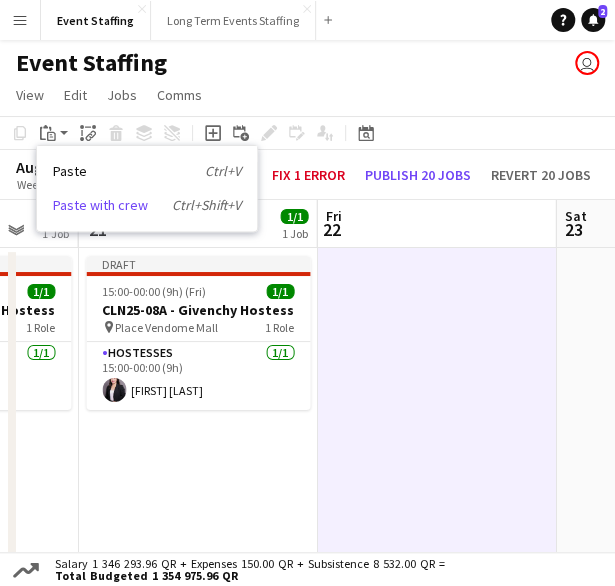 click on "Paste with crew  Ctrl+Shift+V" at bounding box center (147, 205) 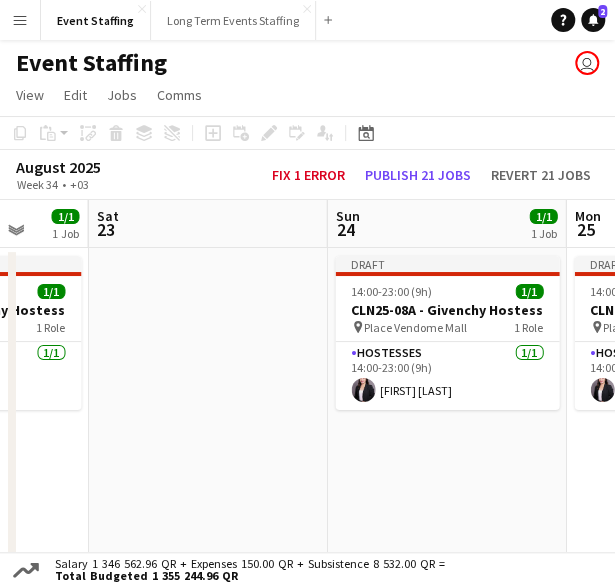 scroll, scrollTop: 0, scrollLeft: 680, axis: horizontal 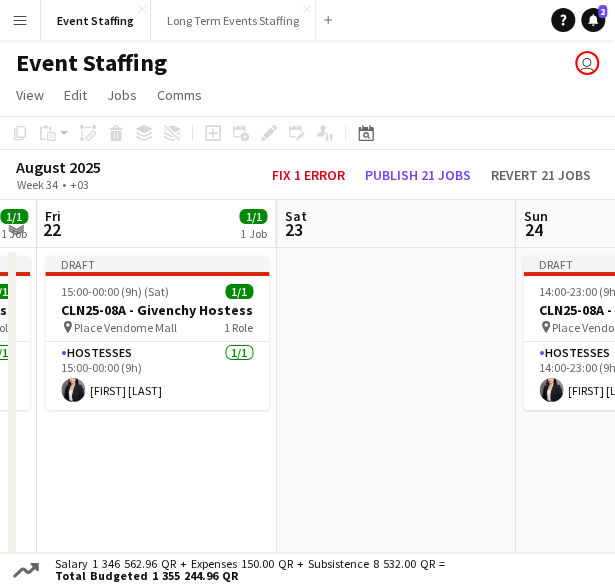 drag, startPoint x: 495, startPoint y: 443, endPoint x: 215, endPoint y: 446, distance: 280.01608 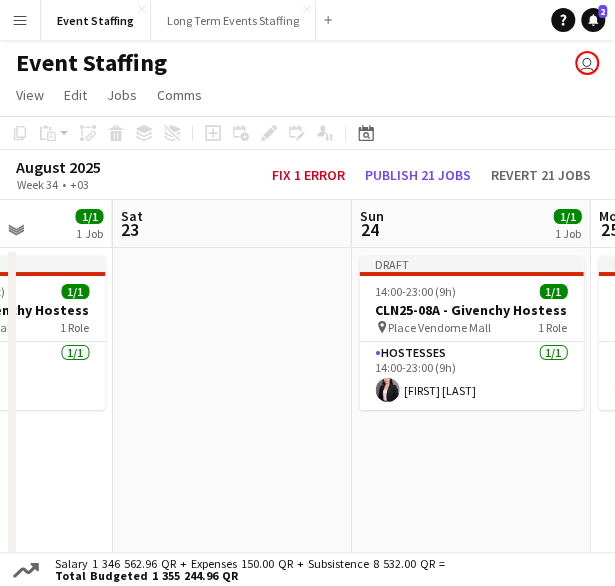 scroll, scrollTop: 0, scrollLeft: 840, axis: horizontal 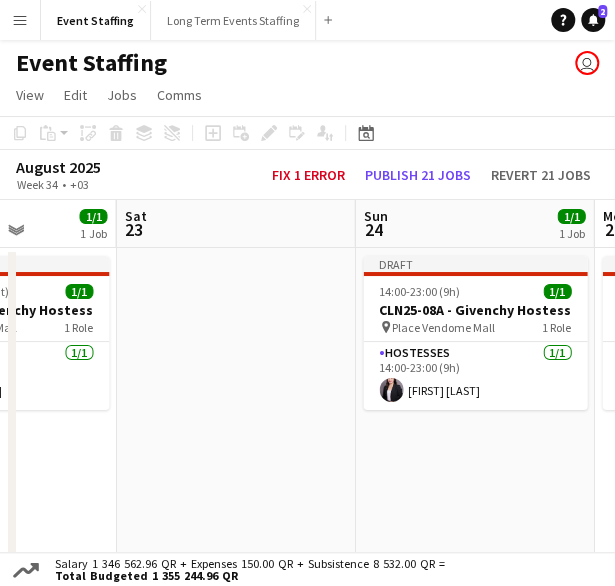 drag, startPoint x: 430, startPoint y: 437, endPoint x: 270, endPoint y: 463, distance: 162.09874 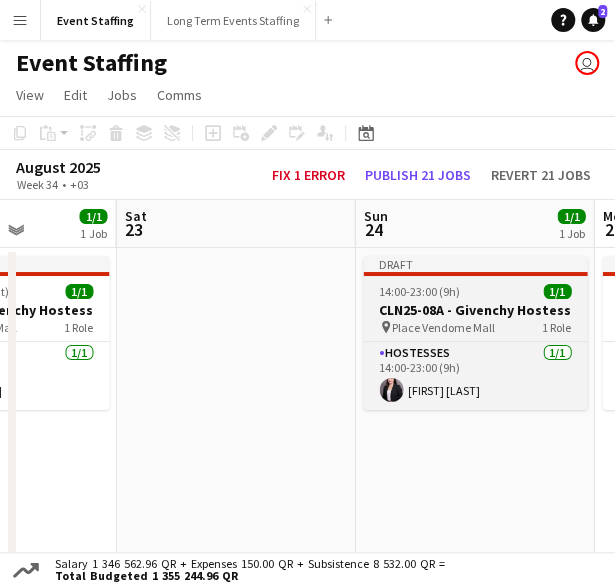 click on "Draft   14:00-23:00 (9h)    1/1    CLN25-08A - Givenchy Hostess
pin
Place Vendome Mall   1 Role   Hostesses   1/1   14:00-23:00 (9h)
Nesrine Saibi" at bounding box center [475, 333] 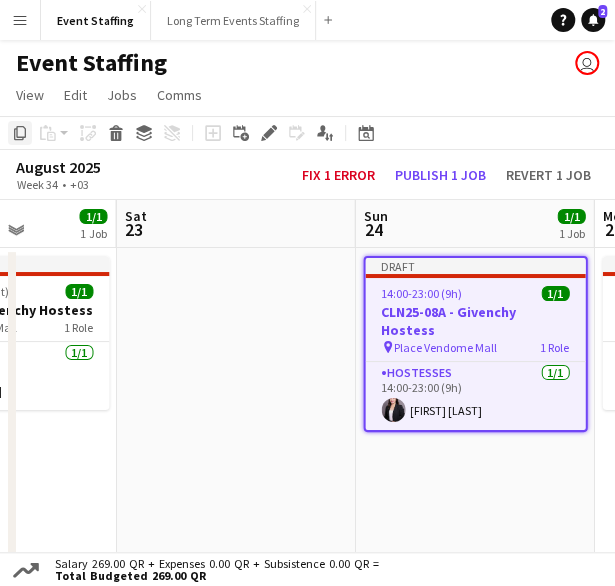 click on "Copy" 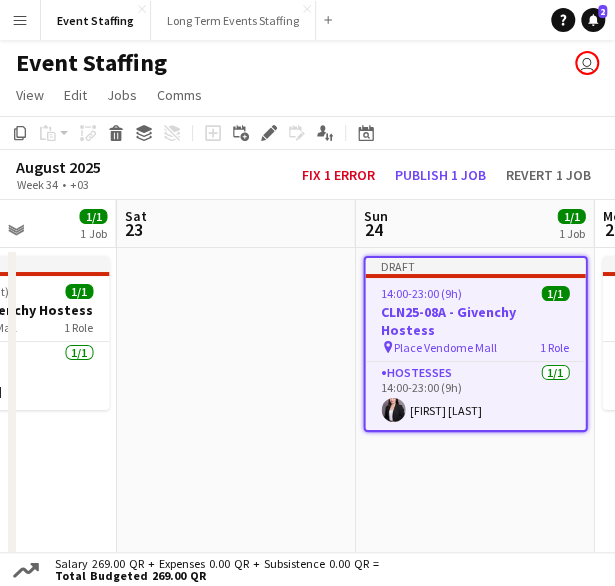 click at bounding box center (235, 585) 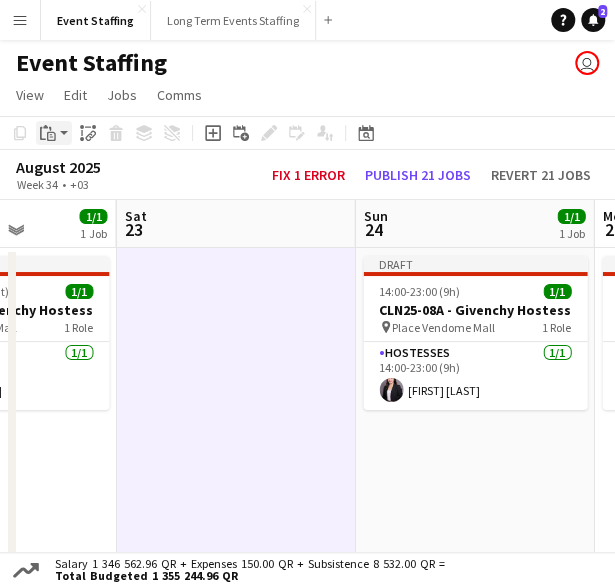 click 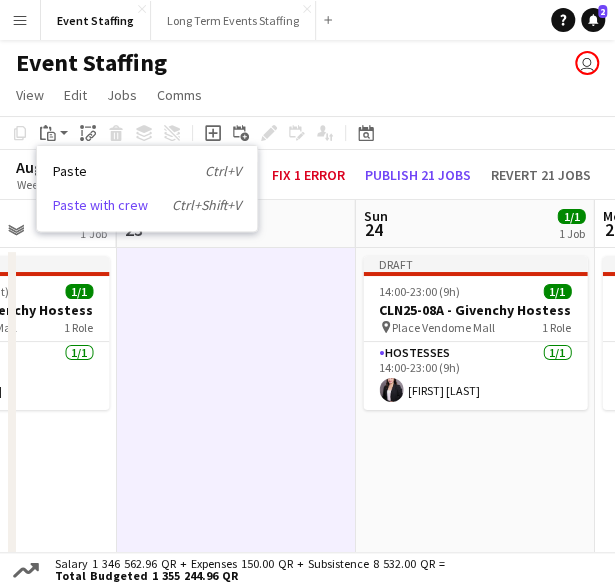 click on "Paste with crew  Ctrl+Shift+V" at bounding box center [147, 205] 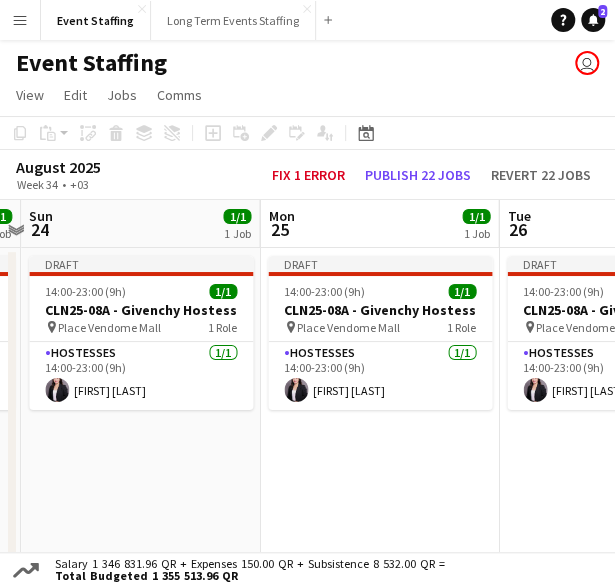 drag, startPoint x: 502, startPoint y: 476, endPoint x: 480, endPoint y: 489, distance: 25.553865 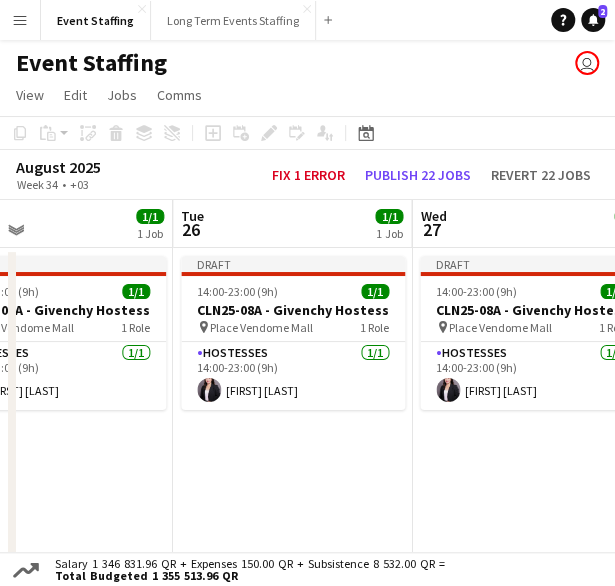 drag, startPoint x: 529, startPoint y: 493, endPoint x: 334, endPoint y: 463, distance: 197.29419 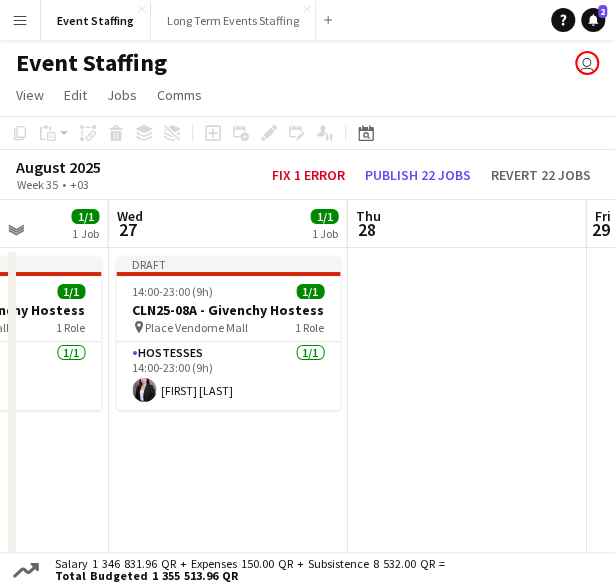 drag, startPoint x: 514, startPoint y: 491, endPoint x: 396, endPoint y: 457, distance: 122.80065 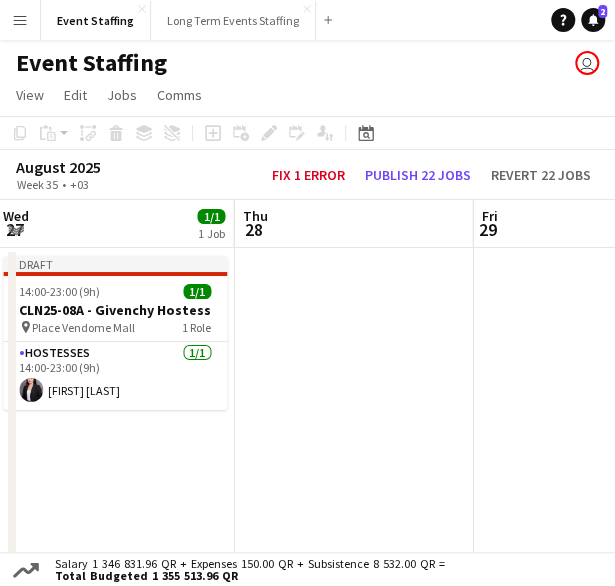 scroll, scrollTop: 0, scrollLeft: 790, axis: horizontal 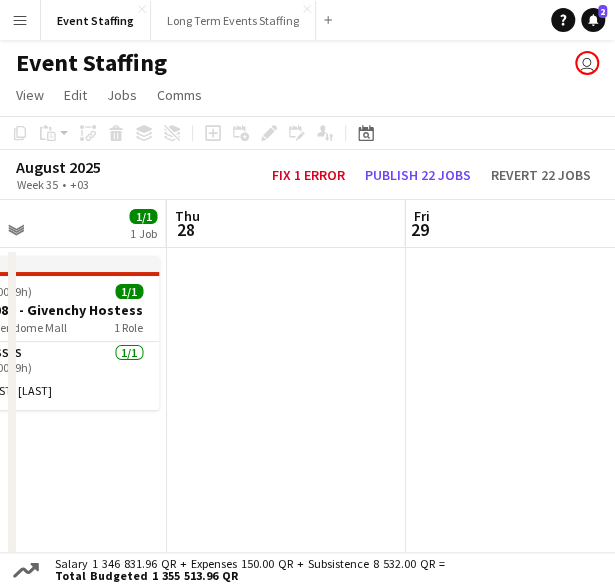 drag, startPoint x: 480, startPoint y: 463, endPoint x: 306, endPoint y: 461, distance: 174.01149 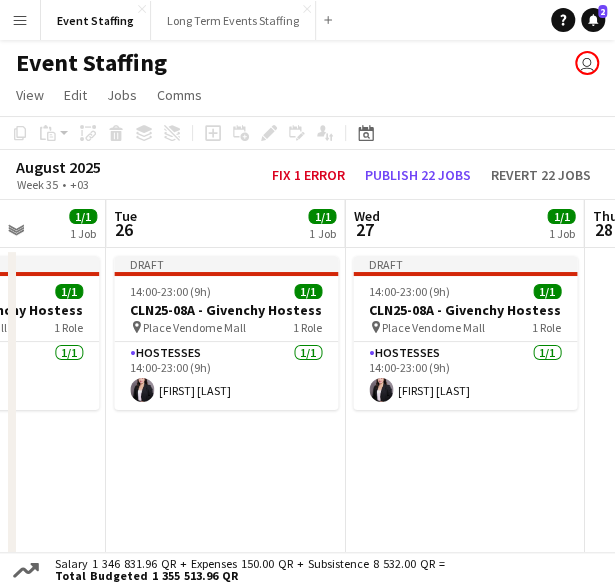 drag, startPoint x: 229, startPoint y: 454, endPoint x: 214, endPoint y: 445, distance: 17.492855 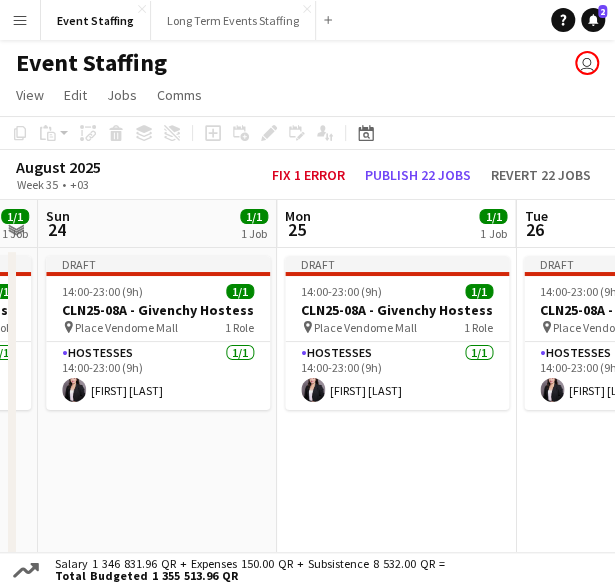drag, startPoint x: 311, startPoint y: 447, endPoint x: 269, endPoint y: 459, distance: 43.68066 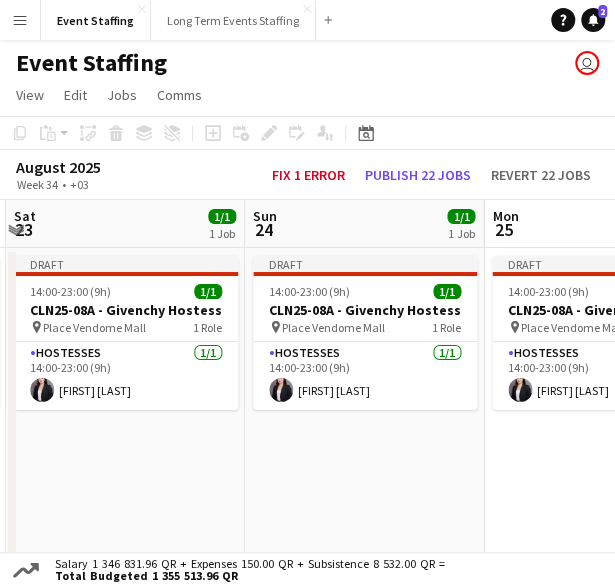 drag, startPoint x: 344, startPoint y: 463, endPoint x: 220, endPoint y: 460, distance: 124.036285 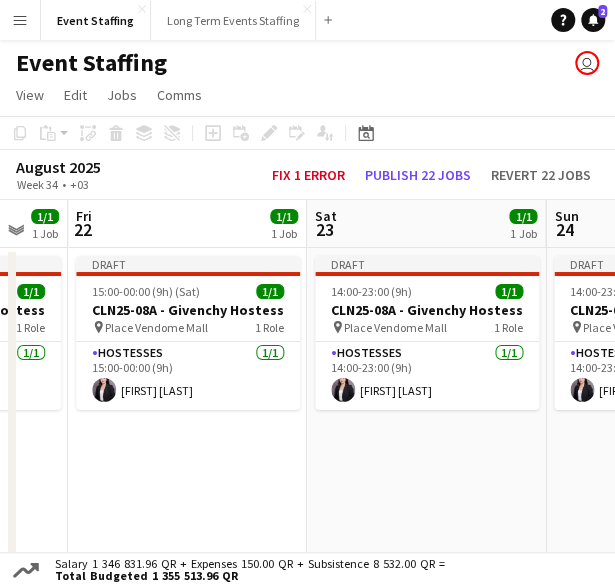 drag, startPoint x: 396, startPoint y: 465, endPoint x: 478, endPoint y: 487, distance: 84.89994 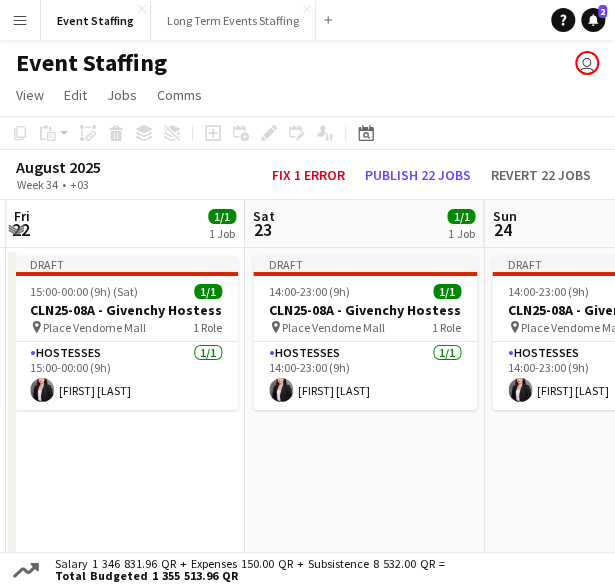 scroll, scrollTop: 0, scrollLeft: 605, axis: horizontal 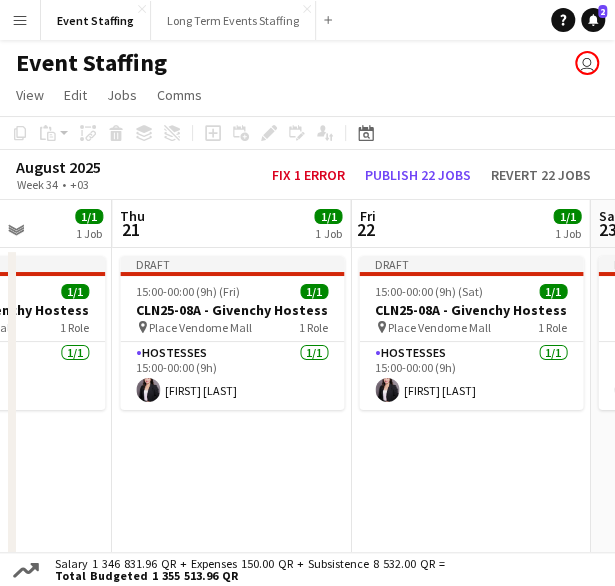 drag, startPoint x: 190, startPoint y: 457, endPoint x: 494, endPoint y: 485, distance: 305.28674 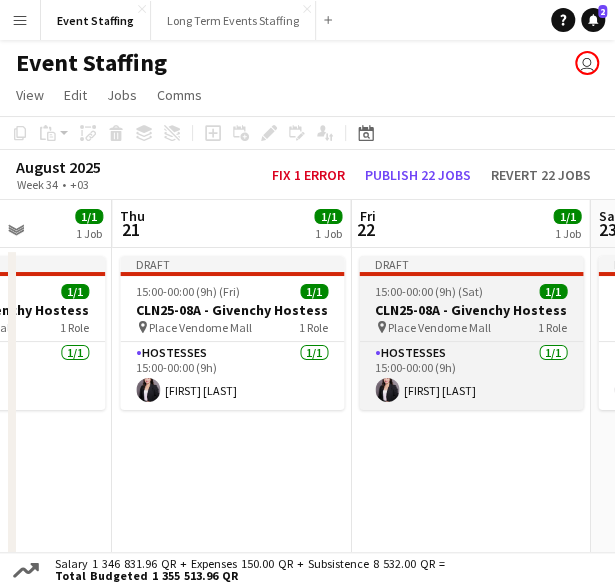 click on "CLN25-08A - Givenchy Hostess" at bounding box center [471, 310] 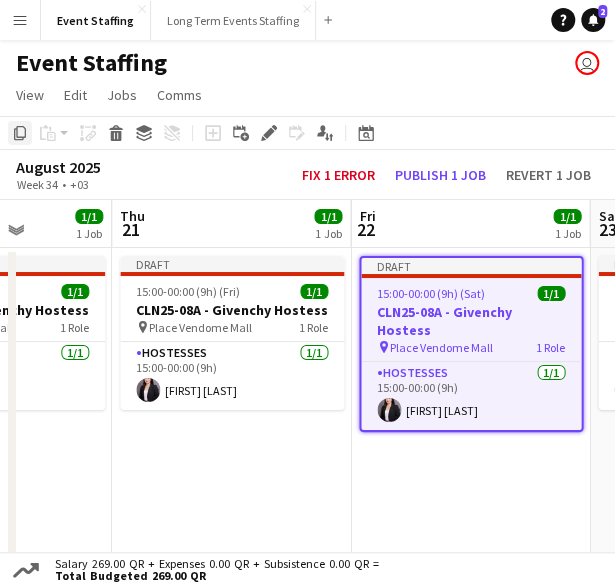 click on "Copy" 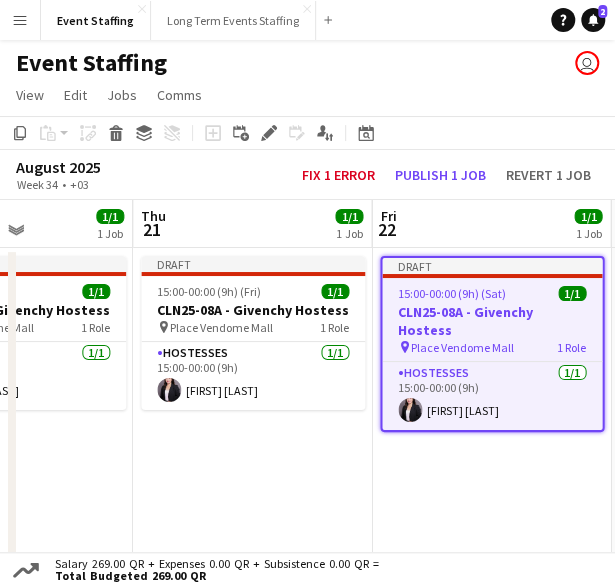 drag, startPoint x: 484, startPoint y: 442, endPoint x: 167, endPoint y: 437, distance: 317.03943 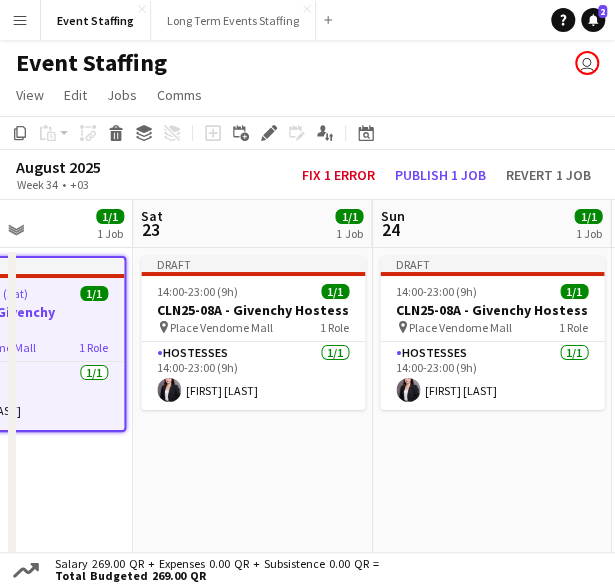 scroll, scrollTop: 0, scrollLeft: 734, axis: horizontal 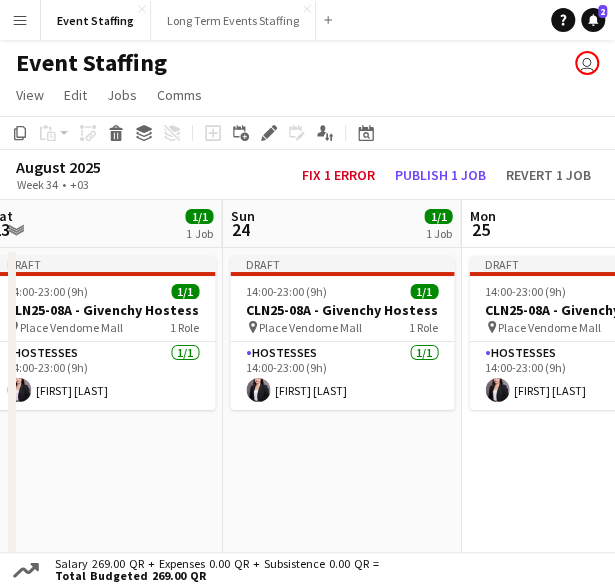 drag, startPoint x: 397, startPoint y: 457, endPoint x: 94, endPoint y: 466, distance: 303.13364 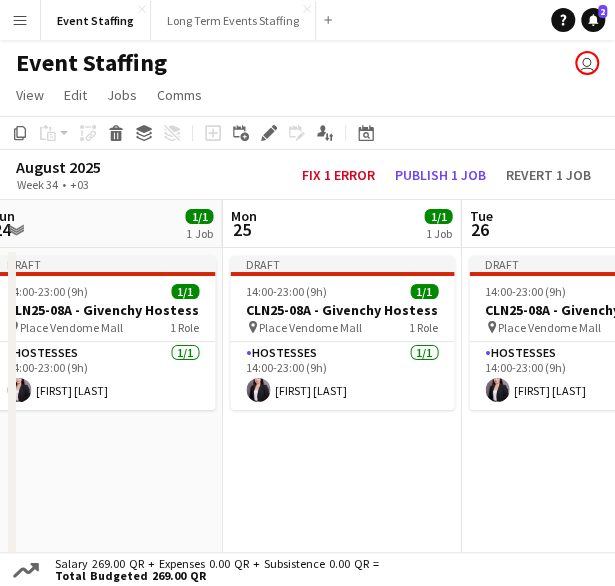 scroll, scrollTop: 461, scrollLeft: 0, axis: vertical 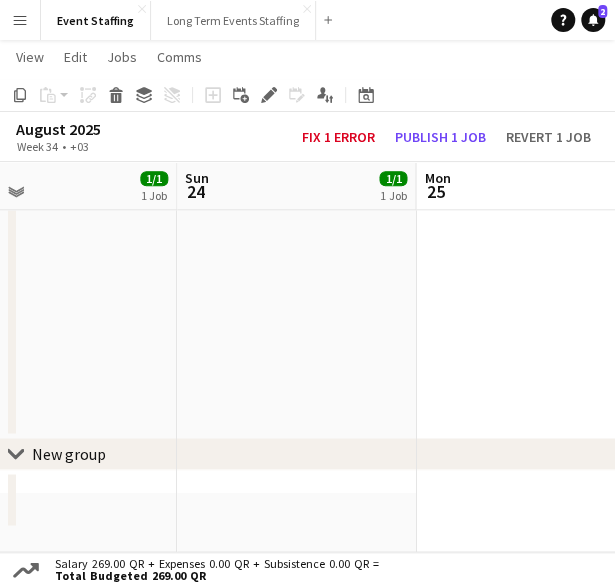 drag, startPoint x: 343, startPoint y: 430, endPoint x: 538, endPoint y: 511, distance: 211.15398 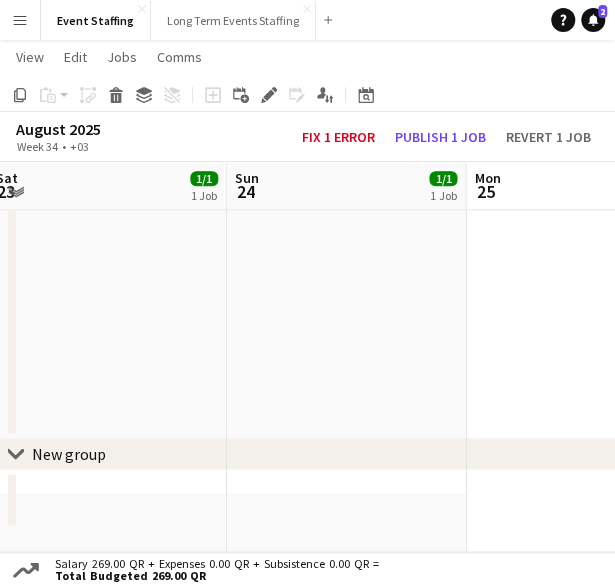 scroll, scrollTop: 0, scrollLeft: 487, axis: horizontal 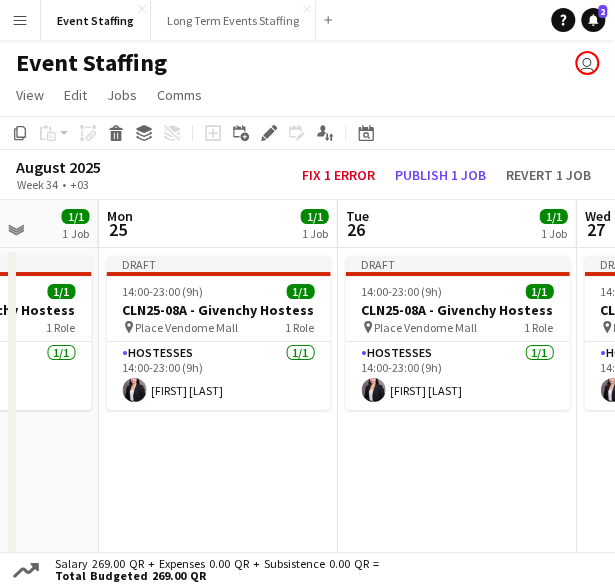 drag, startPoint x: 546, startPoint y: 454, endPoint x: 154, endPoint y: 485, distance: 393.22385 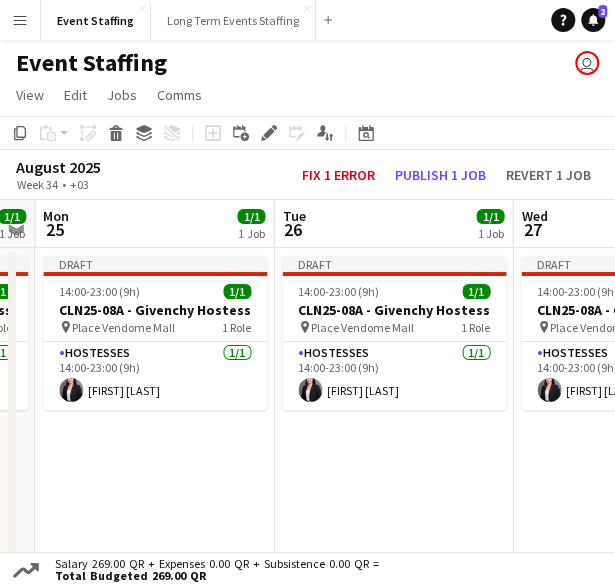 drag, startPoint x: 379, startPoint y: 494, endPoint x: 187, endPoint y: 489, distance: 192.0651 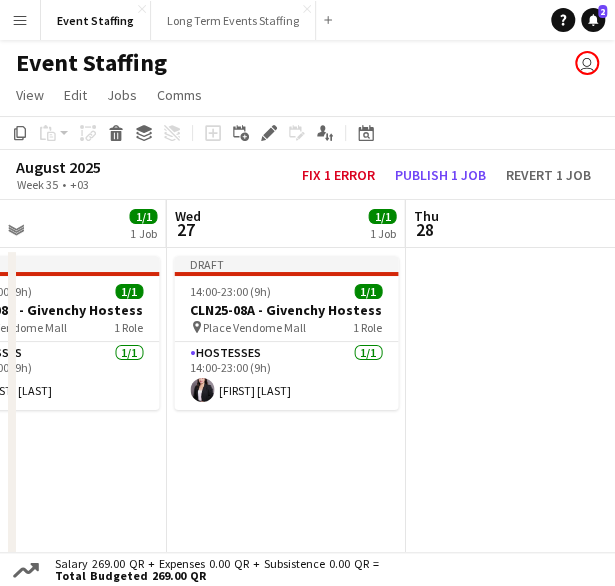 scroll, scrollTop: 0, scrollLeft: 822, axis: horizontal 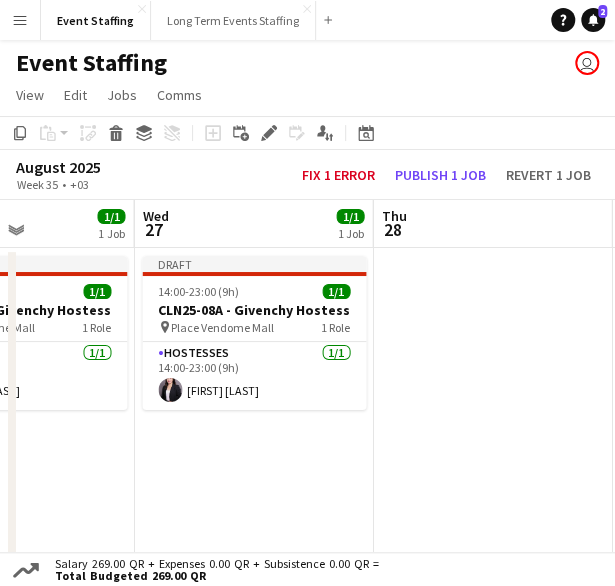 drag, startPoint x: 428, startPoint y: 465, endPoint x: 344, endPoint y: 473, distance: 84.38009 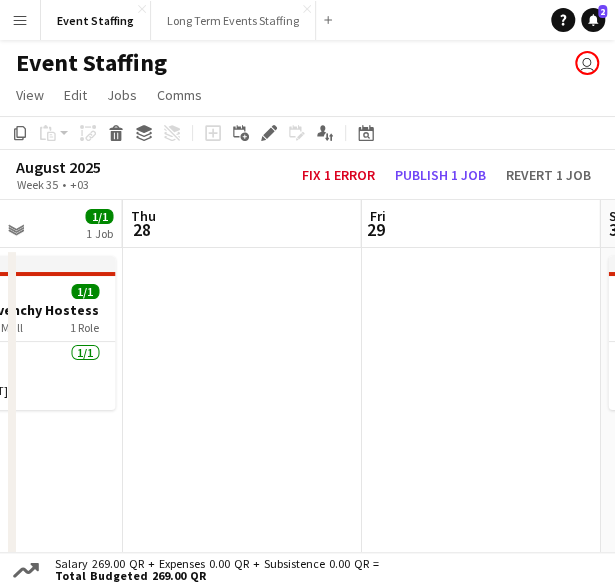 drag, startPoint x: 511, startPoint y: 417, endPoint x: 348, endPoint y: 445, distance: 165.38742 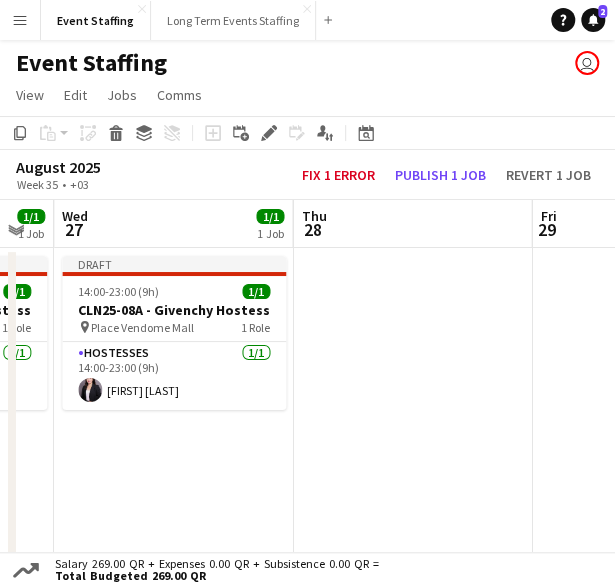 scroll, scrollTop: 0, scrollLeft: 730, axis: horizontal 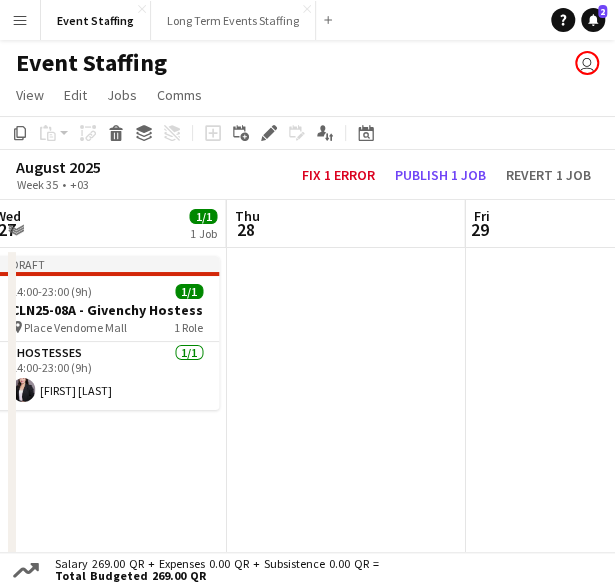 drag, startPoint x: 436, startPoint y: 427, endPoint x: 323, endPoint y: 434, distance: 113.216606 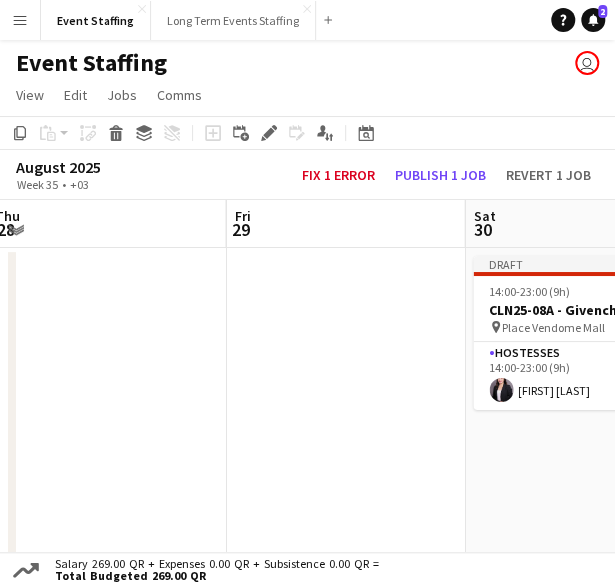 click at bounding box center (345, 585) 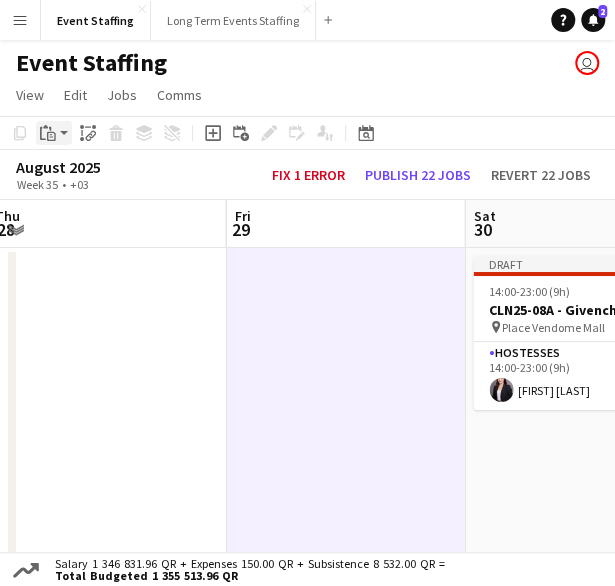 click 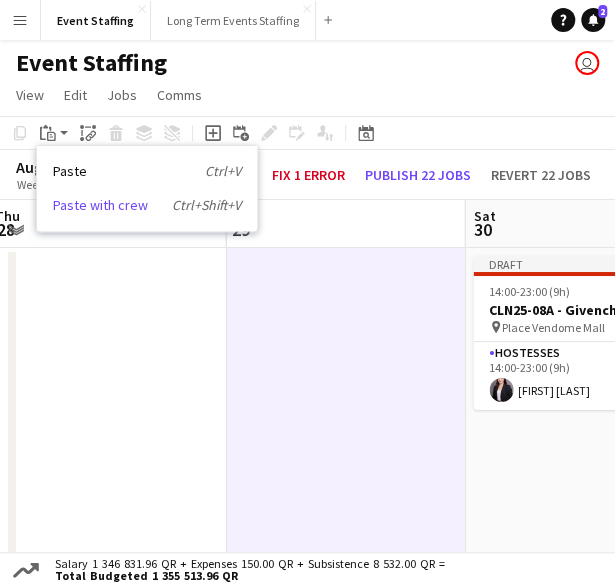 click on "Paste with crew  Ctrl+Shift+V" at bounding box center [147, 205] 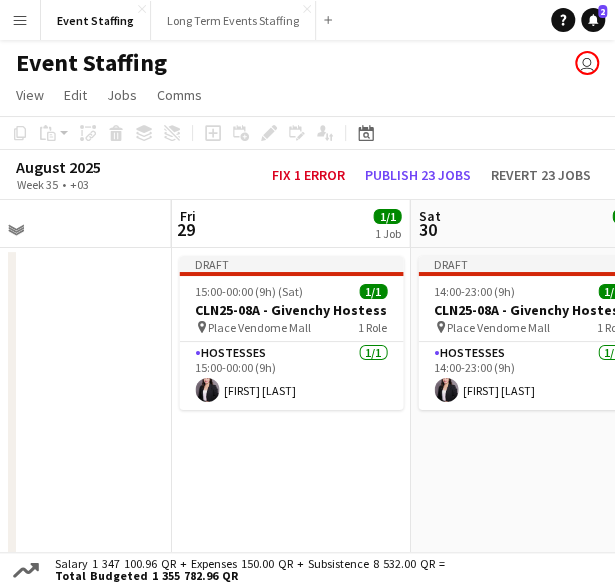 scroll, scrollTop: 0, scrollLeft: 787, axis: horizontal 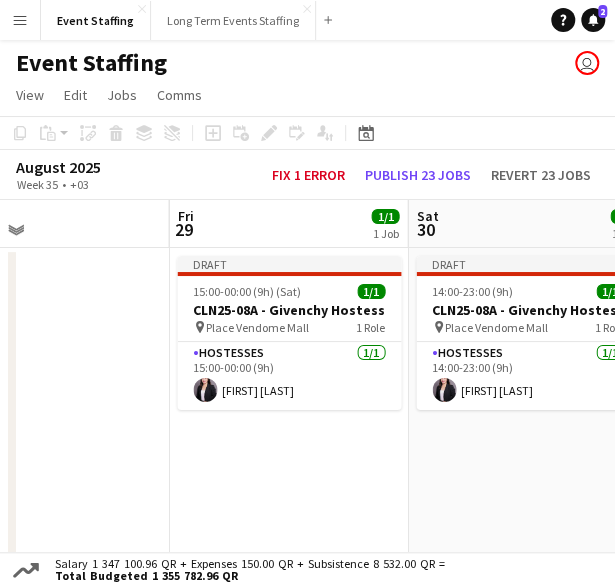 drag, startPoint x: 491, startPoint y: 446, endPoint x: 434, endPoint y: 458, distance: 58.249462 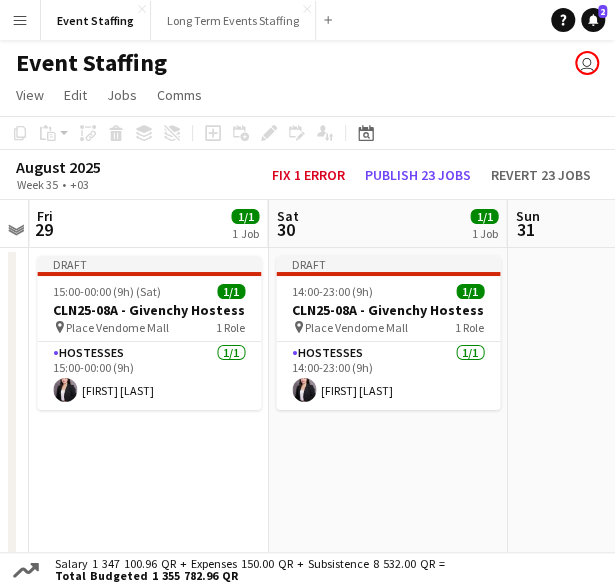 scroll, scrollTop: 0, scrollLeft: 704, axis: horizontal 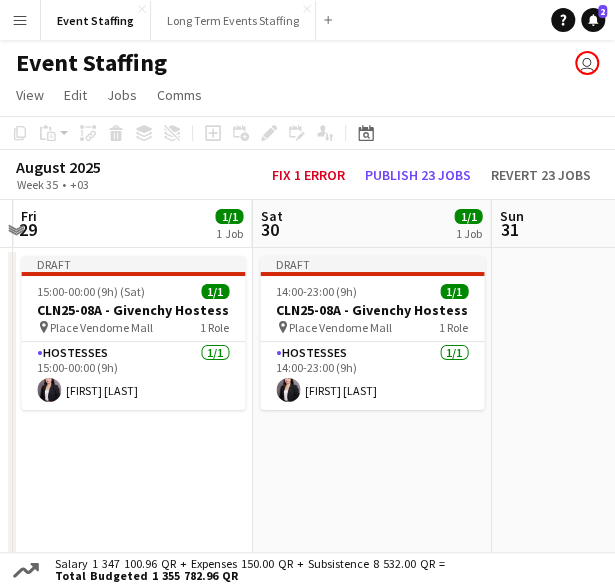 drag, startPoint x: 490, startPoint y: 454, endPoint x: 334, endPoint y: 473, distance: 157.15279 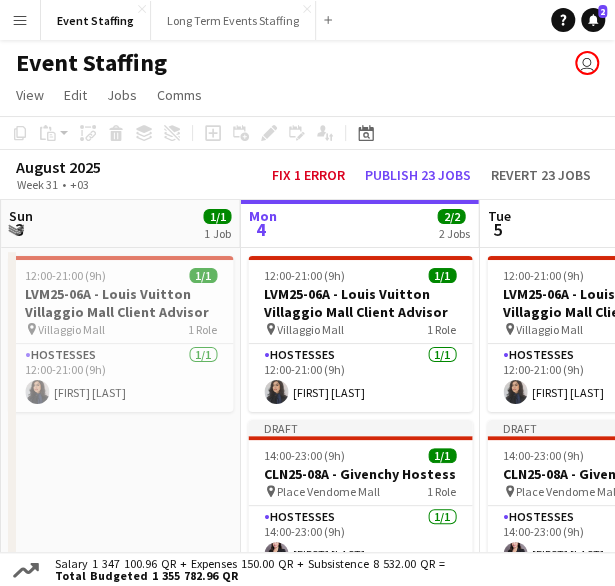 scroll, scrollTop: 0, scrollLeft: 794, axis: horizontal 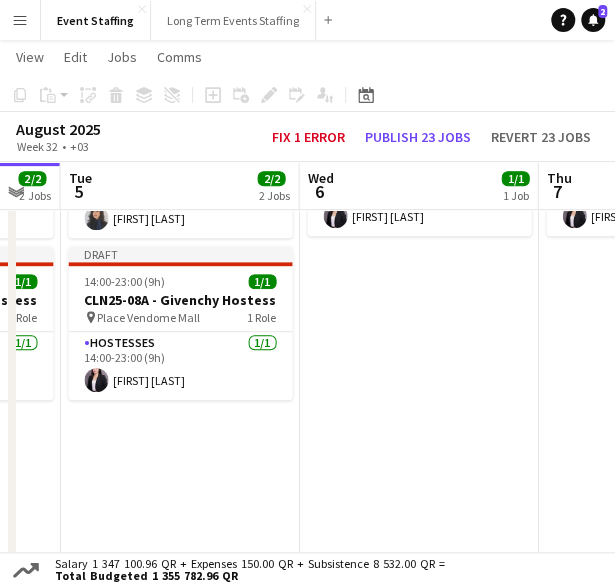 drag, startPoint x: 420, startPoint y: 458, endPoint x: 184, endPoint y: 473, distance: 236.47621 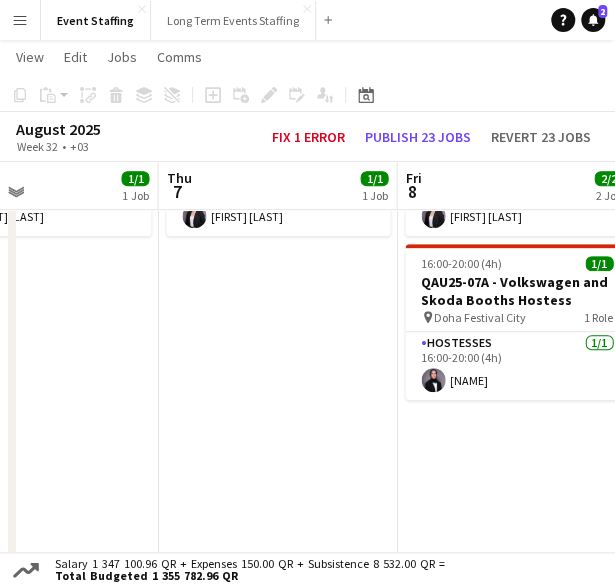 drag, startPoint x: 470, startPoint y: 457, endPoint x: 202, endPoint y: 455, distance: 268.00748 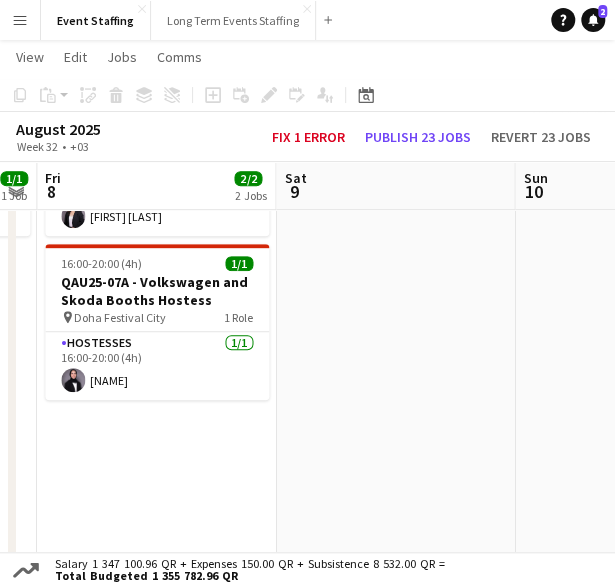 drag, startPoint x: 424, startPoint y: 417, endPoint x: 399, endPoint y: 404, distance: 28.178005 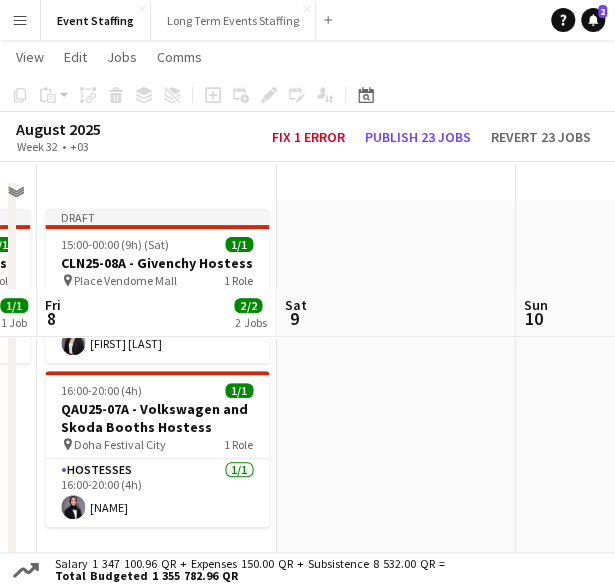 scroll, scrollTop: 0, scrollLeft: 0, axis: both 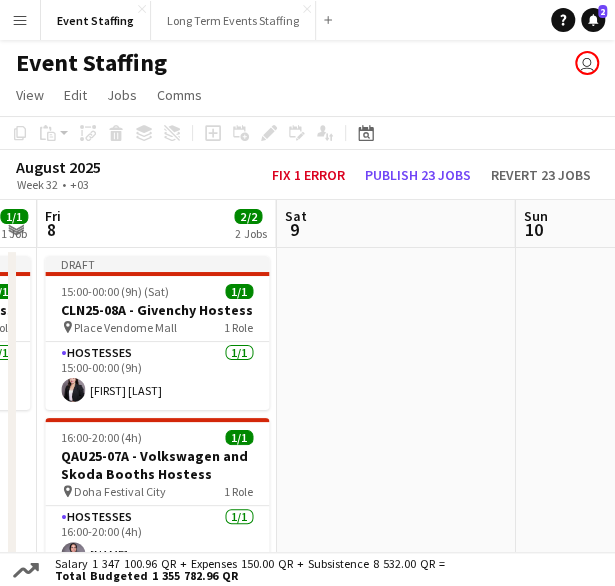 click at bounding box center [395, 712] 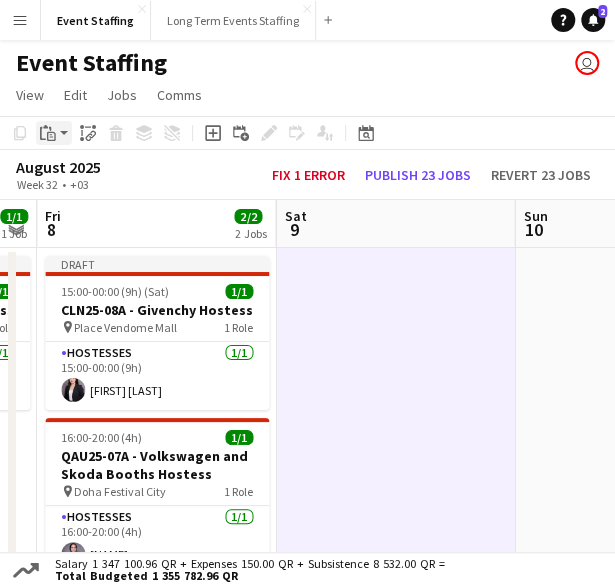 click on "Paste" 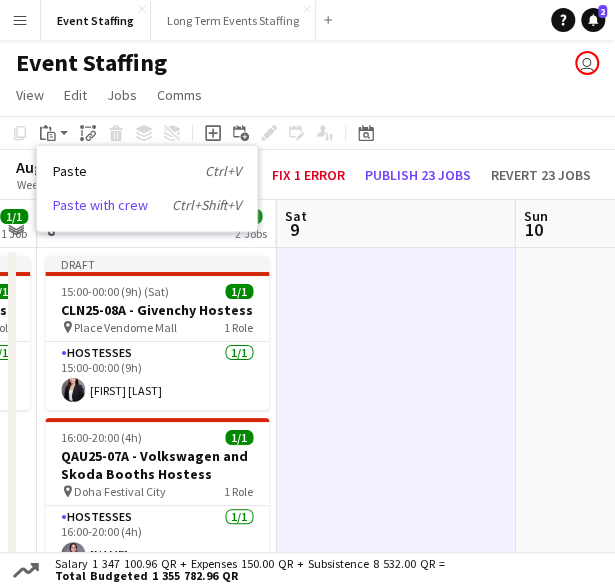 click on "Paste with crew  Ctrl+Shift+V" at bounding box center [147, 205] 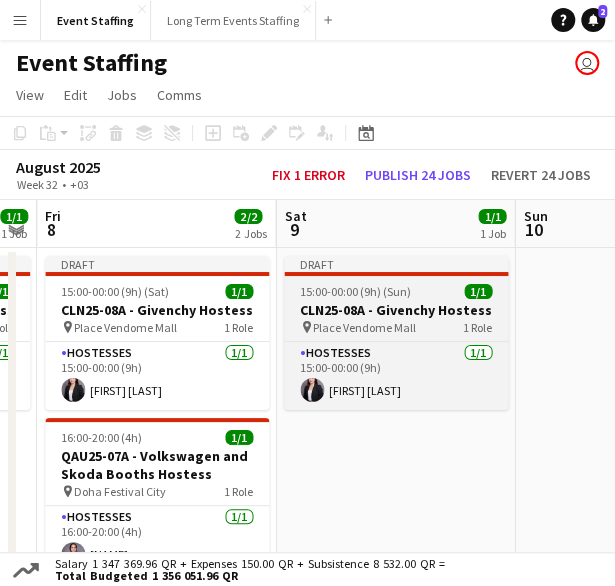 click on "CLN25-08A - Givenchy Hostess" at bounding box center (396, 310) 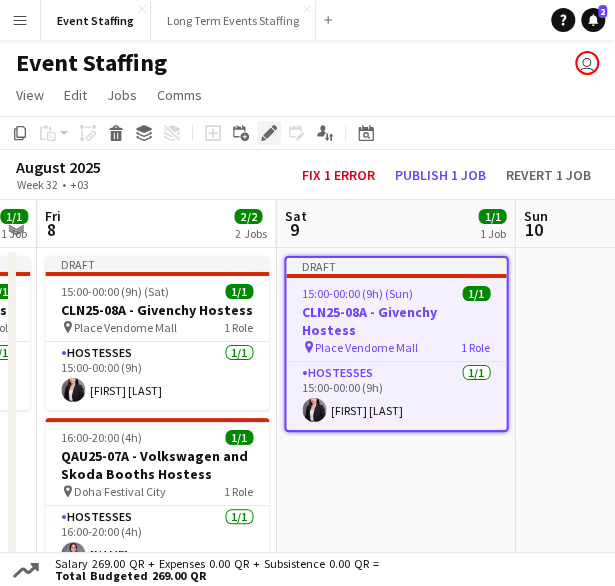 click 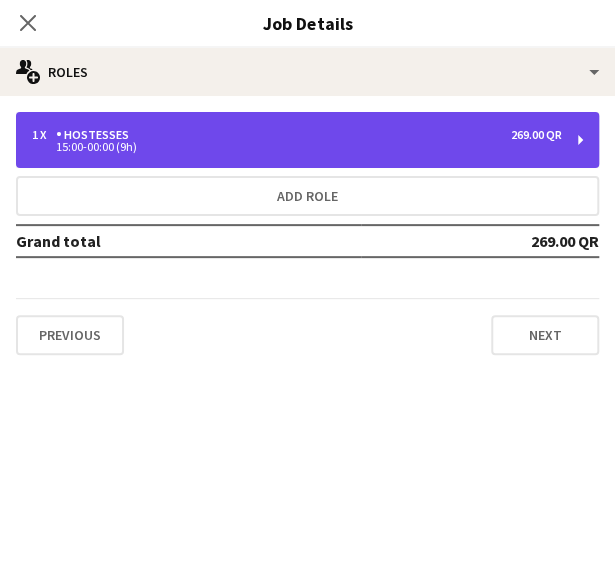 click on "1 x   Hostesses   269.00 QR   15:00-00:00 (9h)" at bounding box center [307, 140] 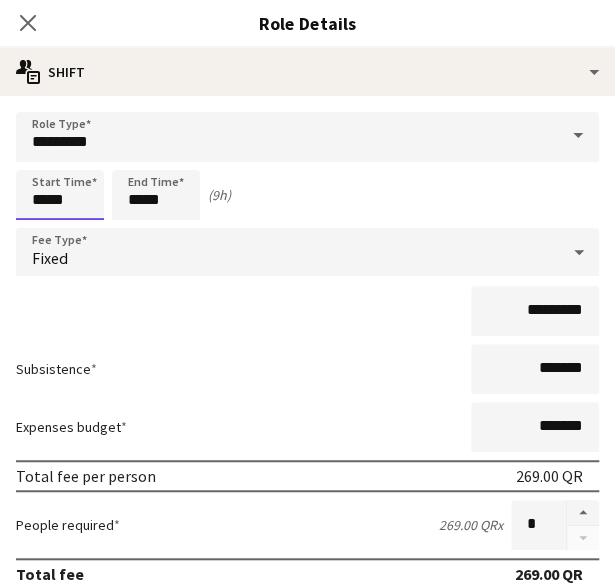 click on "*****" at bounding box center [60, 195] 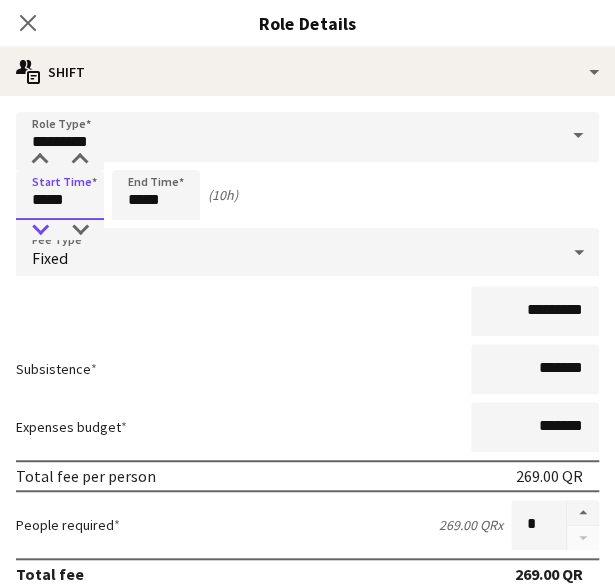 click at bounding box center [40, 230] 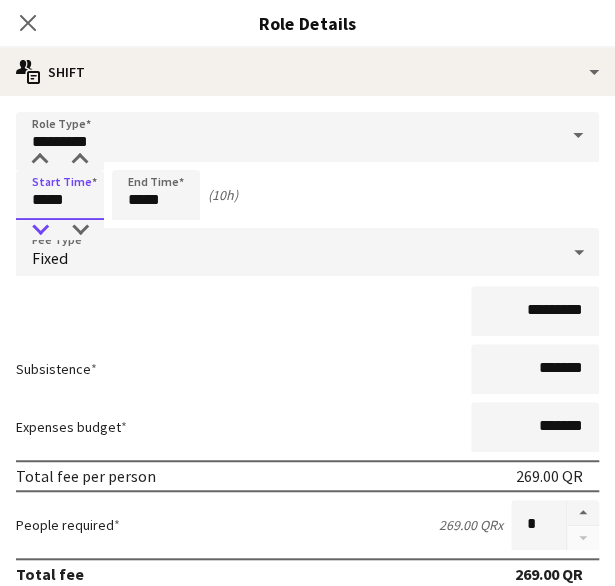 click at bounding box center [40, 230] 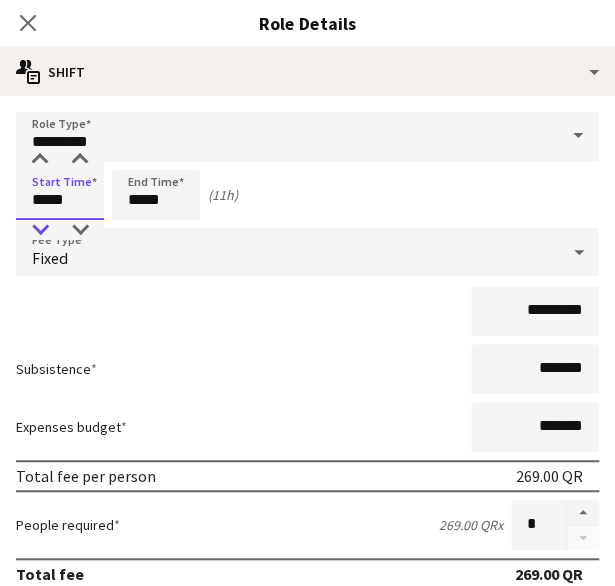 click at bounding box center (40, 230) 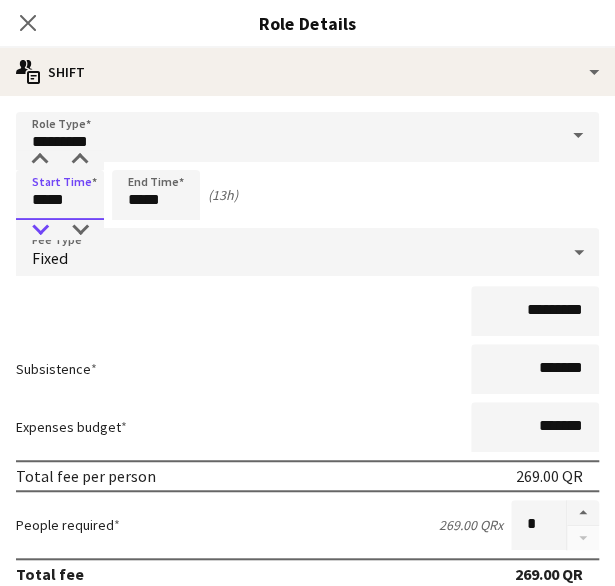 click at bounding box center [40, 230] 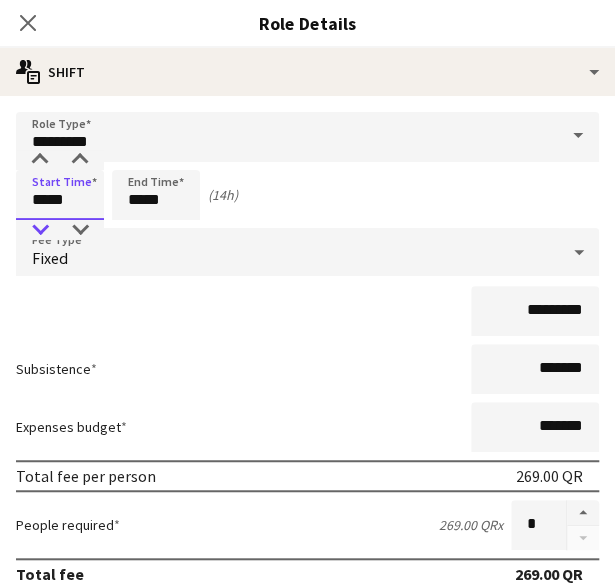 type on "*****" 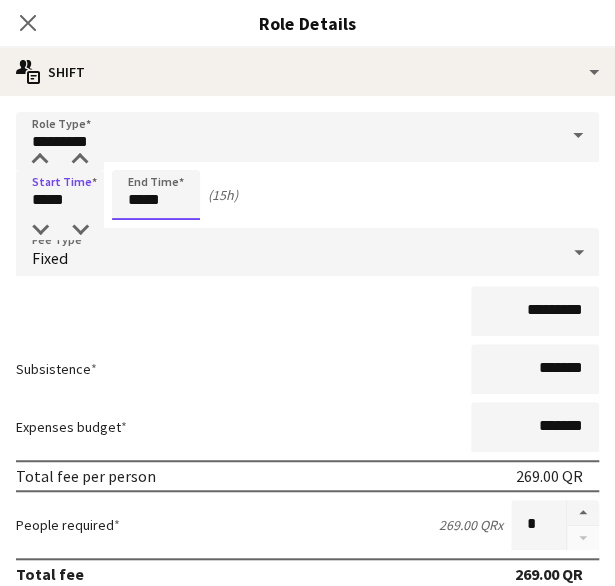click on "*****" at bounding box center [156, 195] 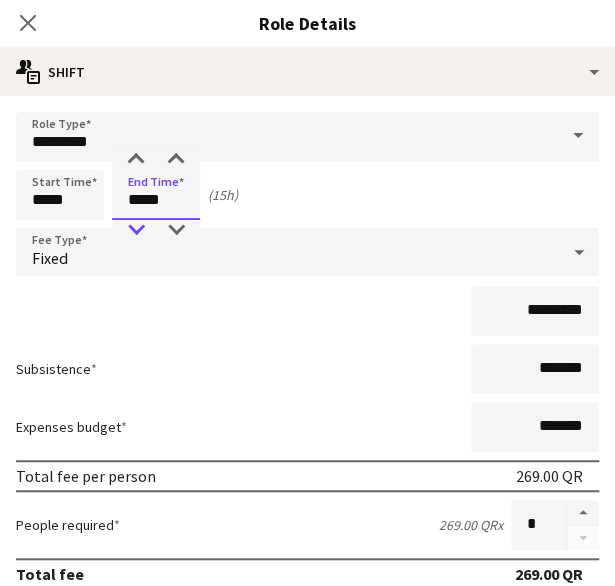 click at bounding box center [136, 230] 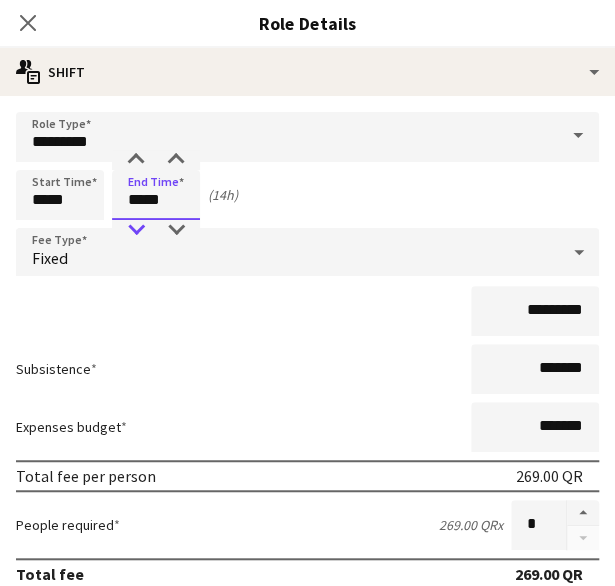 click at bounding box center (136, 230) 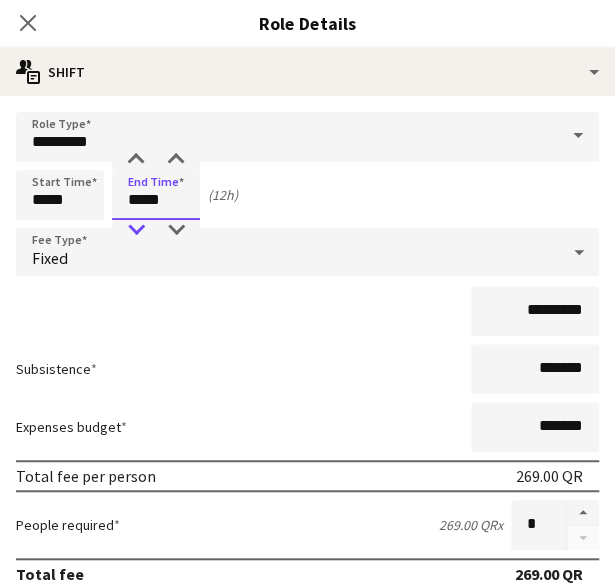 click at bounding box center (136, 230) 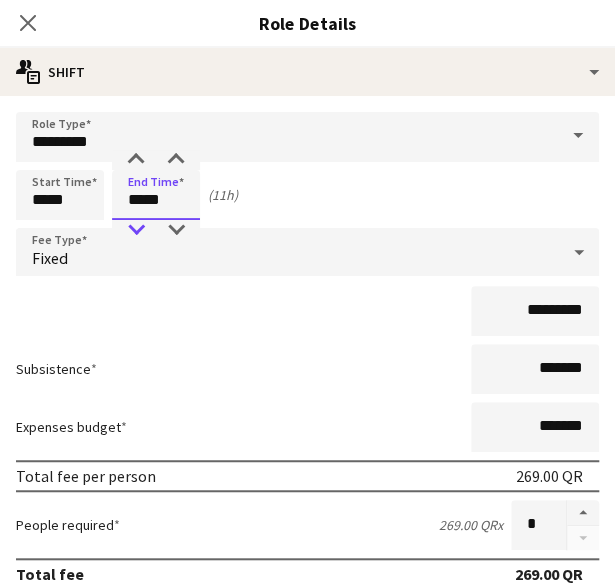 click at bounding box center [136, 230] 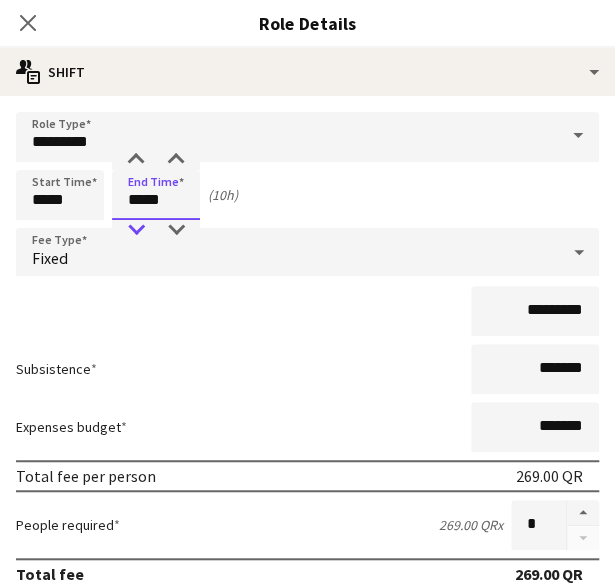 type on "*****" 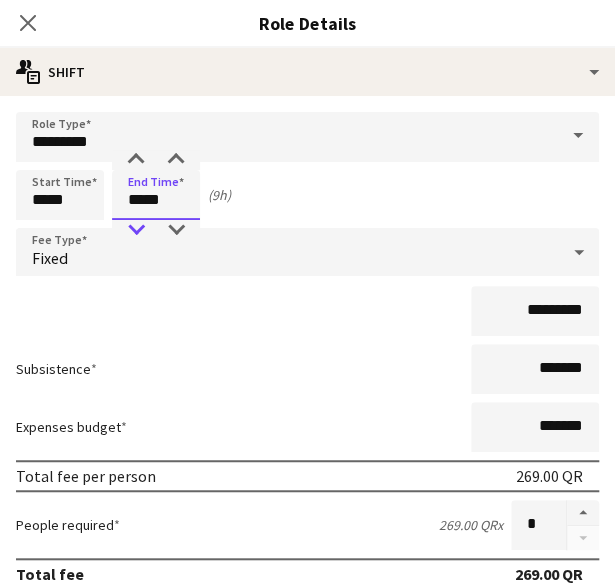 click at bounding box center (136, 230) 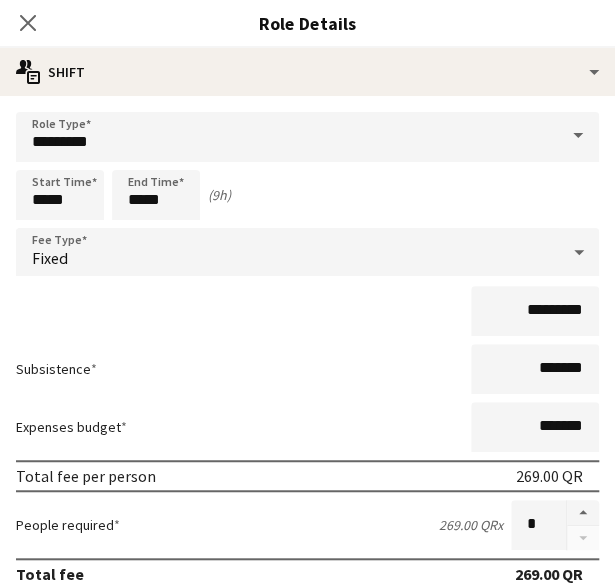 click on "Start Time  *****  End Time  *****  (9h)" at bounding box center (307, 195) 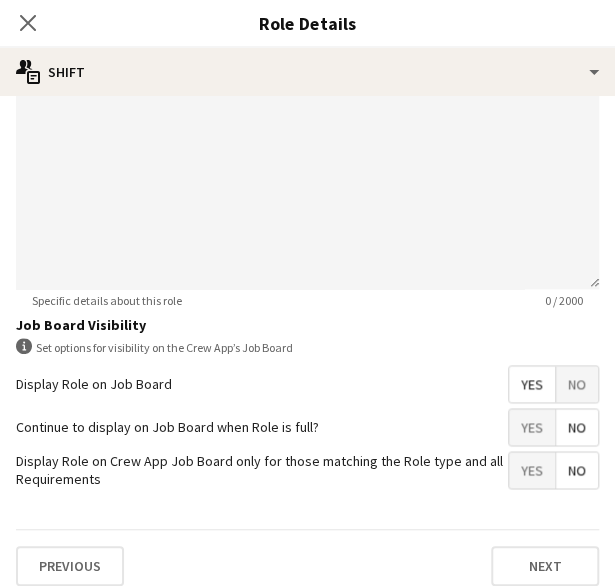 scroll, scrollTop: 628, scrollLeft: 0, axis: vertical 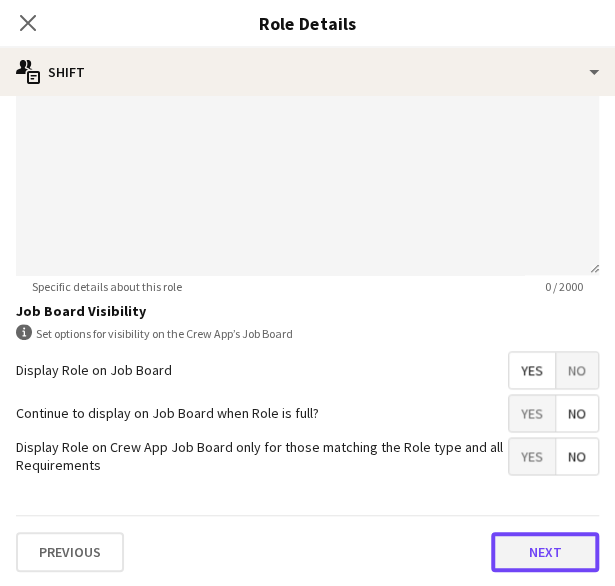 click on "Next" at bounding box center [545, 552] 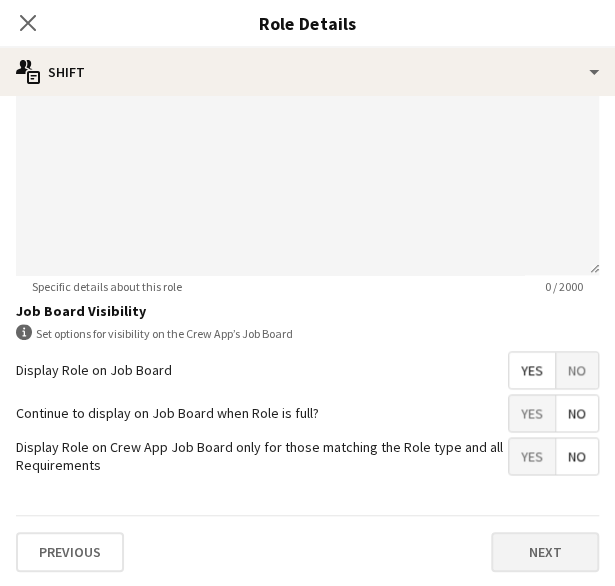 scroll, scrollTop: 0, scrollLeft: 0, axis: both 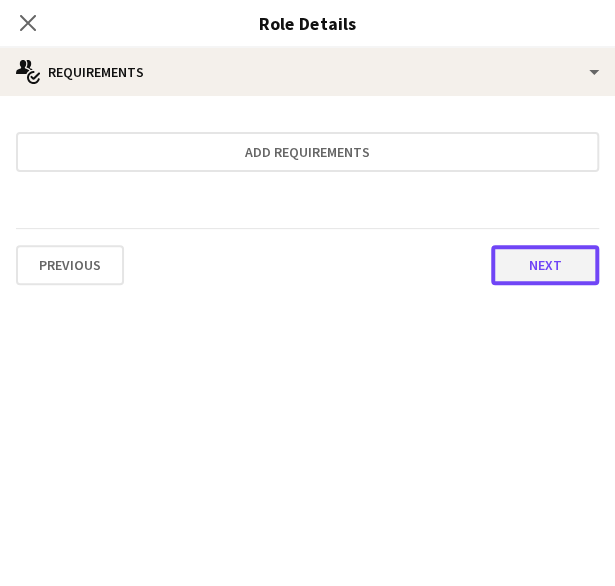 click on "Next" at bounding box center [545, 265] 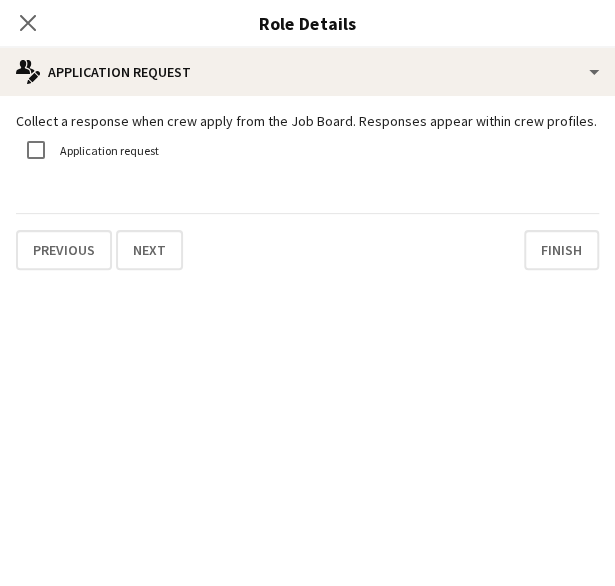 click on "Close pop-in" 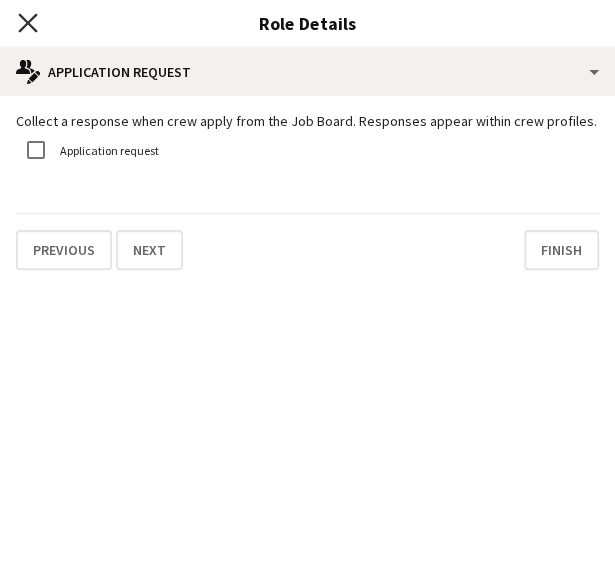 click 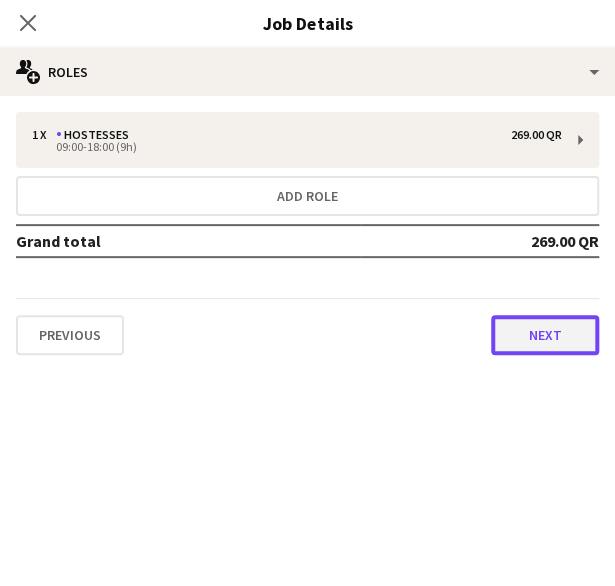 click on "Next" at bounding box center [545, 335] 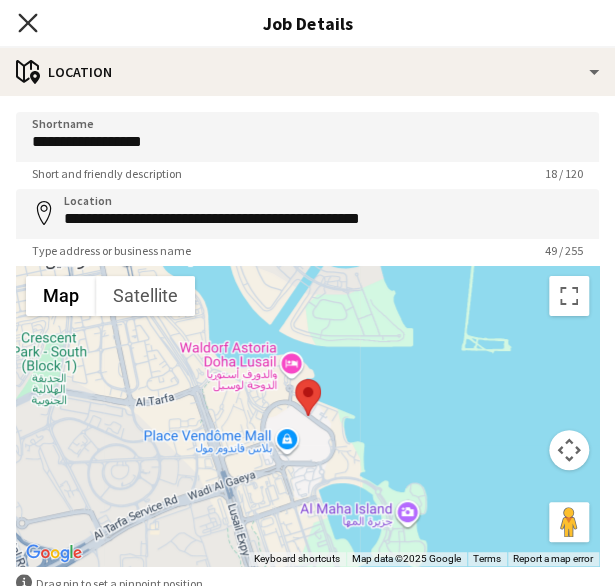 click 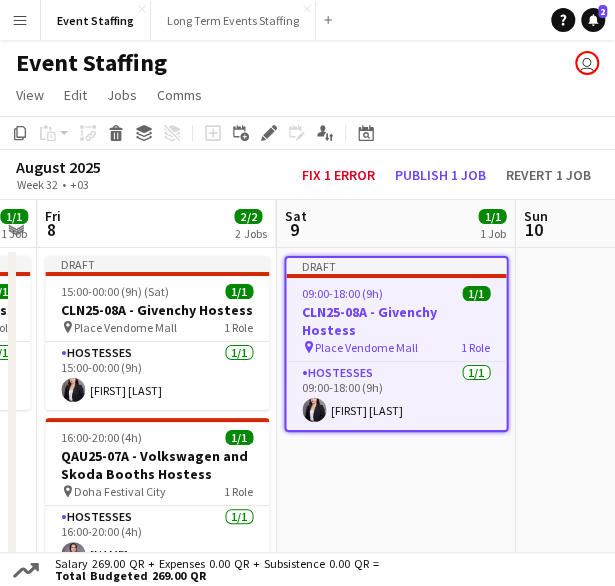 click on "Draft   09:00-18:00 (9h)    1/1    CLN25-08A - Givenchy Hostess
pin
Place Vendome Mall   1 Role   Hostesses   1/1   09:00-18:00 (9h)
Nesrine Saibi" at bounding box center [395, 712] 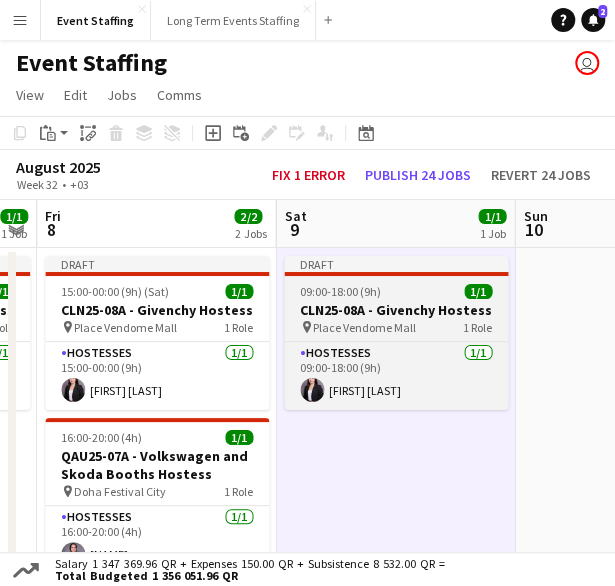 click on "CLN25-08A - Givenchy Hostess" at bounding box center (396, 310) 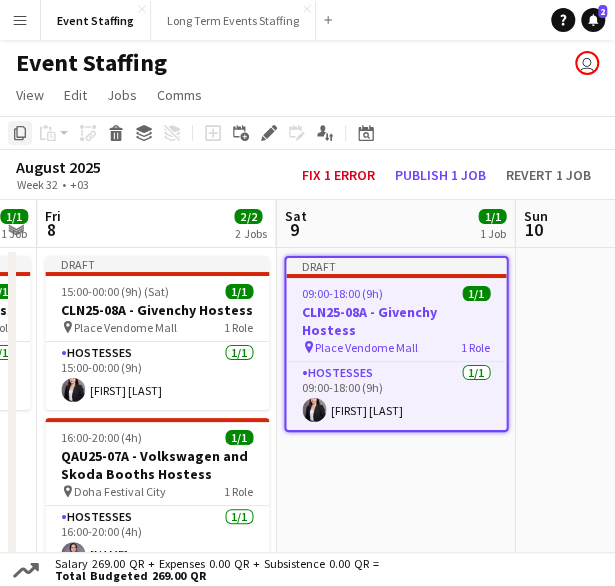 click on "Copy" 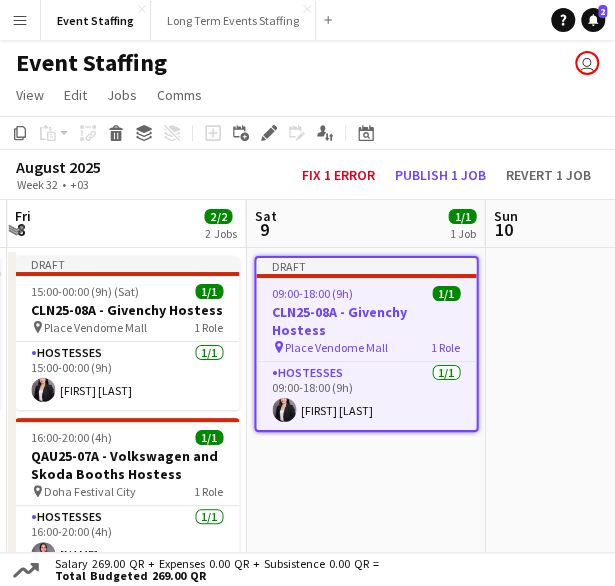drag, startPoint x: 499, startPoint y: 449, endPoint x: 202, endPoint y: 477, distance: 298.31696 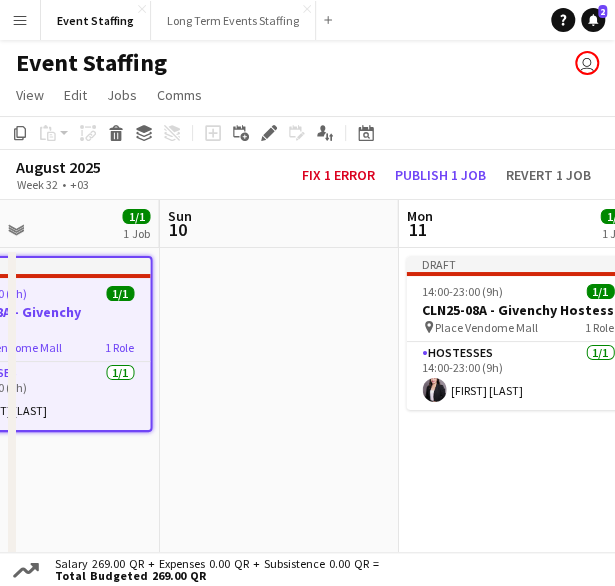 drag, startPoint x: 386, startPoint y: 442, endPoint x: 164, endPoint y: 466, distance: 223.29353 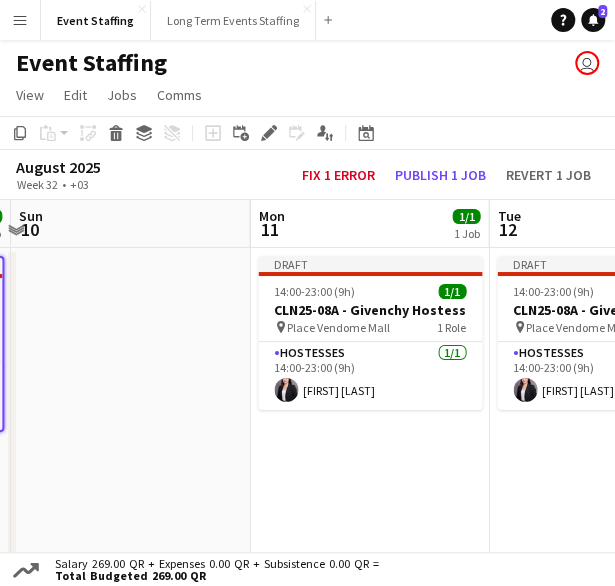 drag, startPoint x: 402, startPoint y: 463, endPoint x: 210, endPoint y: 469, distance: 192.09373 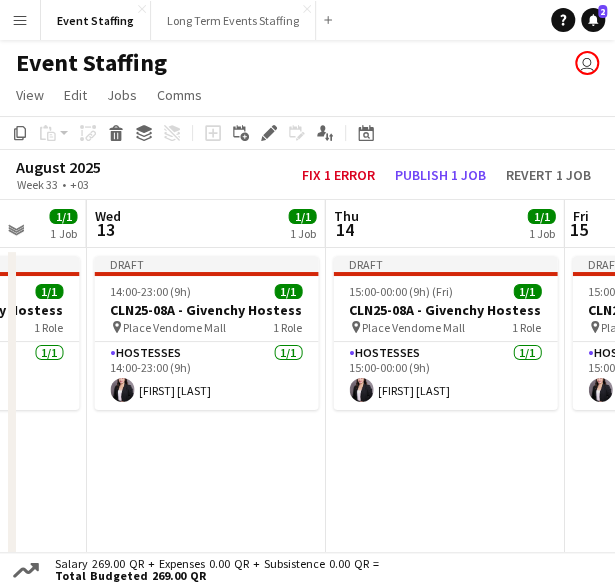 drag, startPoint x: 400, startPoint y: 469, endPoint x: 352, endPoint y: 469, distance: 48 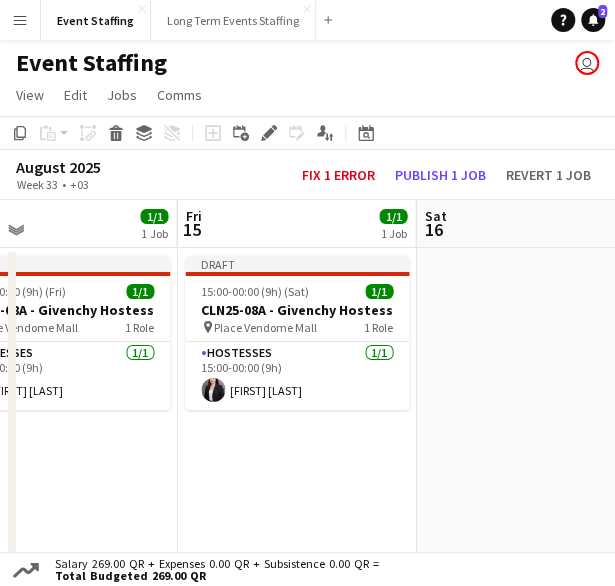drag, startPoint x: 406, startPoint y: 479, endPoint x: 431, endPoint y: 481, distance: 25.079872 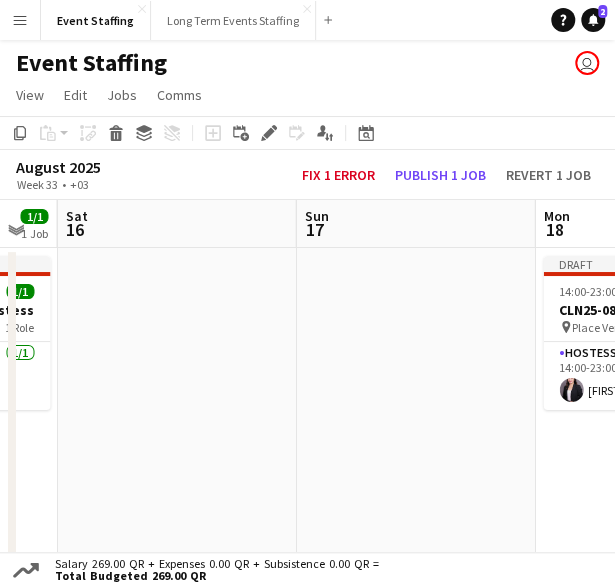 scroll, scrollTop: 0, scrollLeft: 745, axis: horizontal 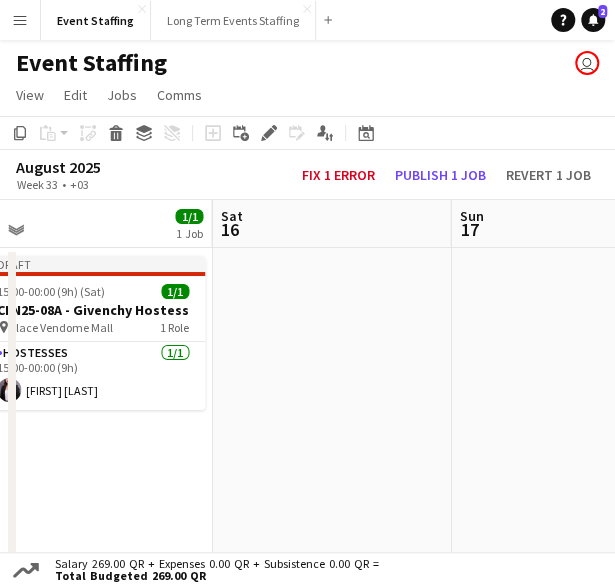 drag, startPoint x: 470, startPoint y: 477, endPoint x: 293, endPoint y: 458, distance: 178.01685 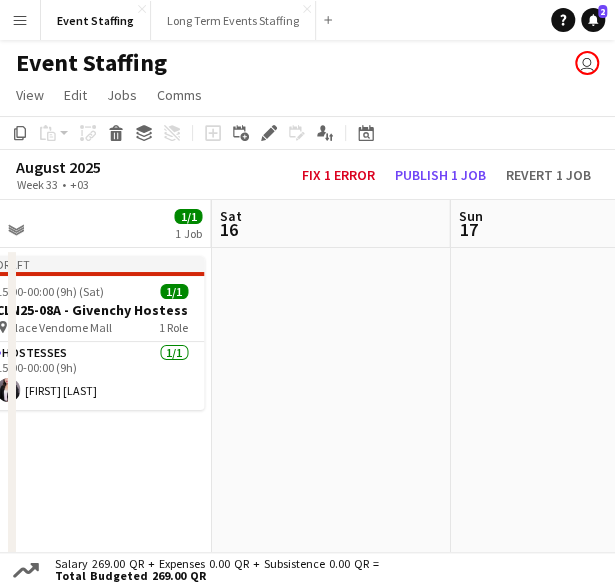 click at bounding box center (330, 712) 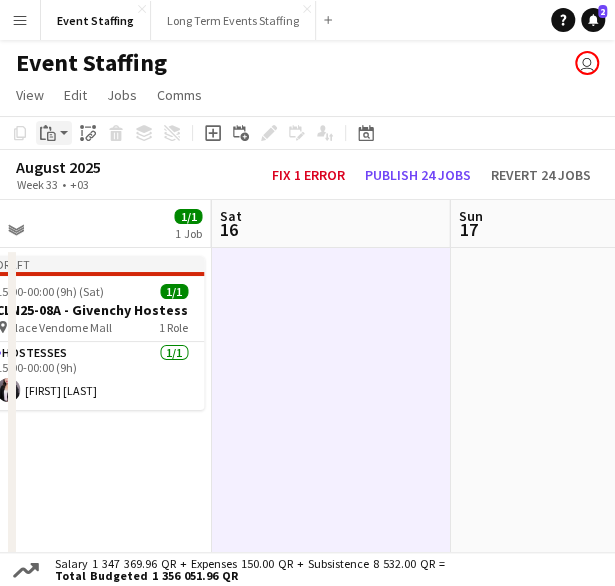 click on "Paste" at bounding box center (48, 133) 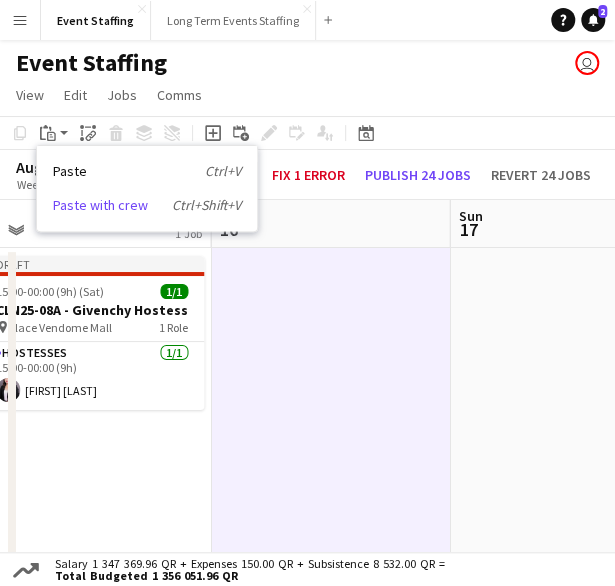 click on "Paste with crew  Ctrl+Shift+V" at bounding box center [147, 205] 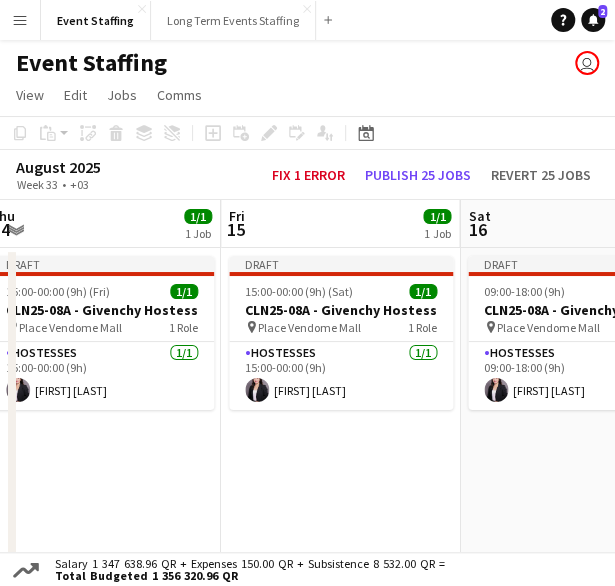 drag, startPoint x: 65, startPoint y: 435, endPoint x: 314, endPoint y: 450, distance: 249.4514 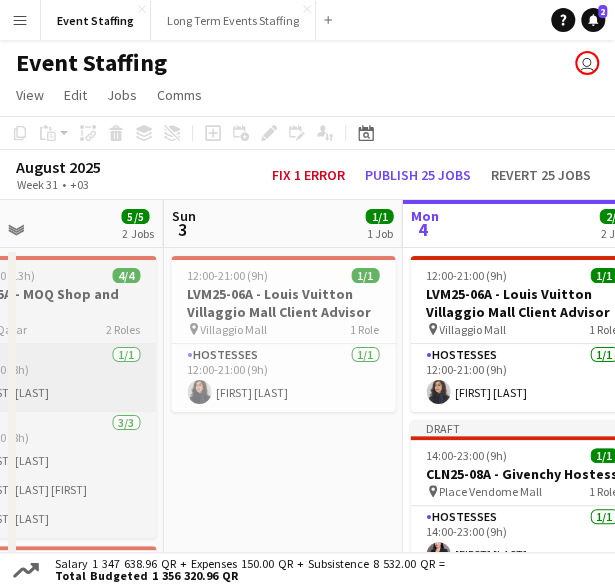 scroll, scrollTop: 0, scrollLeft: 794, axis: horizontal 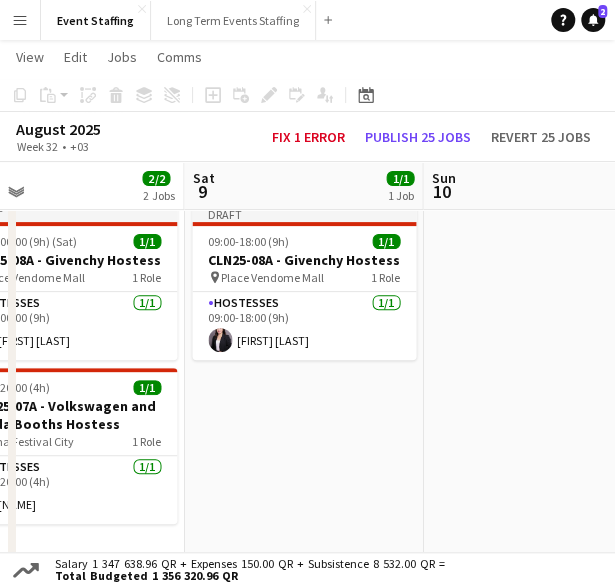 drag, startPoint x: 558, startPoint y: 387, endPoint x: 250, endPoint y: 404, distance: 308.4688 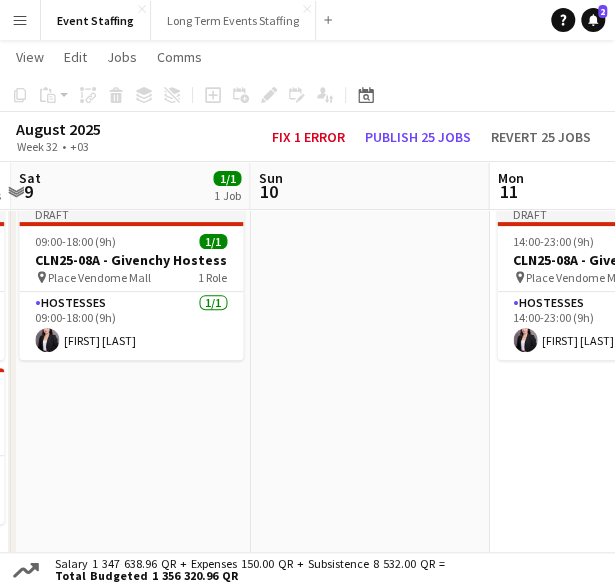 drag, startPoint x: 546, startPoint y: 433, endPoint x: 372, endPoint y: 461, distance: 176.23848 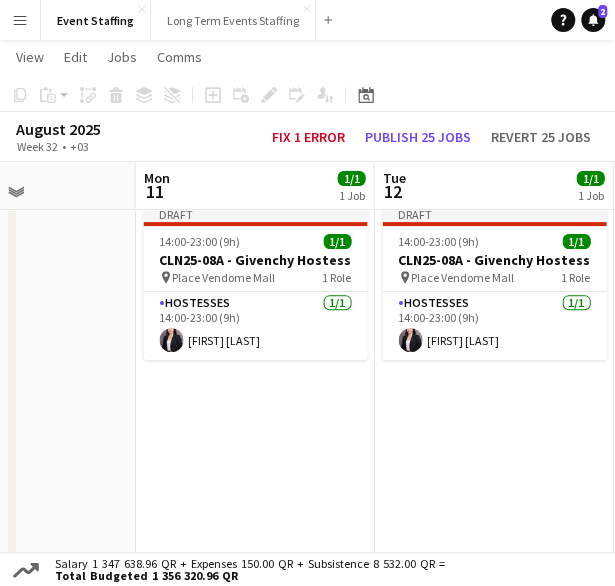 drag, startPoint x: 372, startPoint y: 461, endPoint x: 22, endPoint y: 506, distance: 352.881 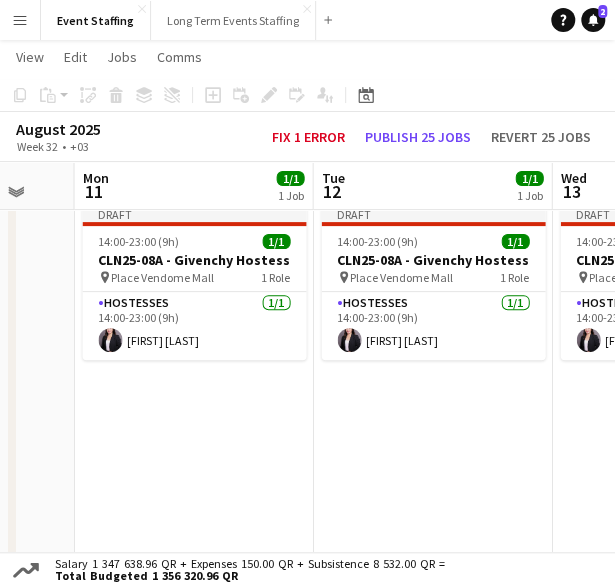 scroll, scrollTop: 0, scrollLeft: 883, axis: horizontal 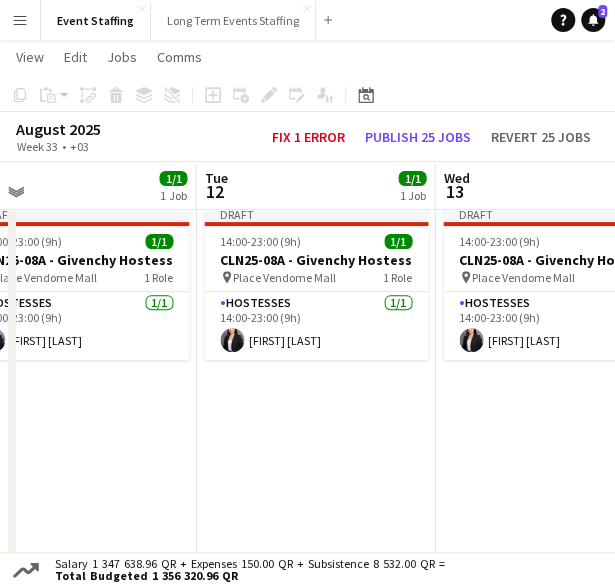 drag, startPoint x: 414, startPoint y: 405, endPoint x: 298, endPoint y: 426, distance: 117.88554 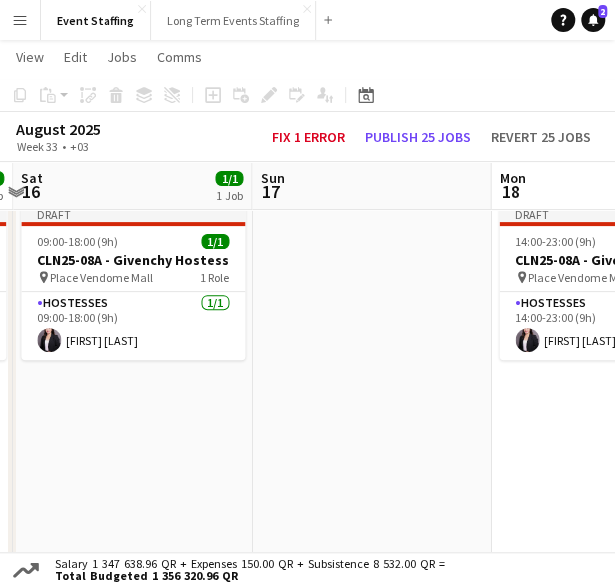scroll, scrollTop: 0, scrollLeft: 746, axis: horizontal 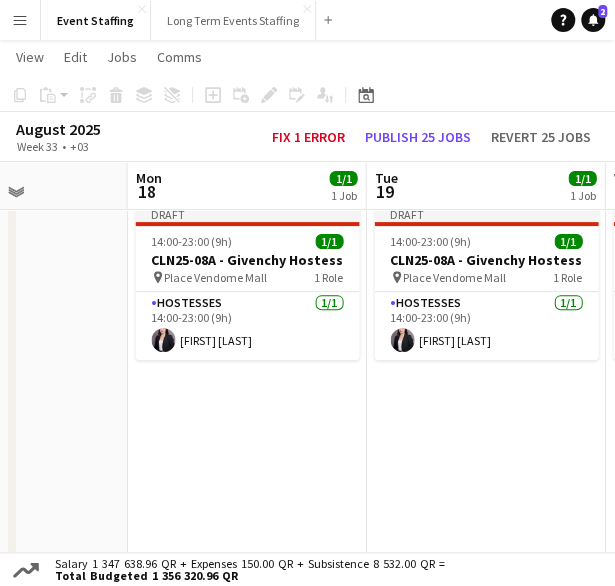 drag, startPoint x: 496, startPoint y: 471, endPoint x: 172, endPoint y: 453, distance: 324.4996 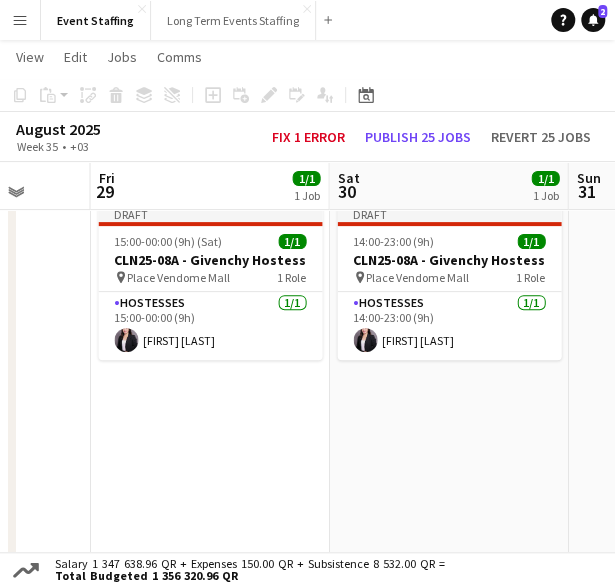 scroll, scrollTop: 0, scrollLeft: 869, axis: horizontal 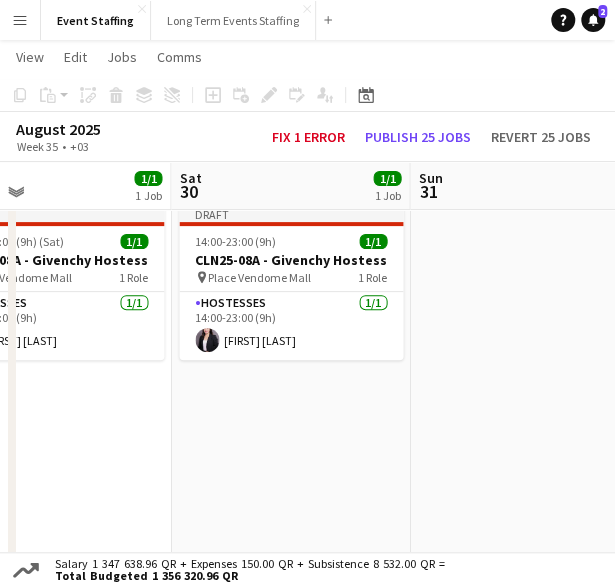 drag, startPoint x: 426, startPoint y: 391, endPoint x: 271, endPoint y: 389, distance: 155.01291 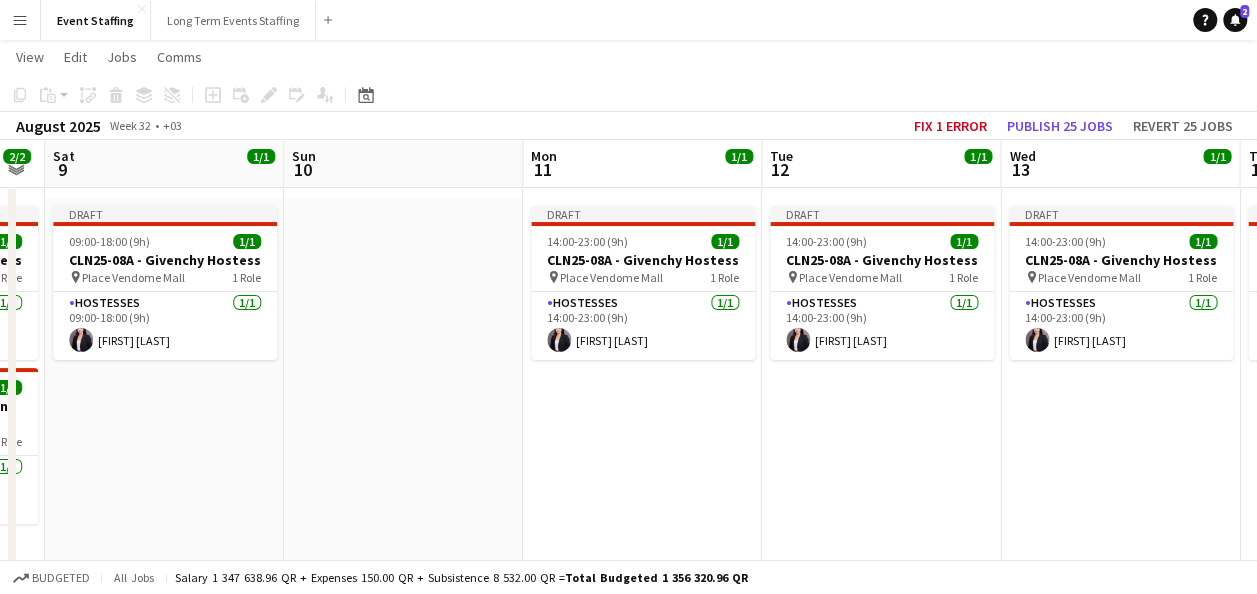 scroll, scrollTop: 0, scrollLeft: 914, axis: horizontal 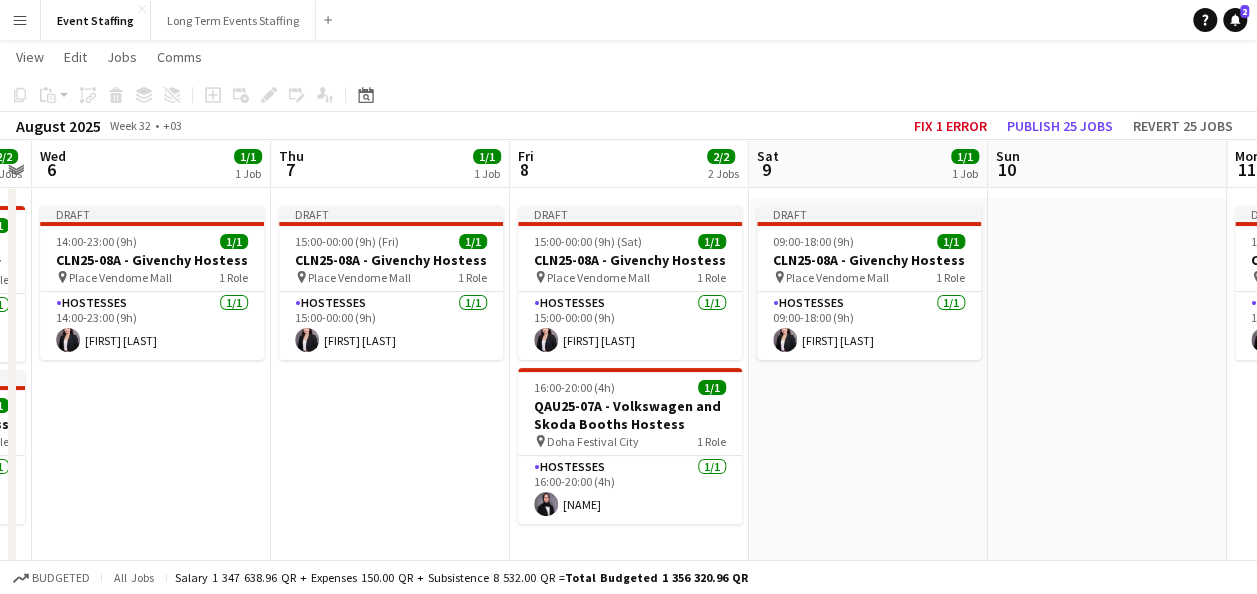 drag, startPoint x: 177, startPoint y: 386, endPoint x: 884, endPoint y: 470, distance: 711.9726 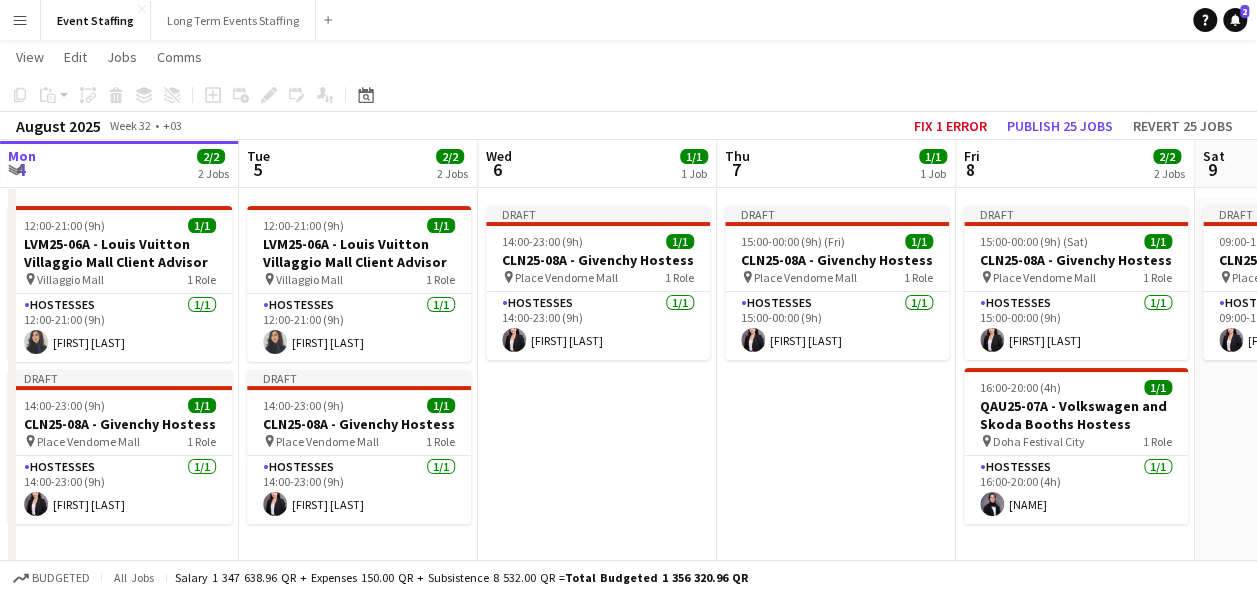 scroll, scrollTop: 0, scrollLeft: 550, axis: horizontal 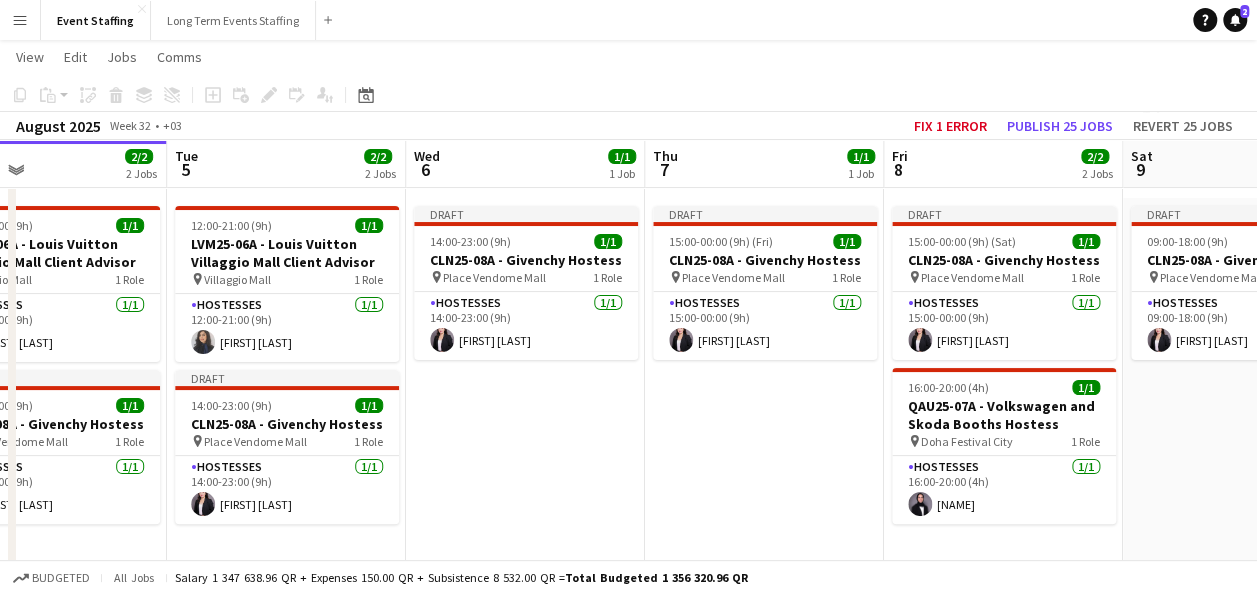drag, startPoint x: 320, startPoint y: 445, endPoint x: 928, endPoint y: 470, distance: 608.51373 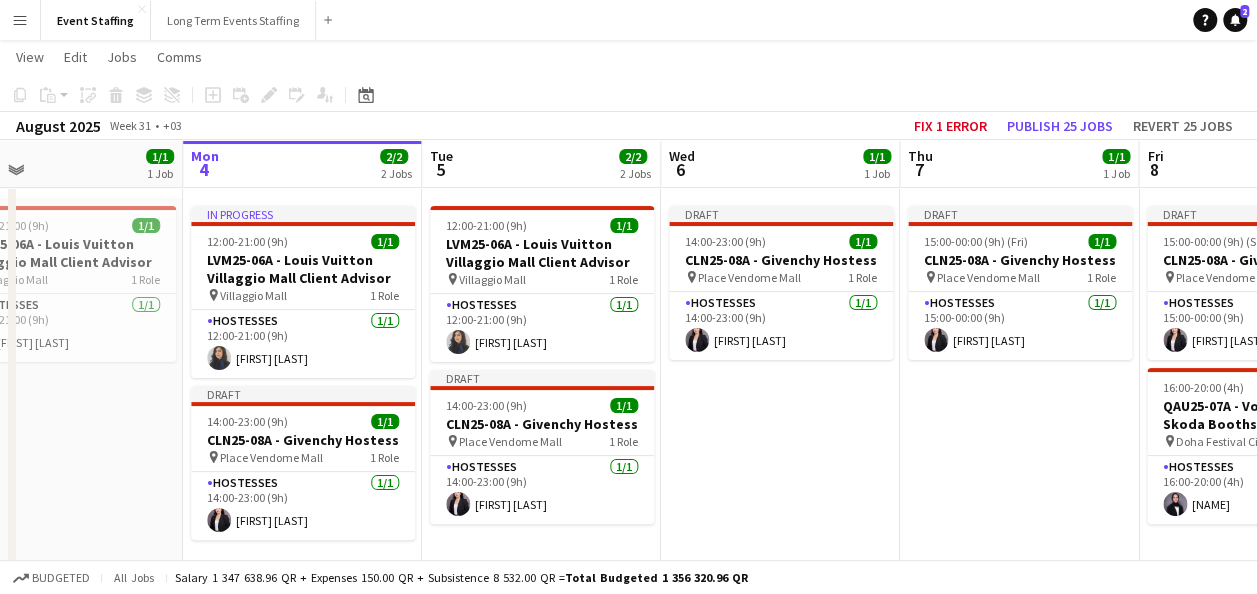 scroll, scrollTop: 0, scrollLeft: 783, axis: horizontal 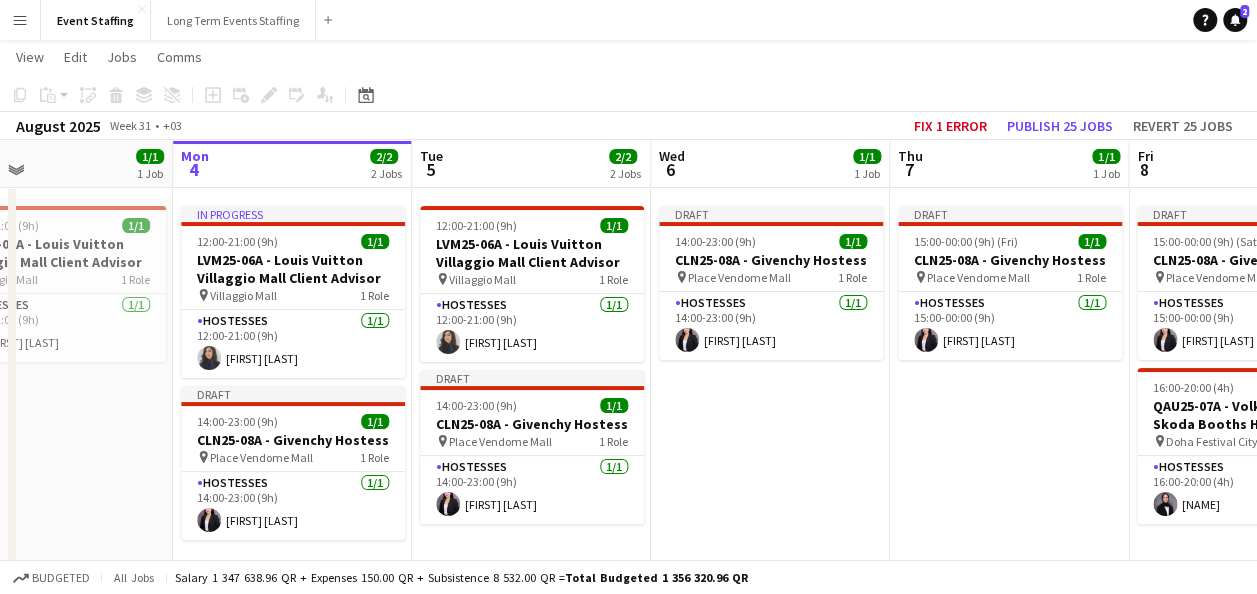 drag, startPoint x: 104, startPoint y: 391, endPoint x: 110, endPoint y: 413, distance: 22.803509 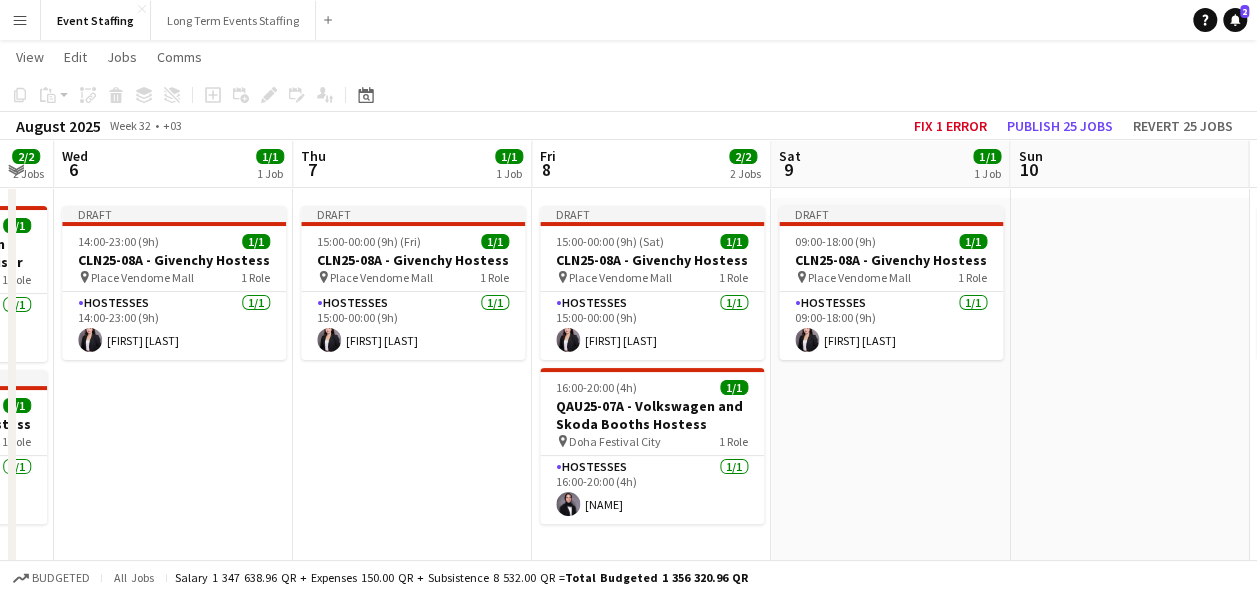 drag, startPoint x: 1051, startPoint y: 427, endPoint x: 446, endPoint y: 430, distance: 605.00745 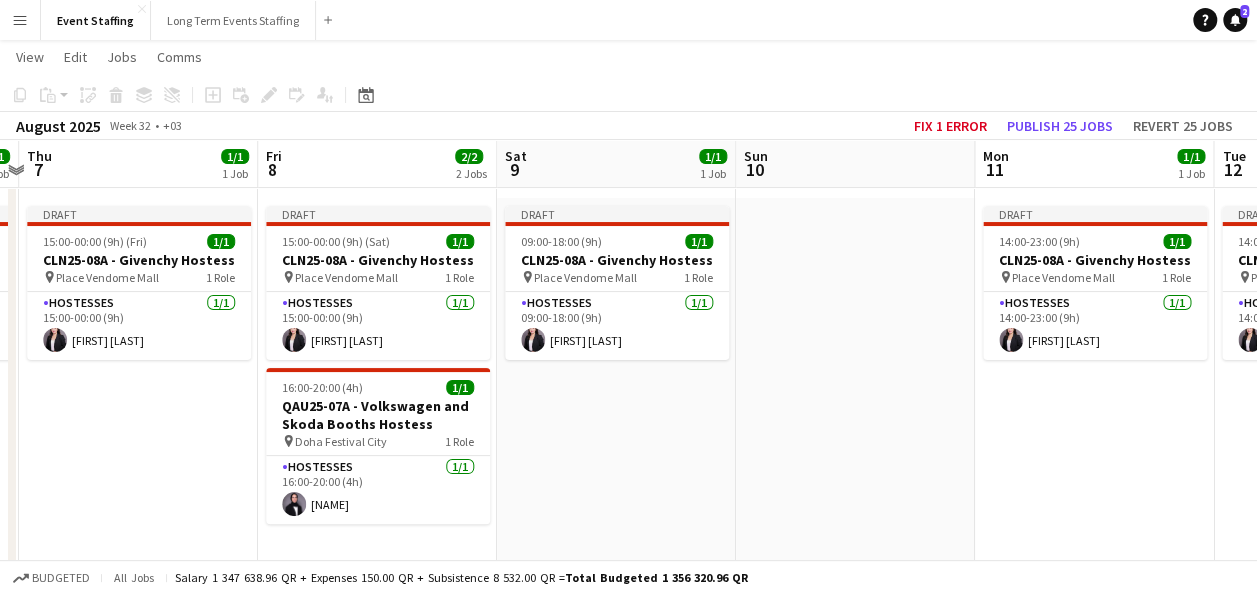 drag, startPoint x: 986, startPoint y: 443, endPoint x: 470, endPoint y: 434, distance: 516.0785 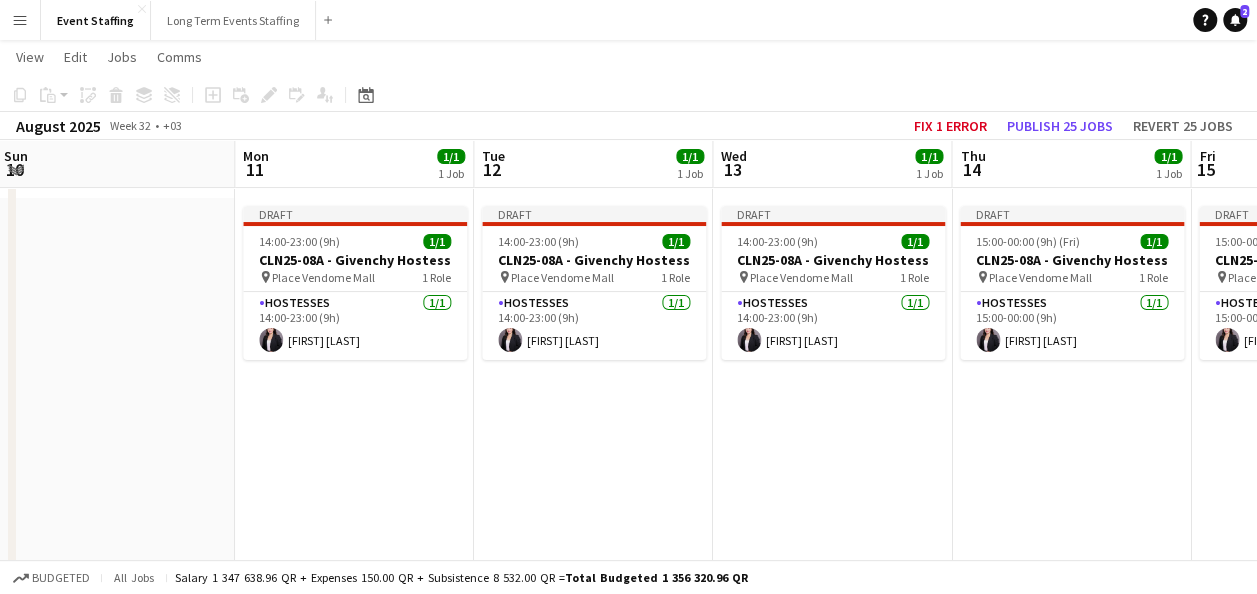 drag, startPoint x: 844, startPoint y: 451, endPoint x: 432, endPoint y: 418, distance: 413.3195 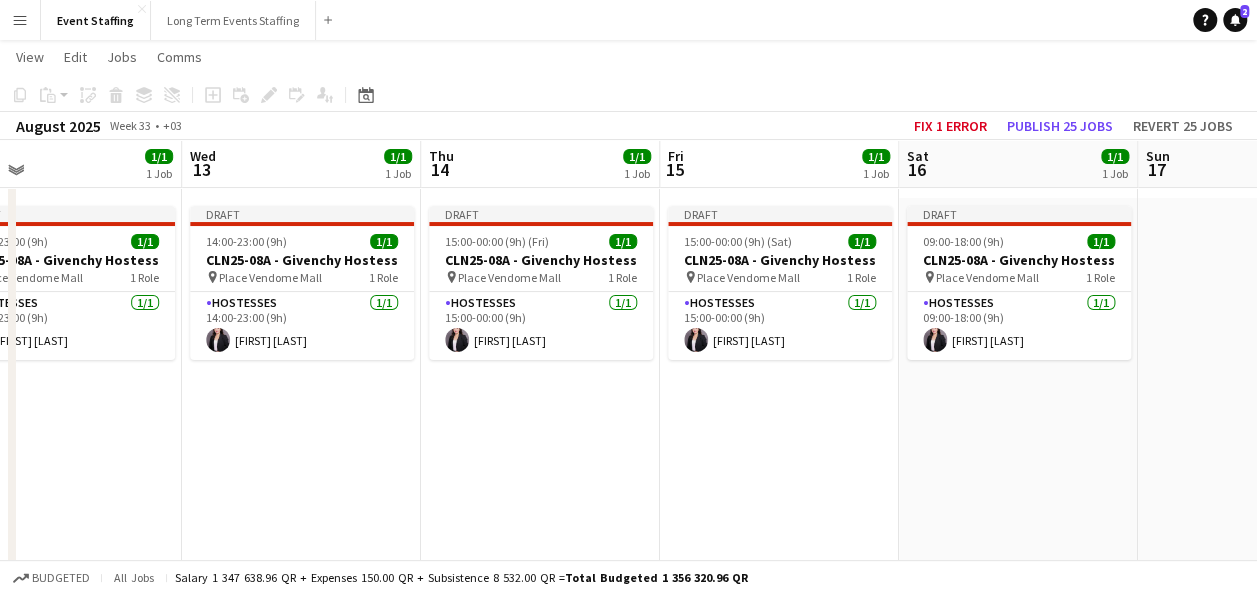 drag, startPoint x: 866, startPoint y: 446, endPoint x: 342, endPoint y: 434, distance: 524.1374 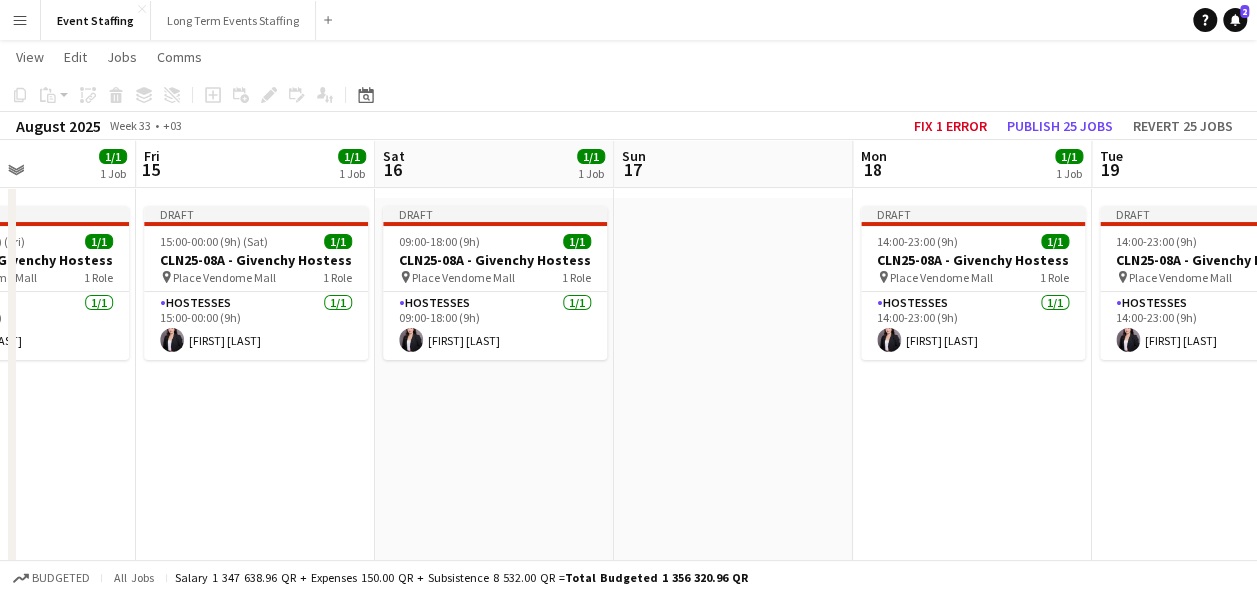 drag, startPoint x: 933, startPoint y: 436, endPoint x: 775, endPoint y: 436, distance: 158 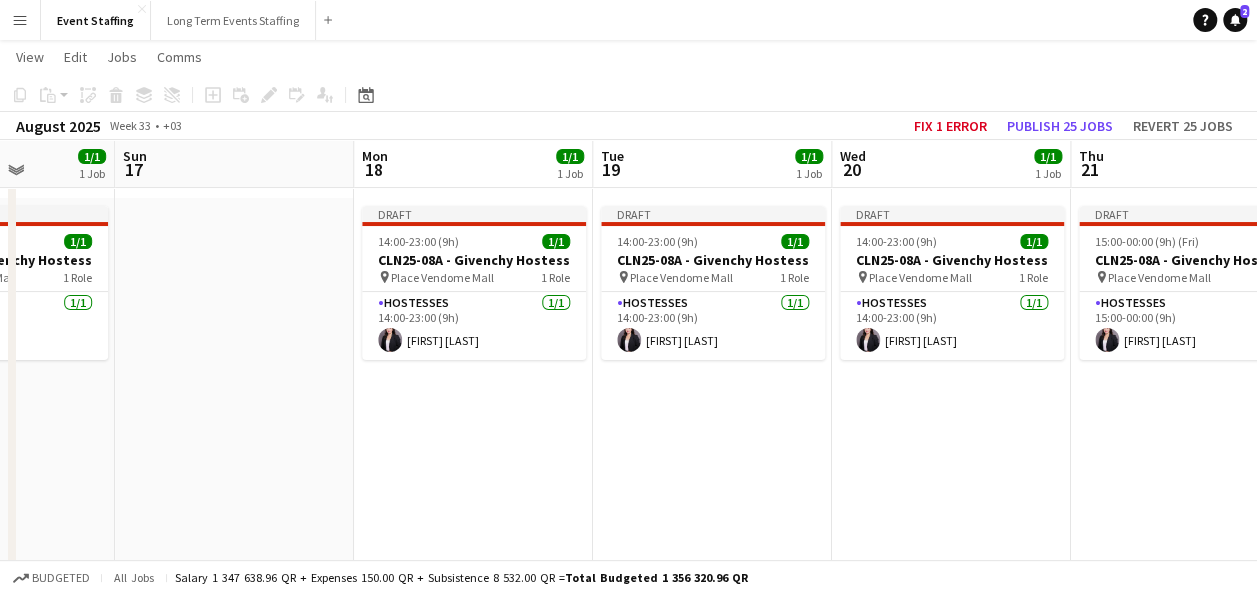 drag, startPoint x: 970, startPoint y: 443, endPoint x: 483, endPoint y: 420, distance: 487.54282 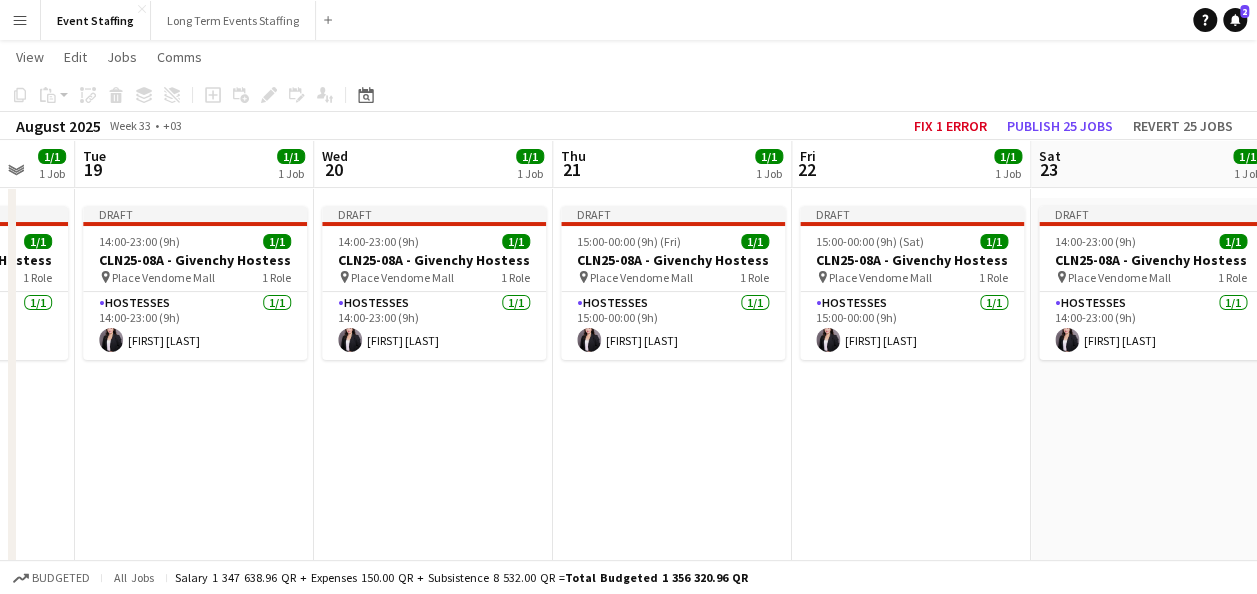 drag, startPoint x: 1091, startPoint y: 439, endPoint x: 622, endPoint y: 432, distance: 469.05225 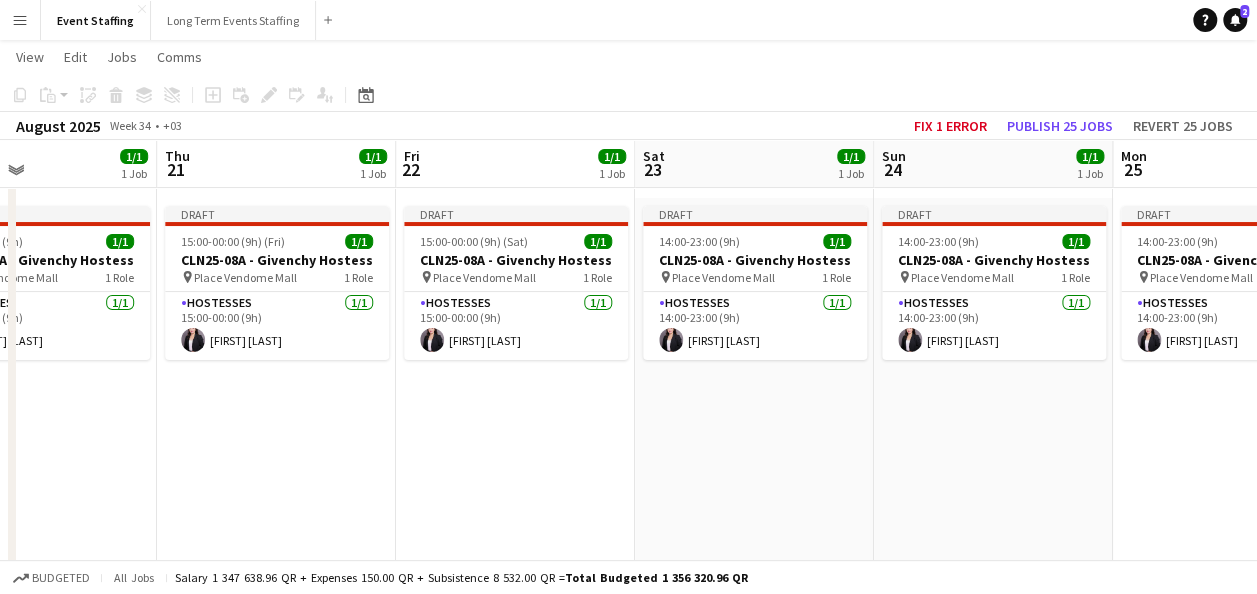 drag, startPoint x: 984, startPoint y: 441, endPoint x: 609, endPoint y: 436, distance: 375.03333 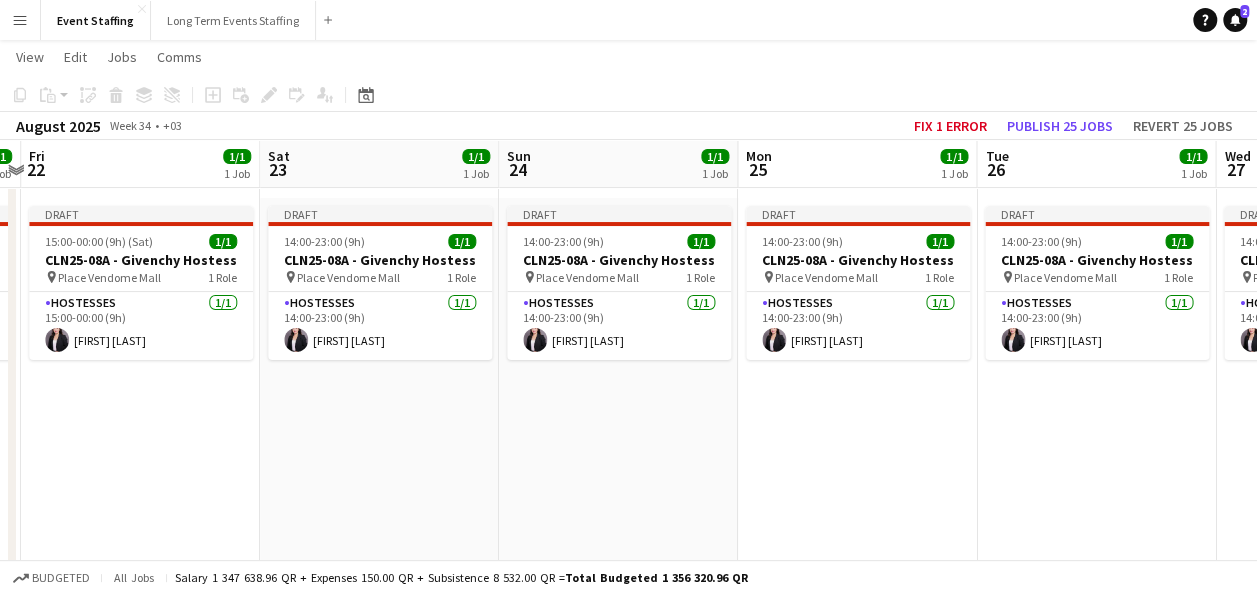 drag, startPoint x: 1072, startPoint y: 442, endPoint x: 780, endPoint y: 430, distance: 292.24646 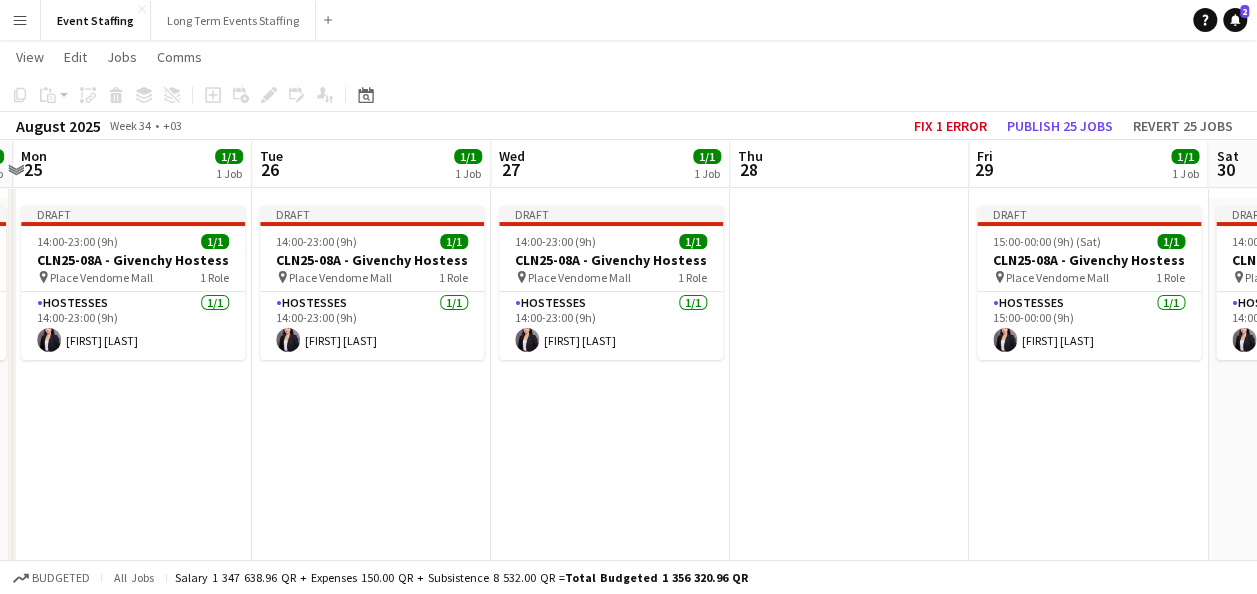 drag, startPoint x: 1155, startPoint y: 433, endPoint x: 440, endPoint y: 426, distance: 715.03424 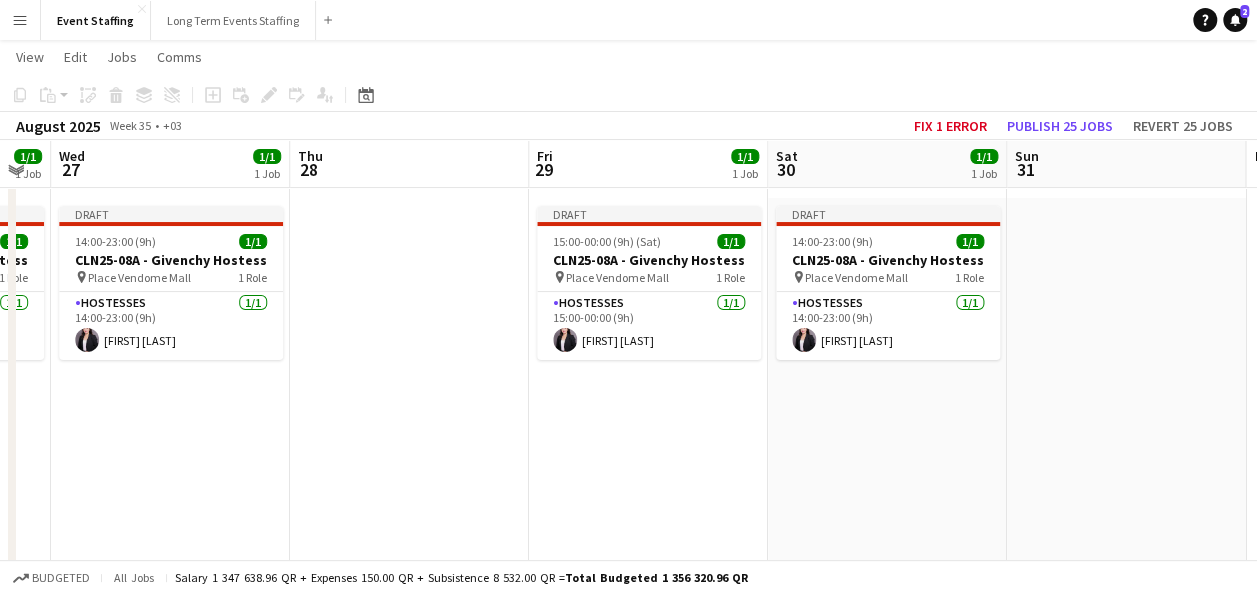 drag, startPoint x: 982, startPoint y: 428, endPoint x: 525, endPoint y: 441, distance: 457.18488 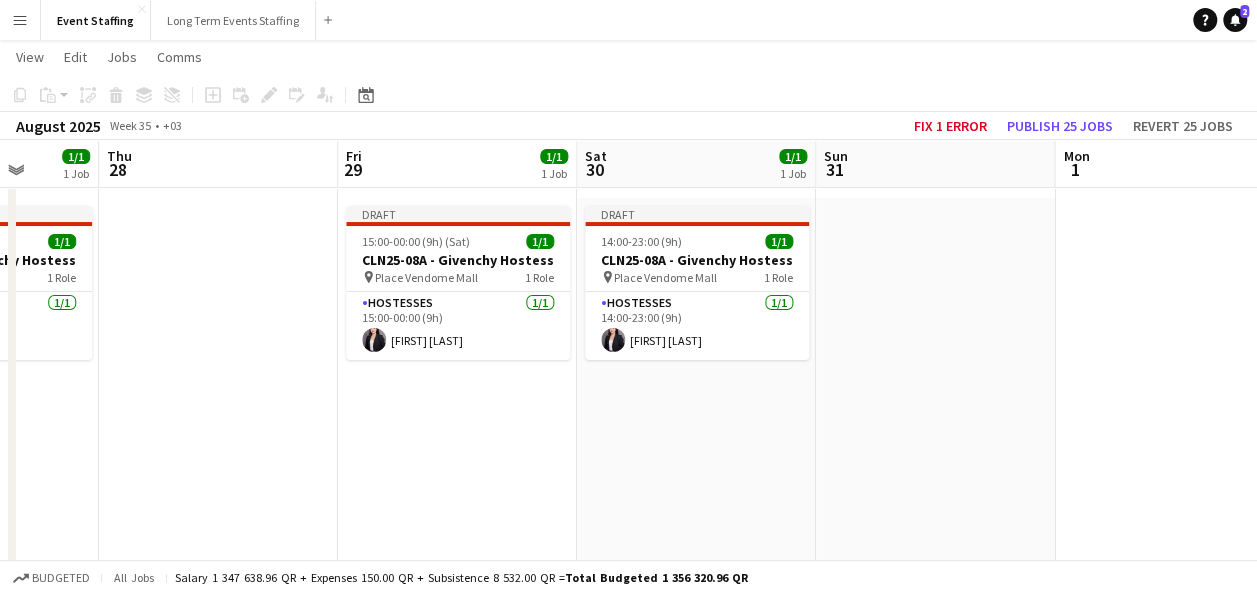 scroll, scrollTop: 0, scrollLeft: 648, axis: horizontal 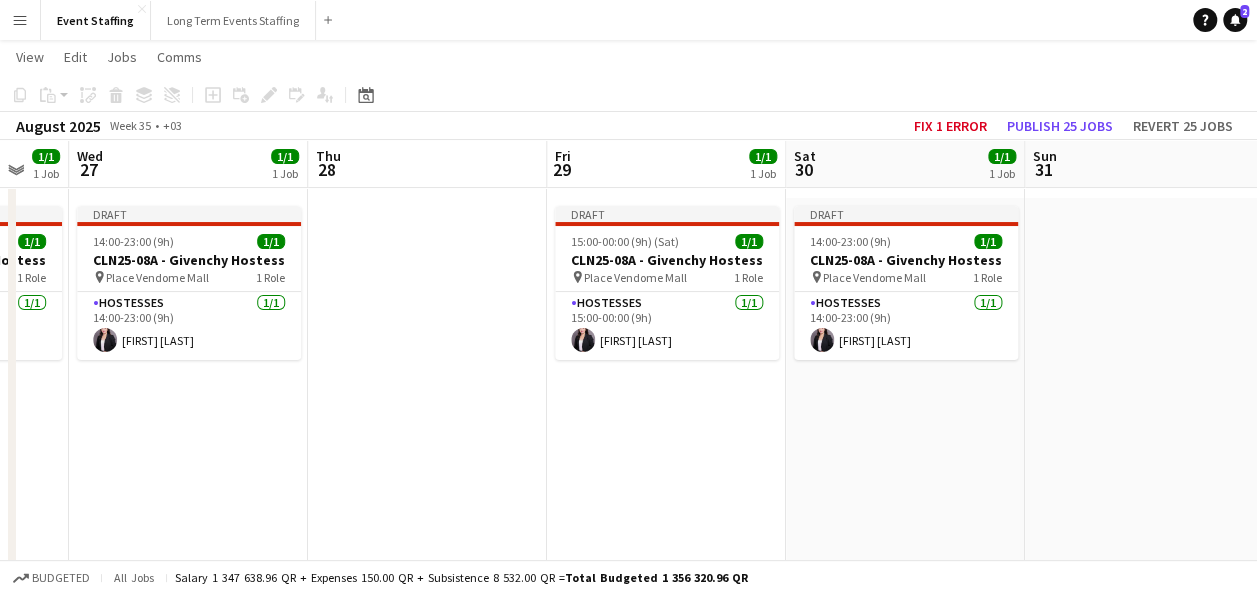 drag, startPoint x: 1049, startPoint y: 432, endPoint x: 658, endPoint y: 435, distance: 391.0115 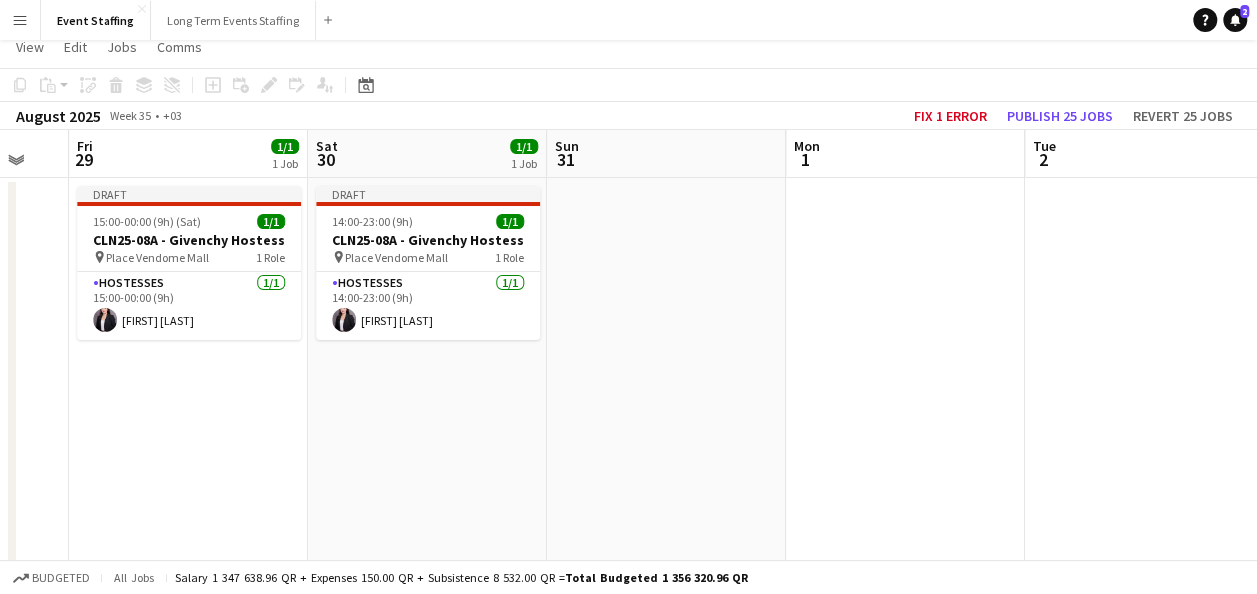 scroll, scrollTop: 0, scrollLeft: 0, axis: both 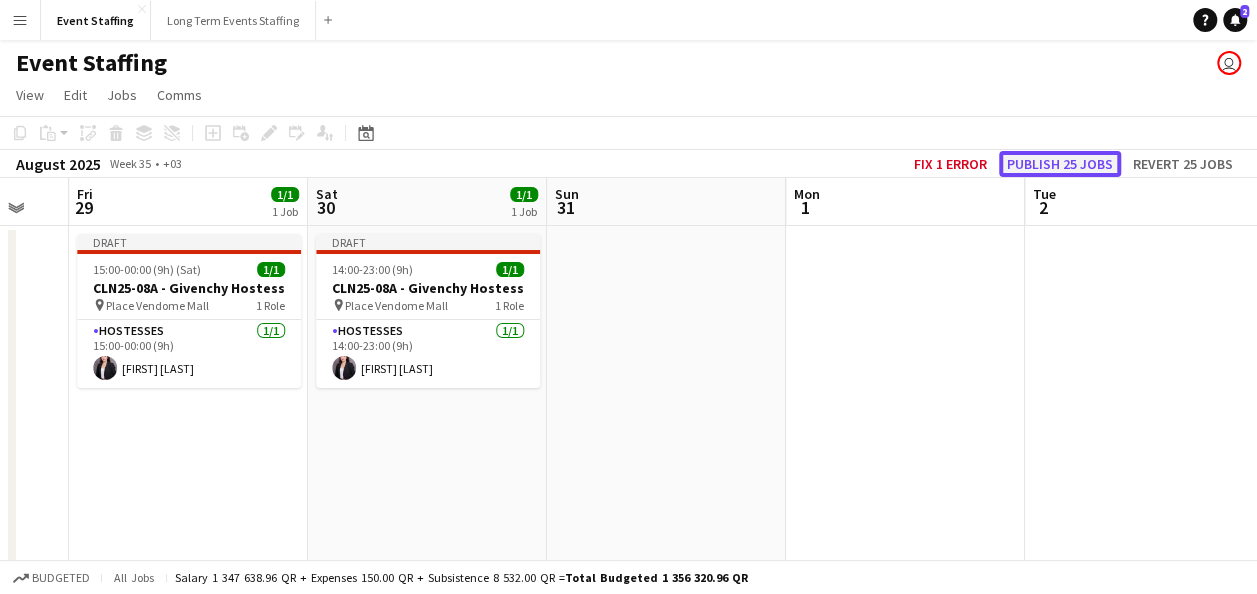 click on "Publish 25 jobs" 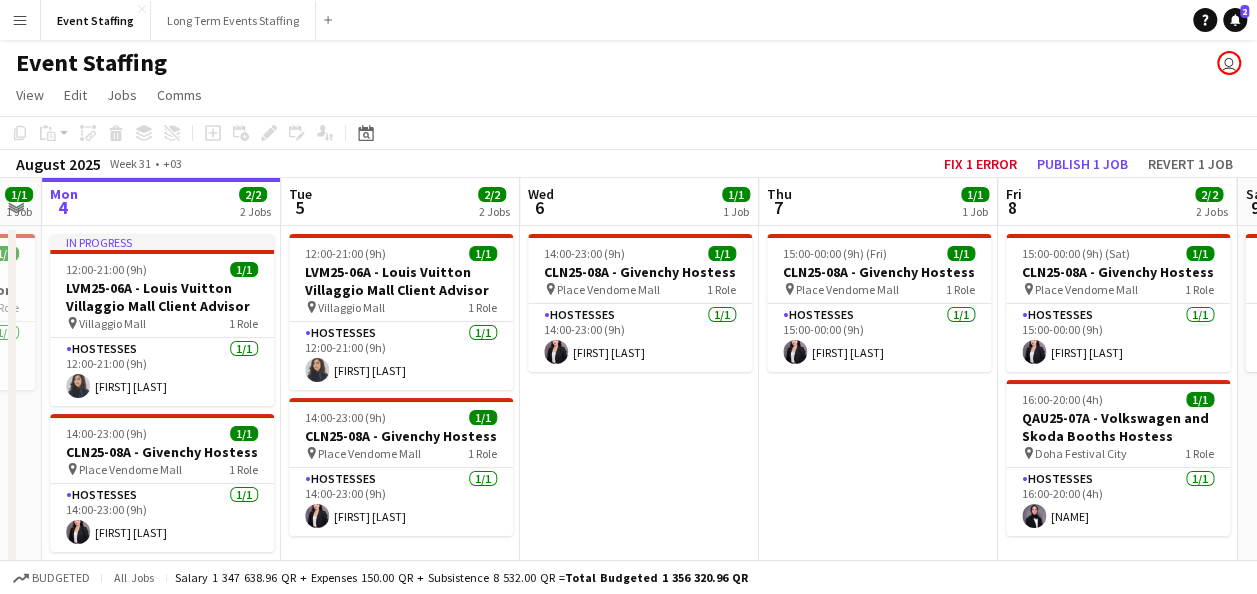 scroll, scrollTop: 0, scrollLeft: 676, axis: horizontal 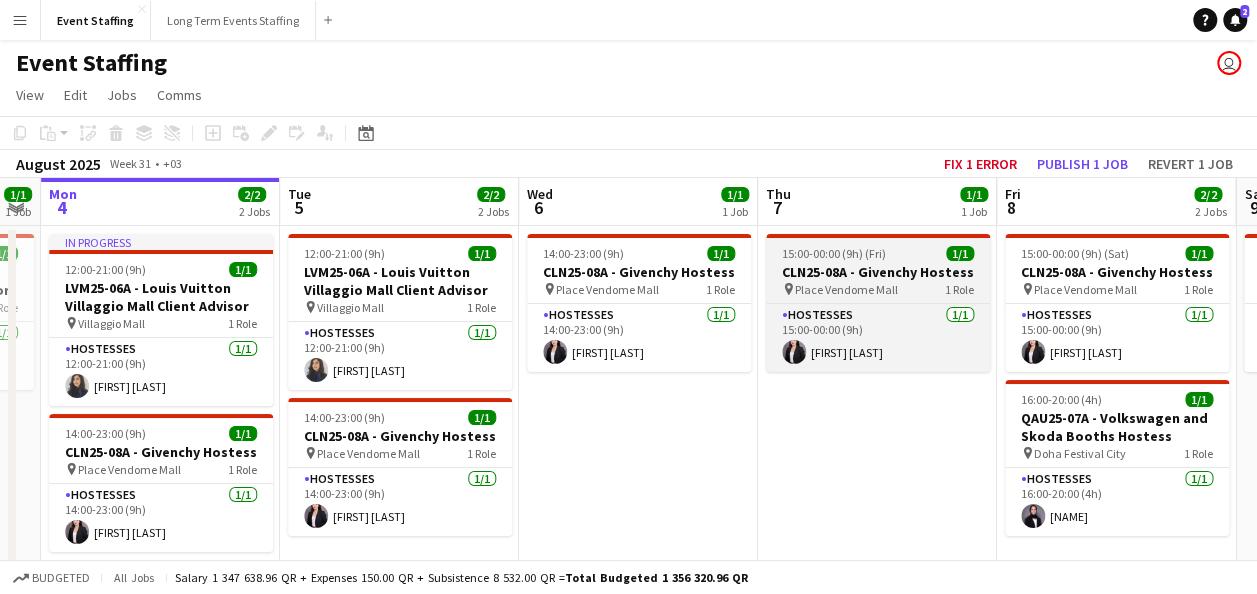 click on "15:00-00:00 (9h) (Fri)" at bounding box center [834, 253] 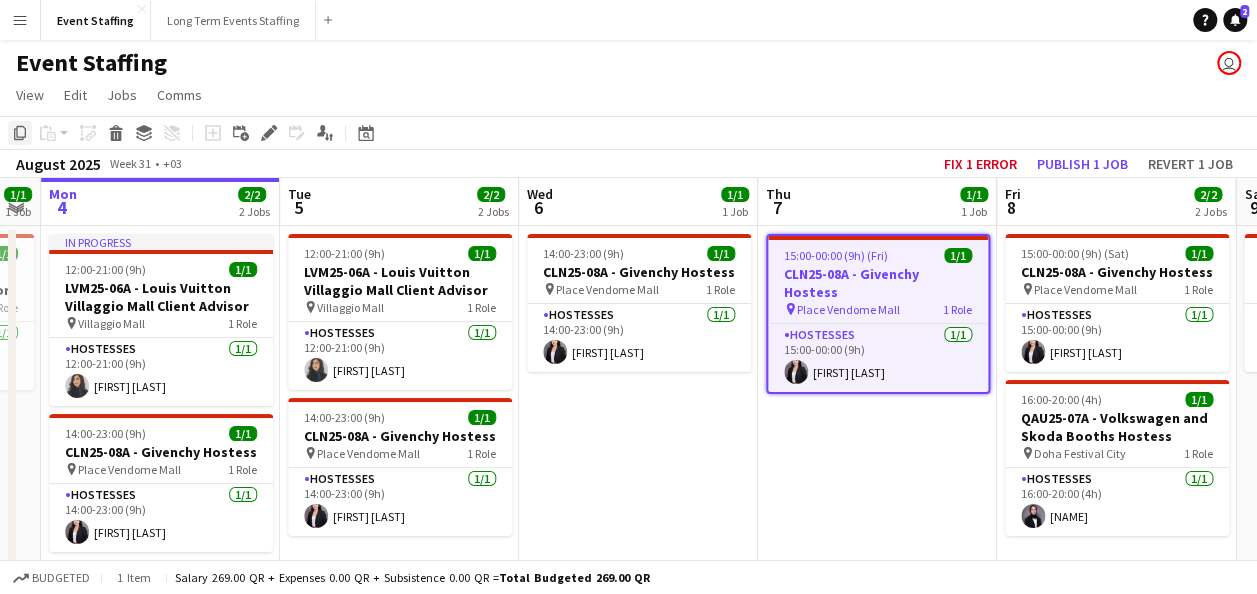 click on "Copy" 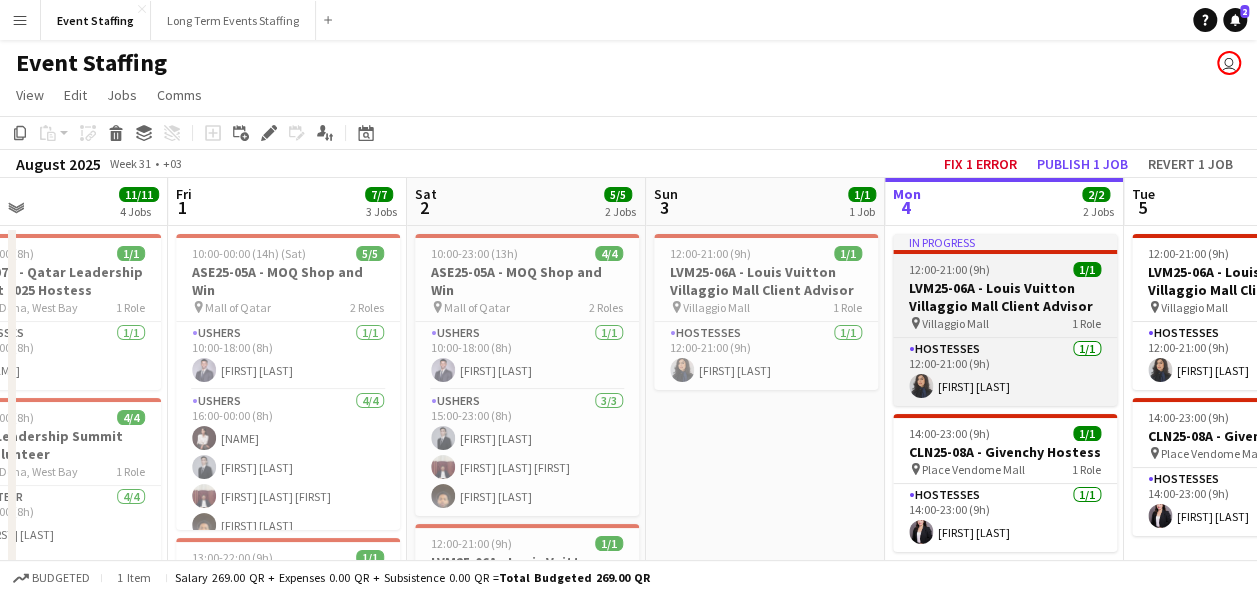 scroll, scrollTop: 0, scrollLeft: 544, axis: horizontal 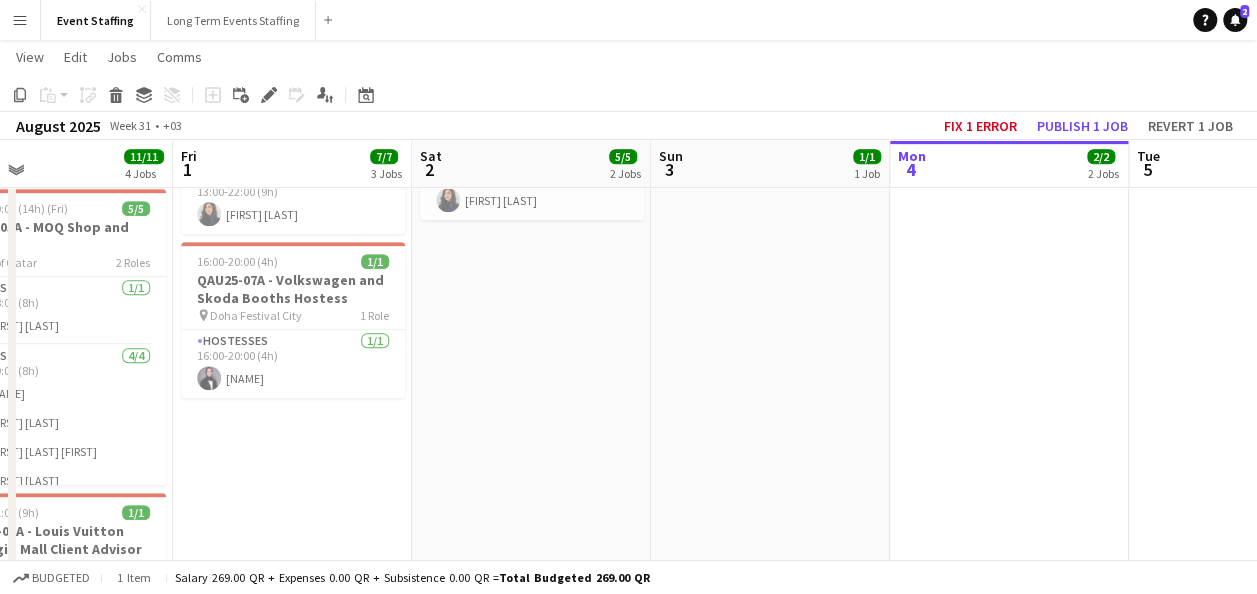 click on "10:00-00:00 (14h) (Sat)   5/5   ASE25-05A - MOQ Shop and Win
pin
Mall of Qatar   2 Roles   Ushers   1/1   10:00-18:00 (8h)
Ziad Anwer  Ushers   4/4   16:00-00:00 (8h)
Shafag Abdelkarim Alican Ciplak Abdul jawad Alhaj Omar Mohamed Elhag     13:00-22:00 (9h)    1/1   LVM25-06A - Louis Vuitton Villaggio Mall Client Advisor
pin
Villaggio Mall   1 Role   Hostesses   1/1   13:00-22:00 (9h)
Sahar Ghasemi     16:00-20:00 (4h)    1/1   QAU25-07A - Volkswagen and Skoda Booths Hostess
pin
Doha Festival City   1 Role   Hostesses   1/1   16:00-20:00 (4h)
Nadeen Hussien" at bounding box center (292, 230) 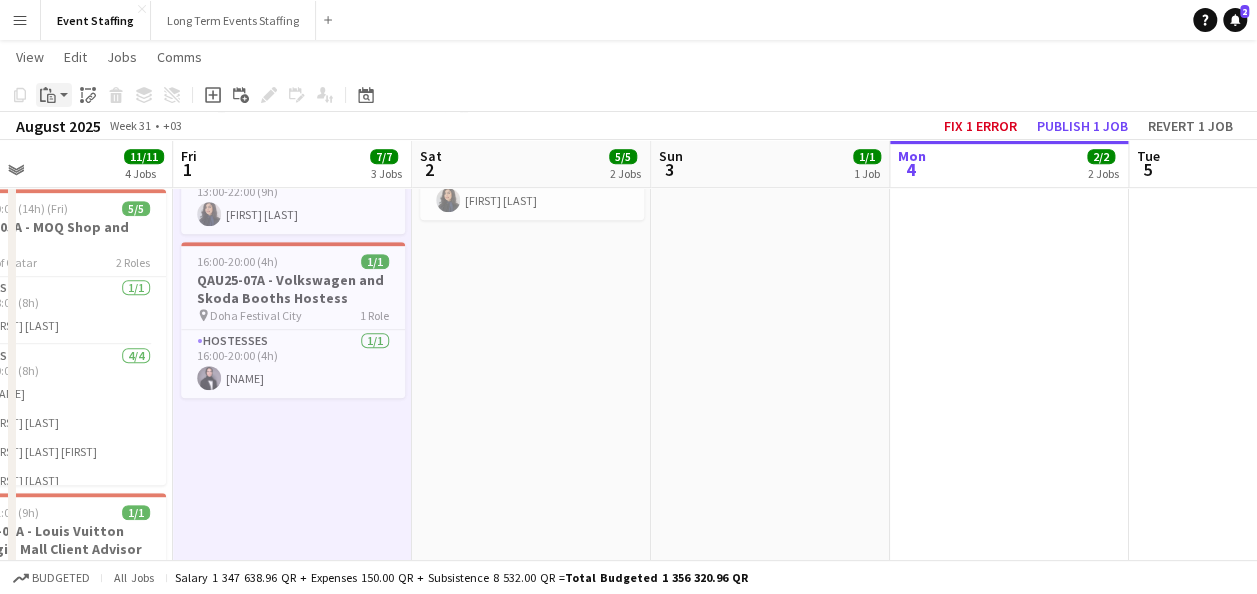 click on "Paste" 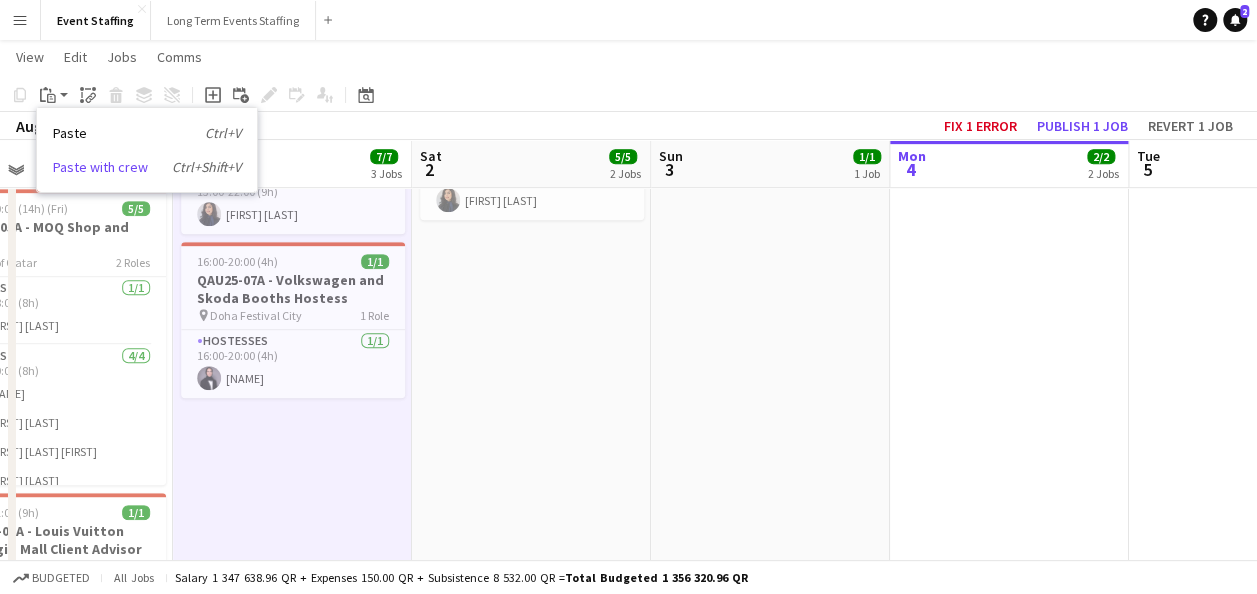 click on "Paste with crew  Ctrl+Shift+V" at bounding box center (147, 167) 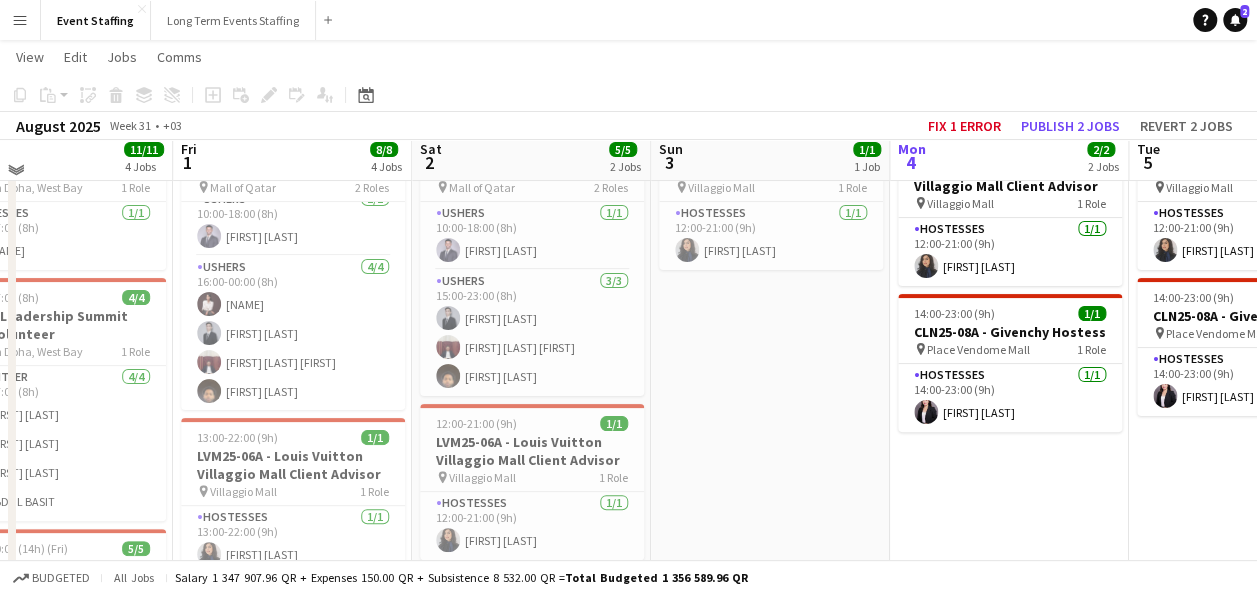 scroll, scrollTop: 106, scrollLeft: 0, axis: vertical 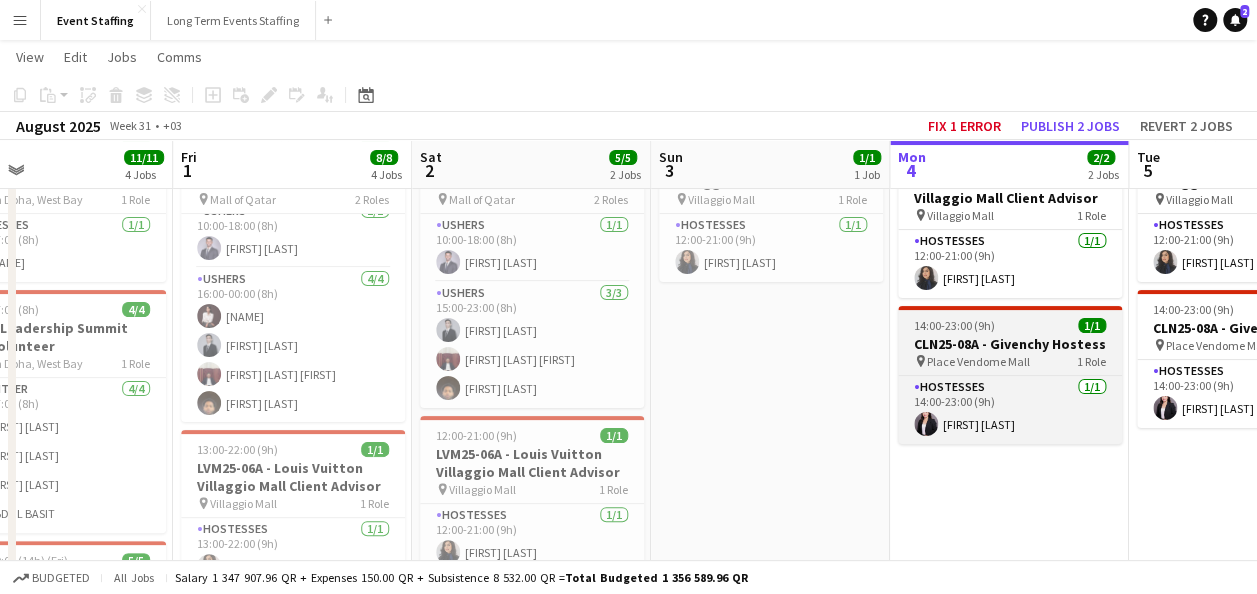 click on "CLN25-08A - Givenchy Hostess" at bounding box center [1010, 344] 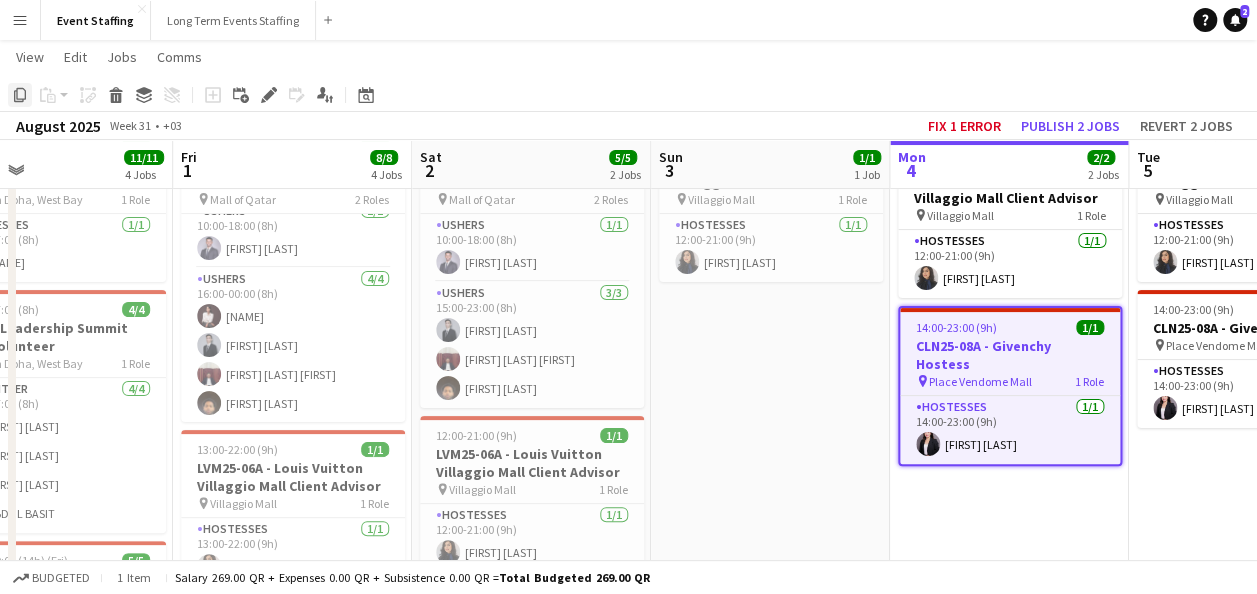 click on "Copy" 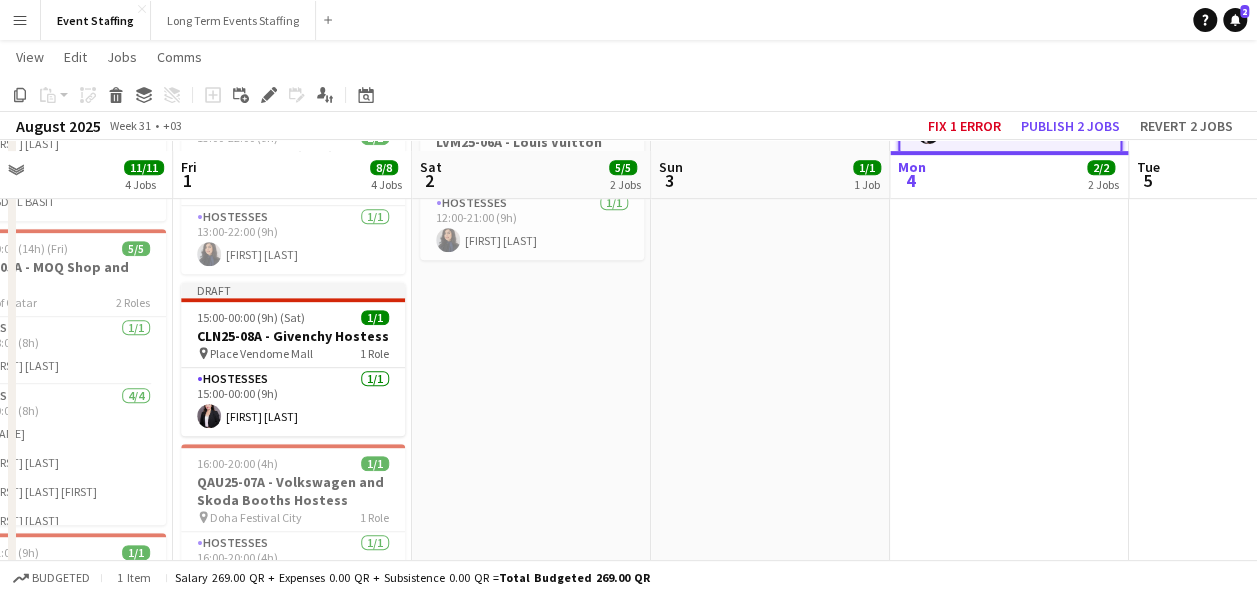 scroll, scrollTop: 416, scrollLeft: 0, axis: vertical 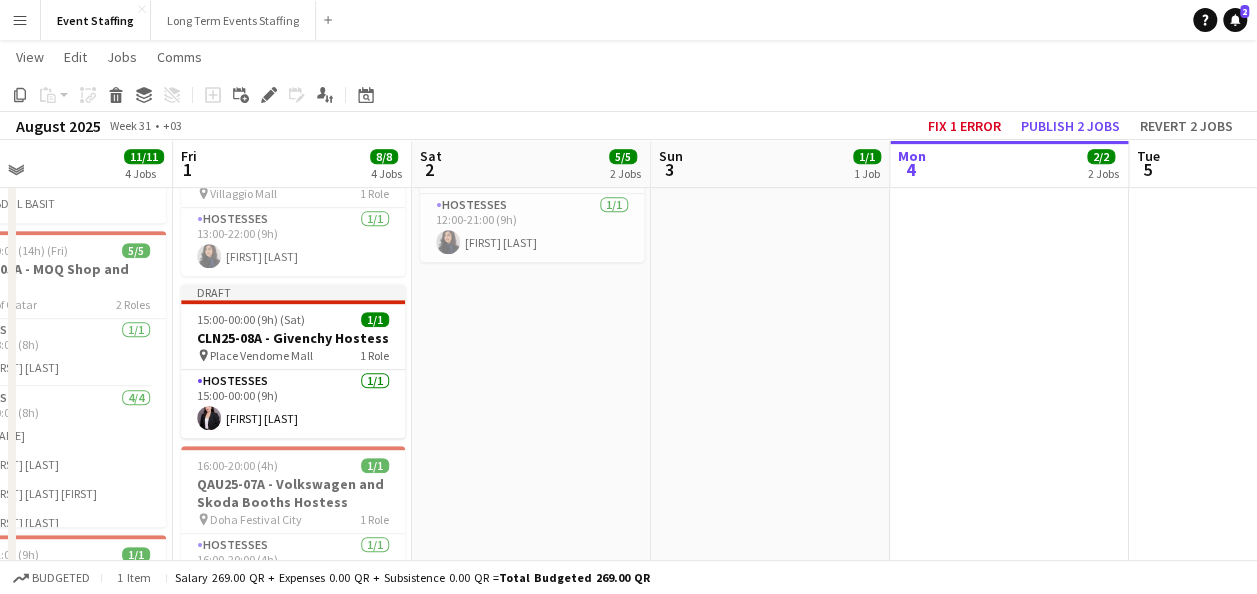 click on "10:00-23:00 (13h)    4/4   ASE25-05A - MOQ Shop and Win
pin
Mall of Qatar   2 Roles   Ushers   1/1   10:00-18:00 (8h)
Ziad Anwer  Ushers   3/3   15:00-23:00 (8h)
Alican Ciplak Abdul jawad Alhaj Omar Mohamed Elhag     12:00-21:00 (9h)    1/1   LVM25-06A - Louis Vuitton Villaggio Mall Client Advisor
pin
Villaggio Mall   1 Role   Hostesses   1/1   12:00-21:00 (9h)
Sahar Ghasemi" at bounding box center [531, 272] 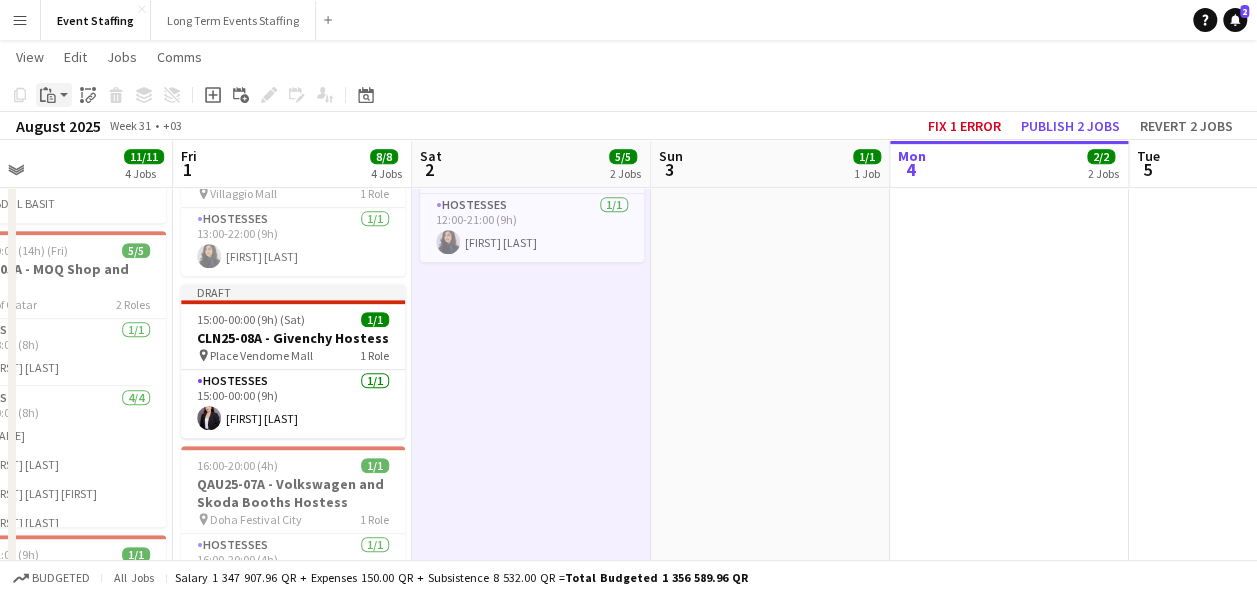 click on "Paste" 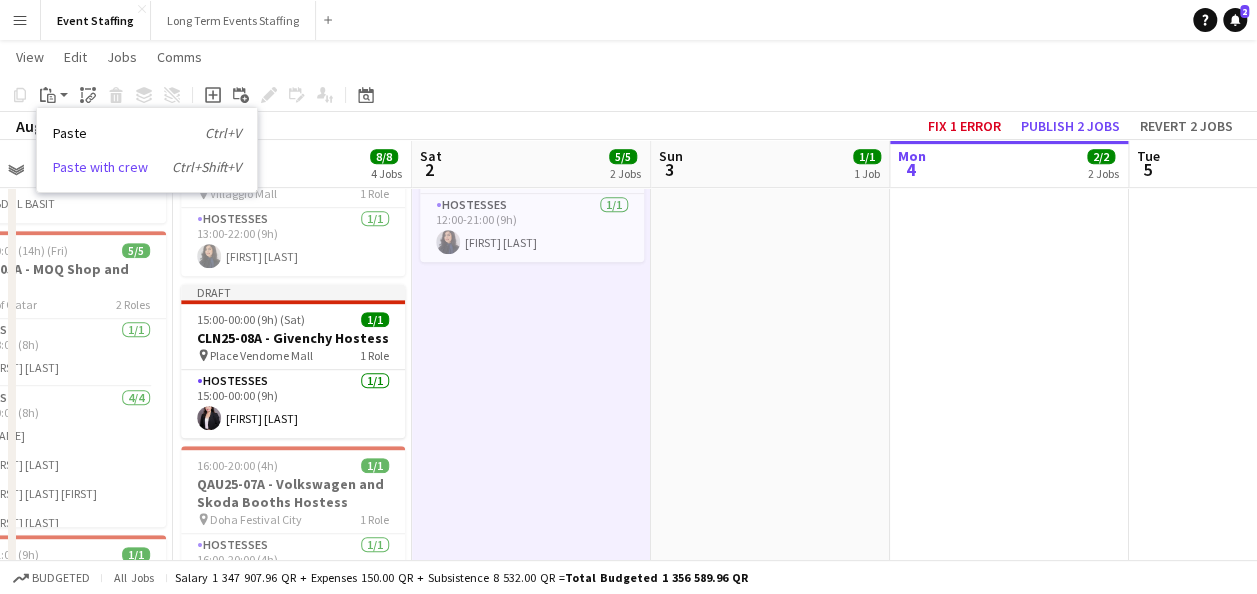 click on "Paste with crew  Ctrl+Shift+V" at bounding box center (147, 167) 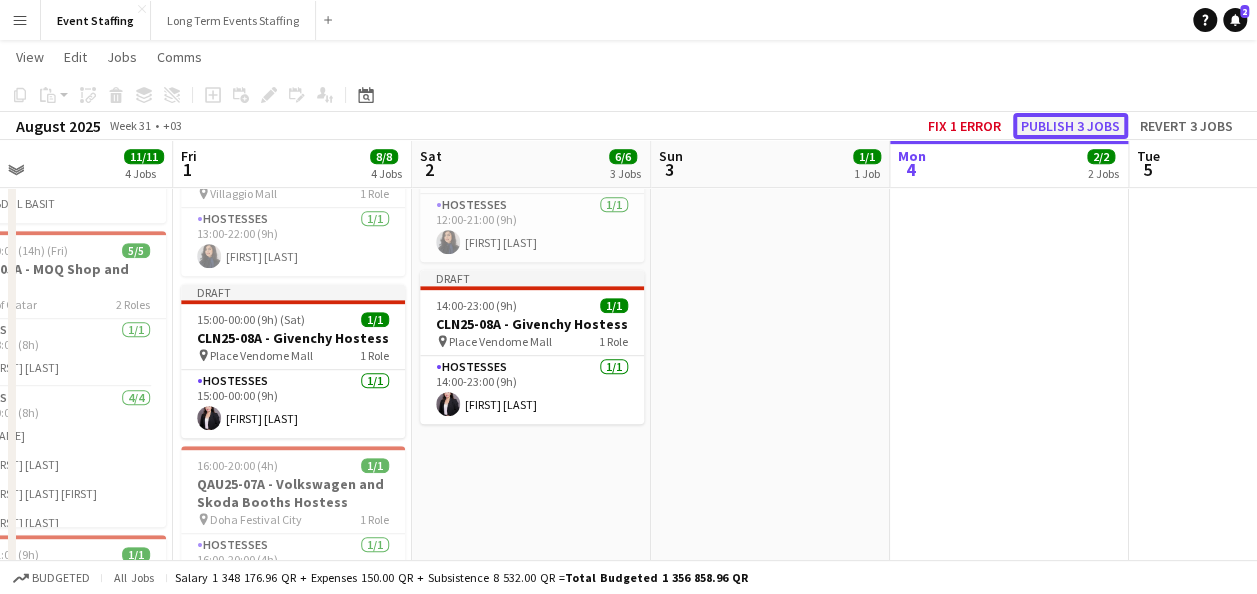 click on "Publish 3 jobs" 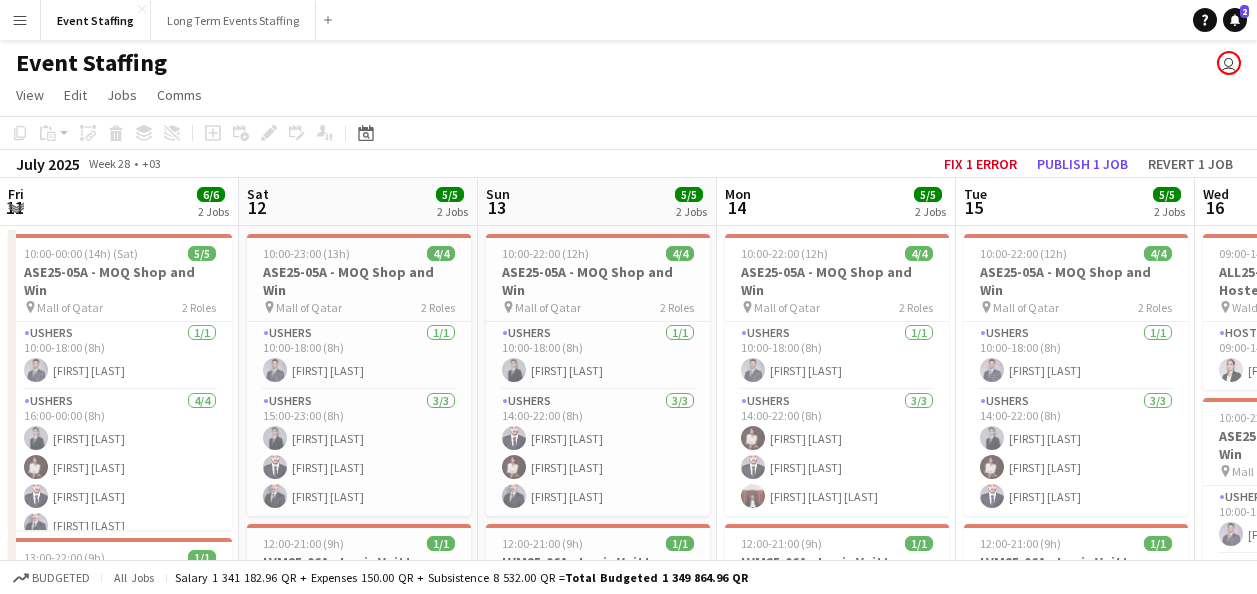 scroll, scrollTop: 0, scrollLeft: 0, axis: both 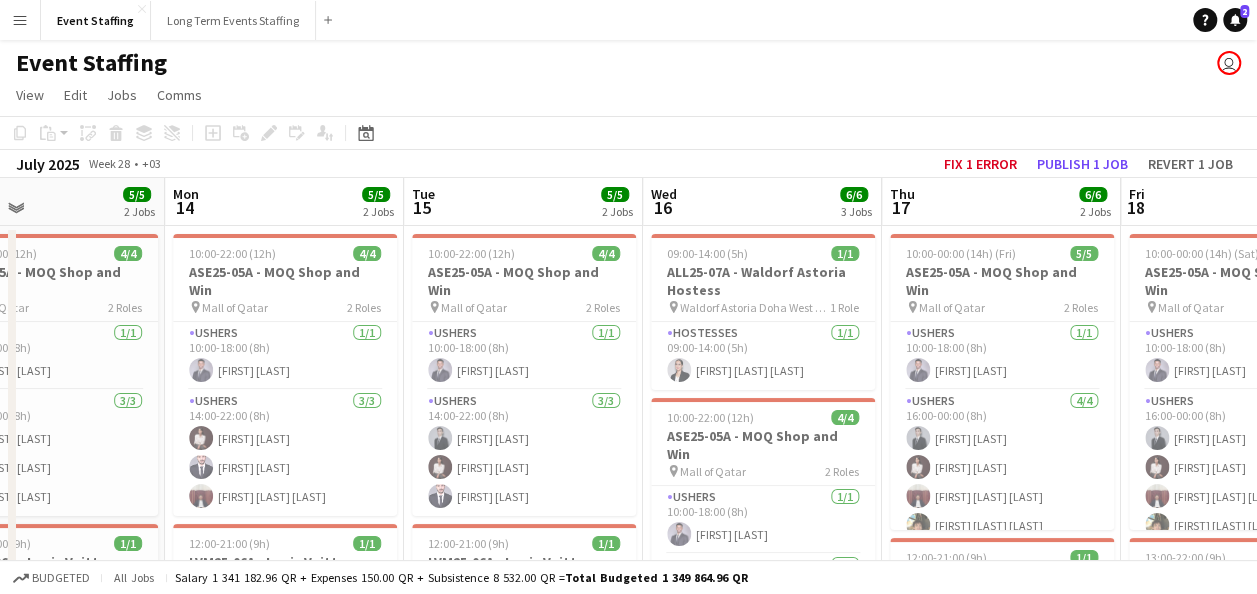 click on "Menu" at bounding box center (20, 20) 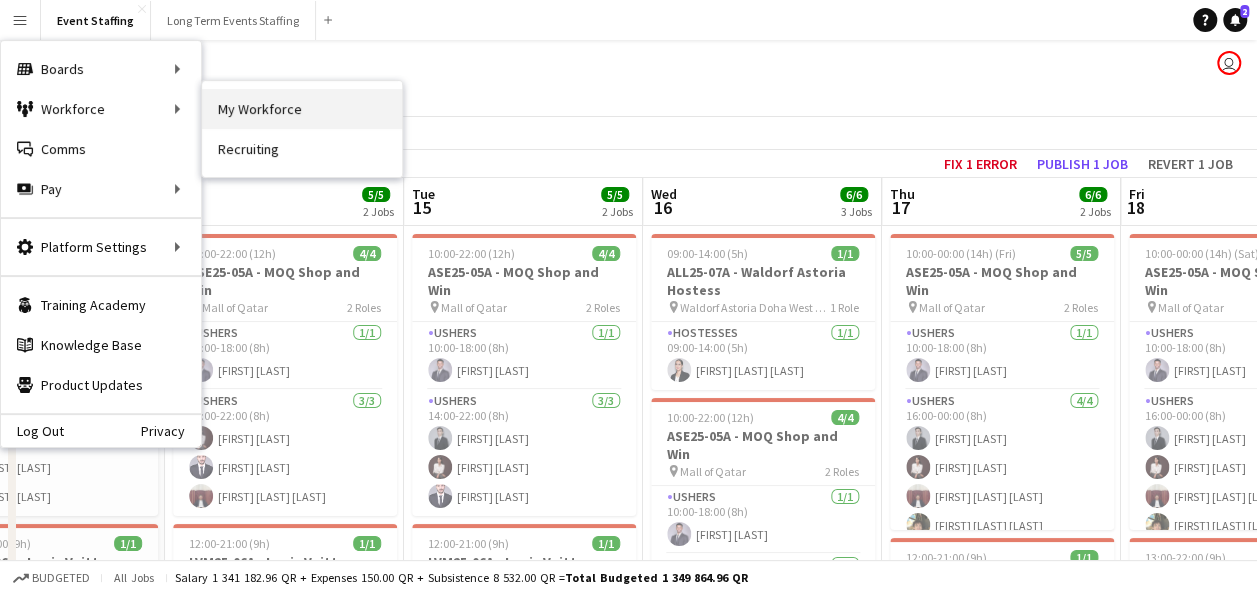 click on "My Workforce" at bounding box center (302, 109) 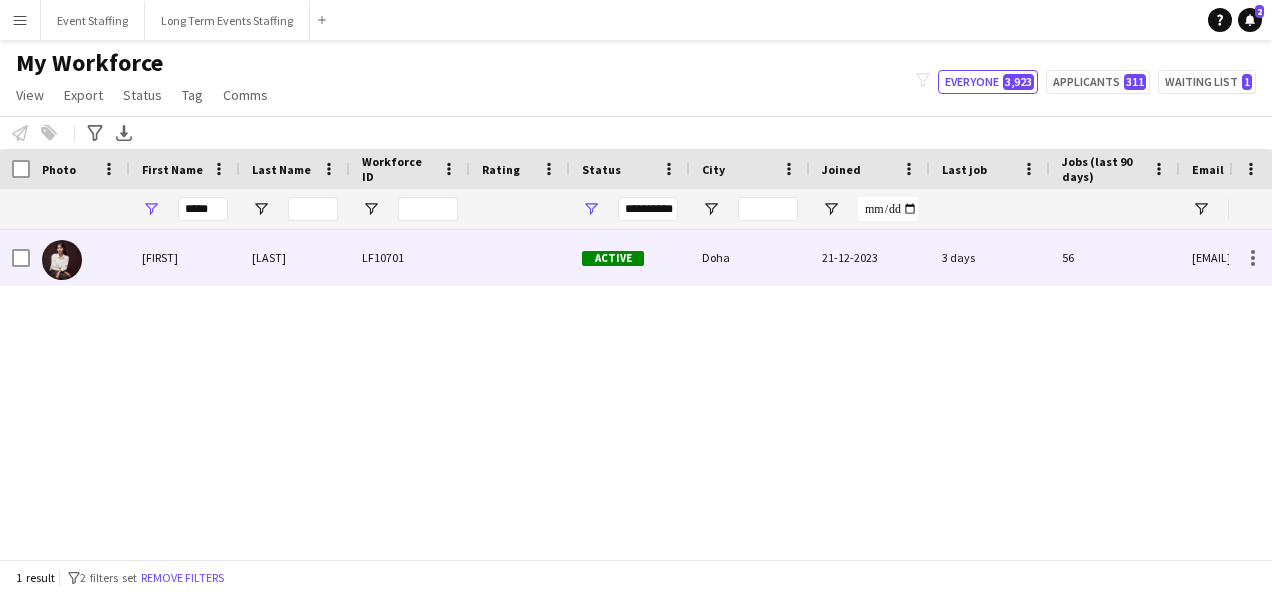click on "[LAST]" at bounding box center [295, 257] 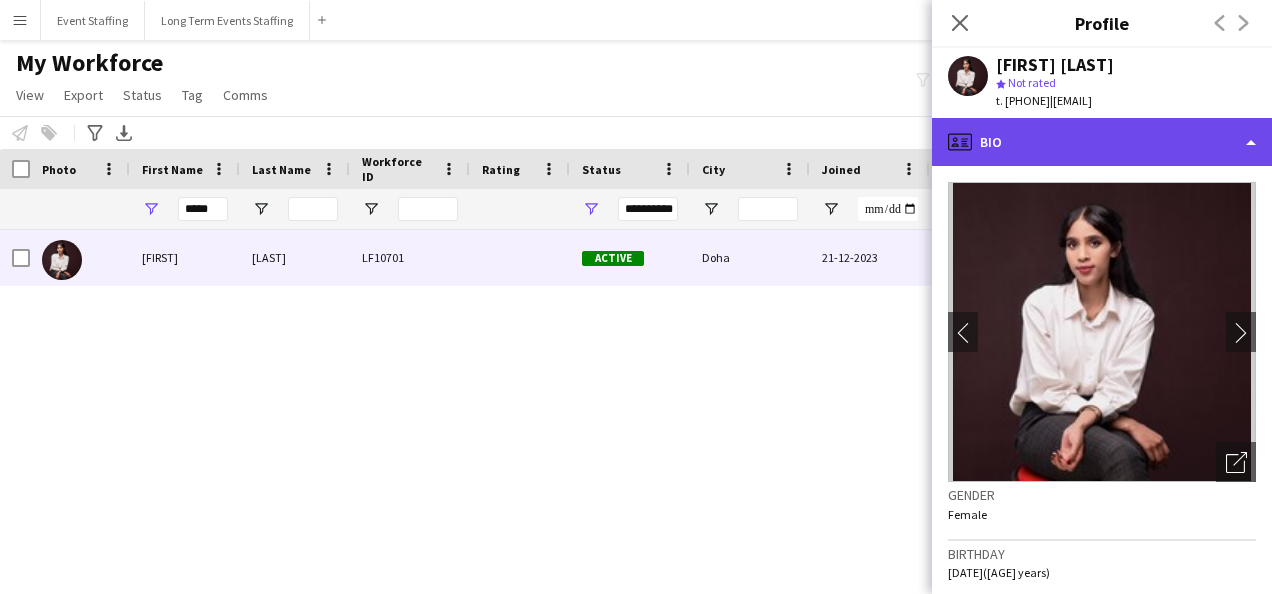 click on "profile
Bio" 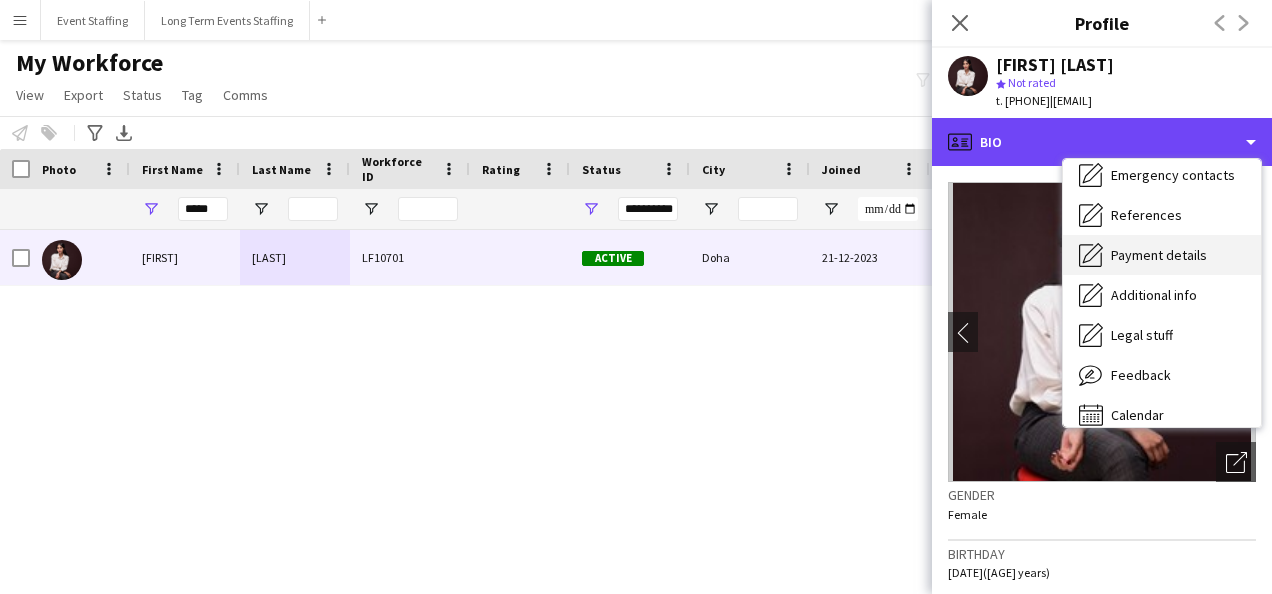 scroll, scrollTop: 188, scrollLeft: 0, axis: vertical 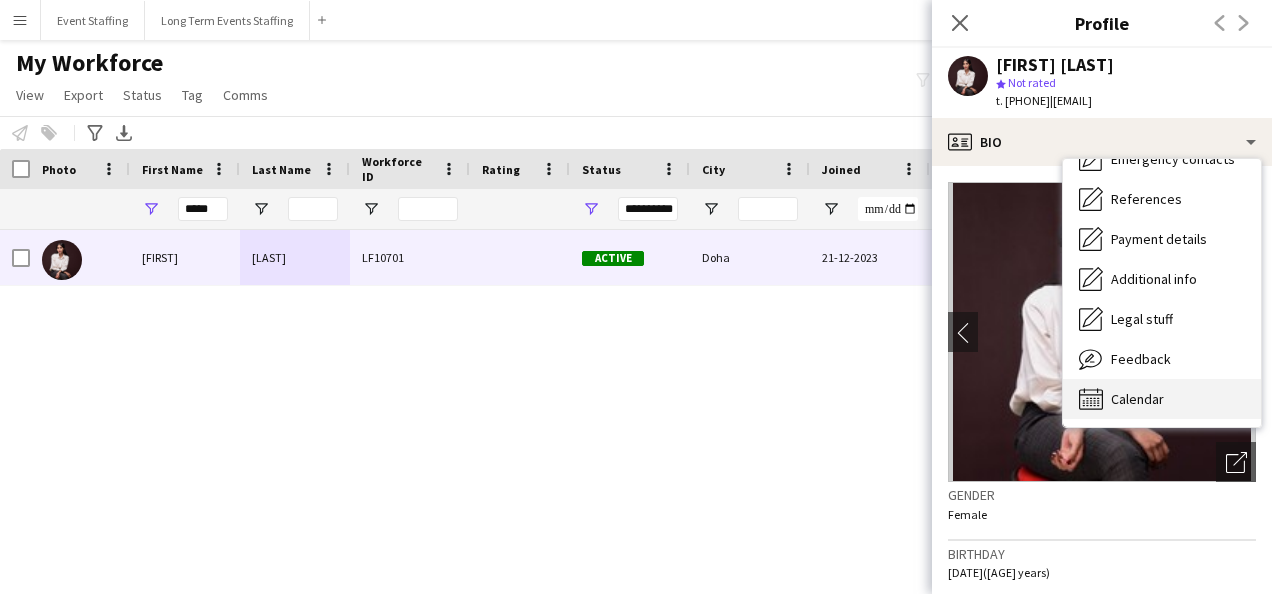 click on "Calendar
Calendar" at bounding box center (1162, 399) 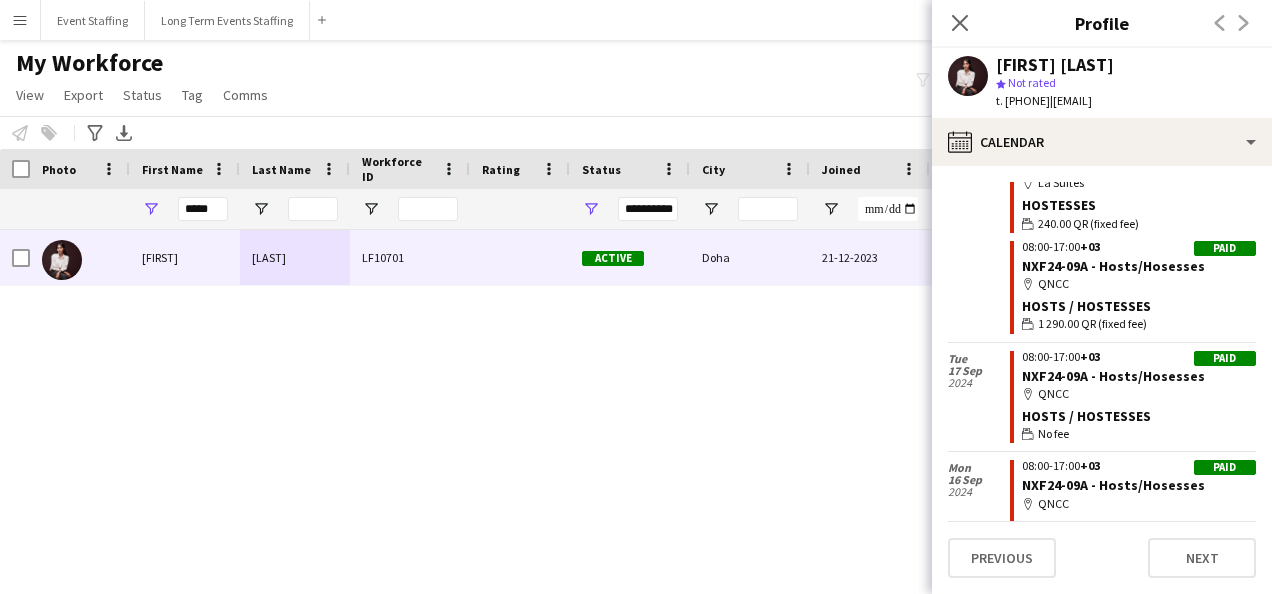 scroll, scrollTop: 8277, scrollLeft: 0, axis: vertical 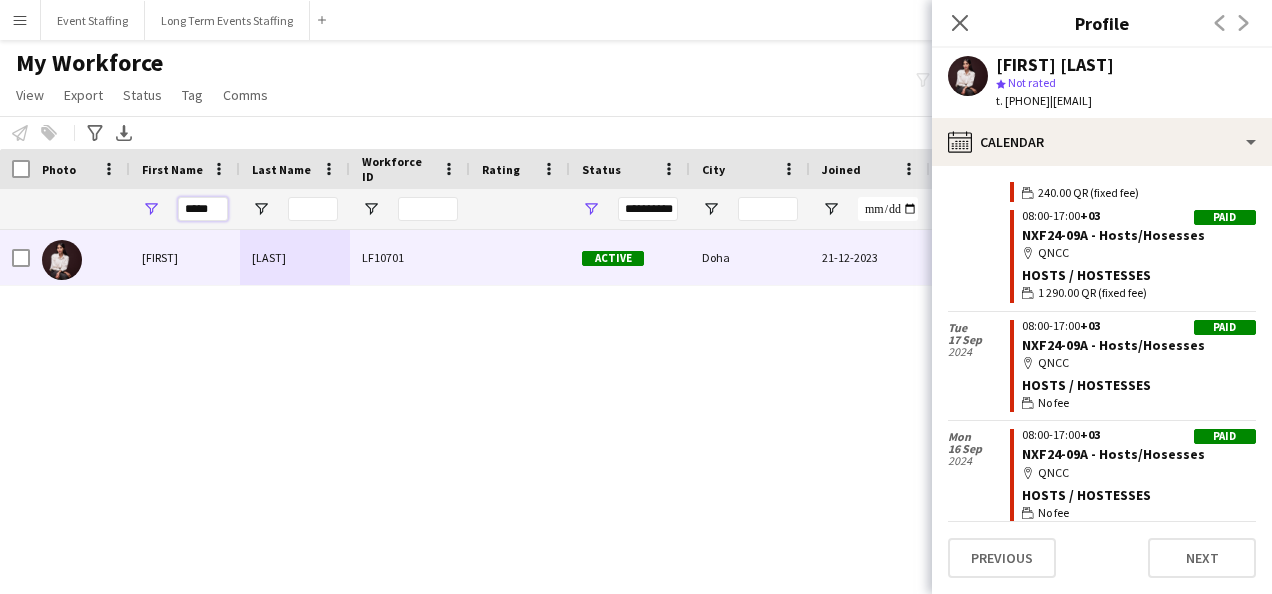 click on "*****" at bounding box center (203, 209) 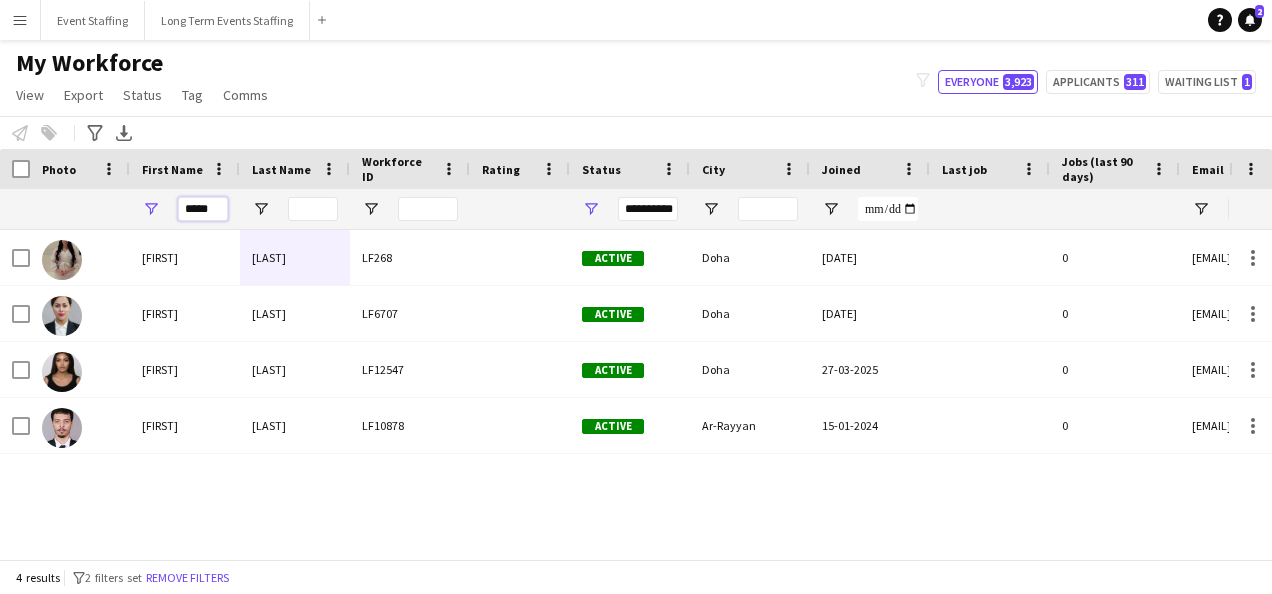 type on "*****" 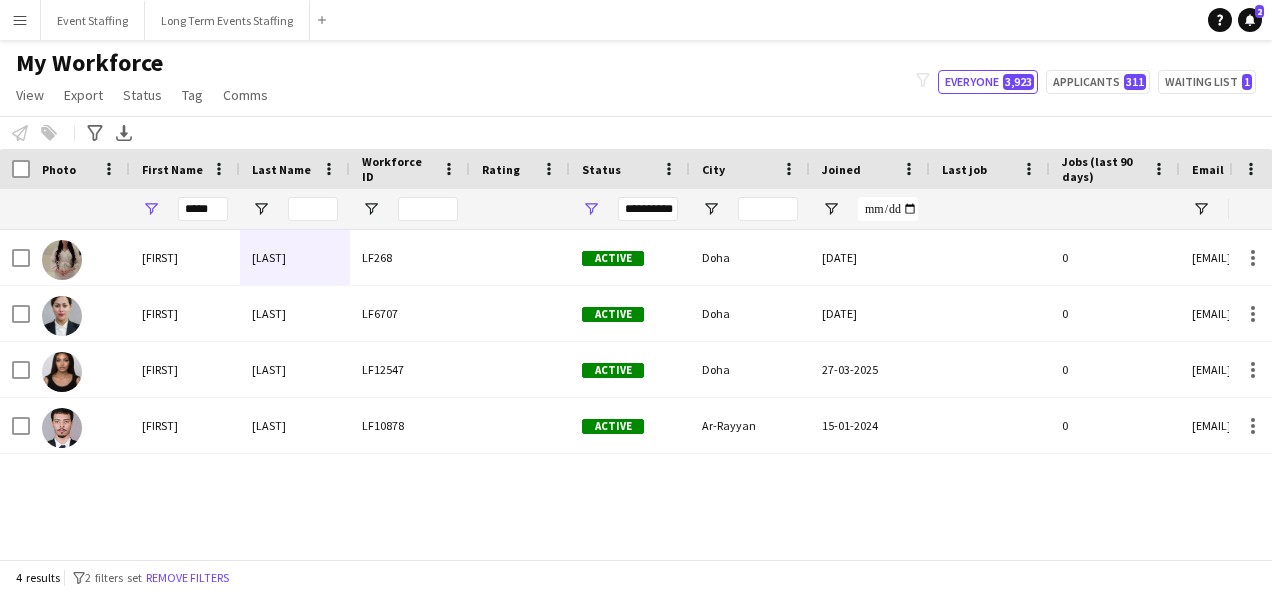 click on "Notify workforce
Add to tag
Select at least one crew to tag him or her.
Advanced filters
Advanced filters   Availability   Start Time   End Time   Skills   Role types   Worked with these clients...   Address
Address
Distance from address (km)   Clear   View results
Export XLSX" 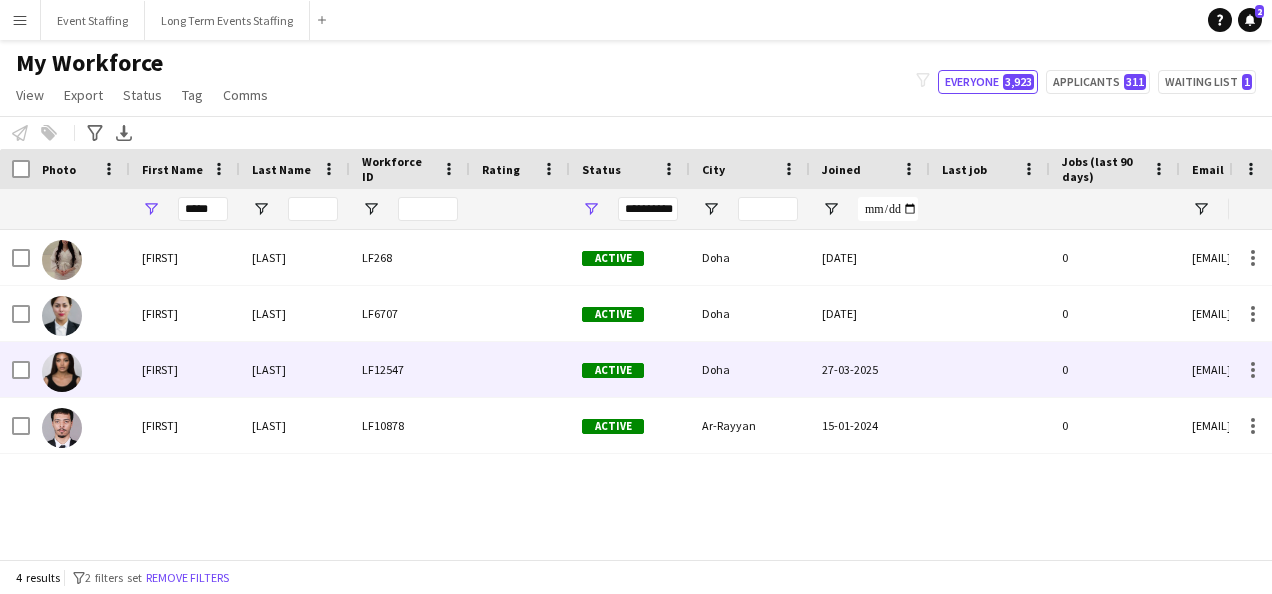 click on "Rabah" at bounding box center (295, 369) 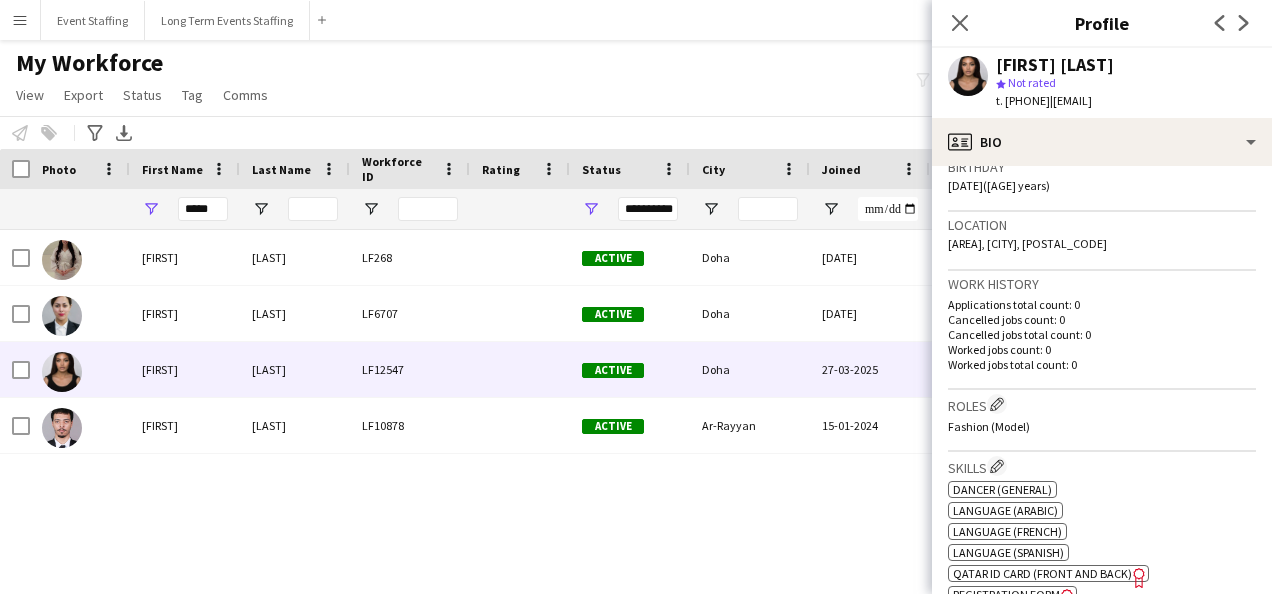 scroll, scrollTop: 600, scrollLeft: 0, axis: vertical 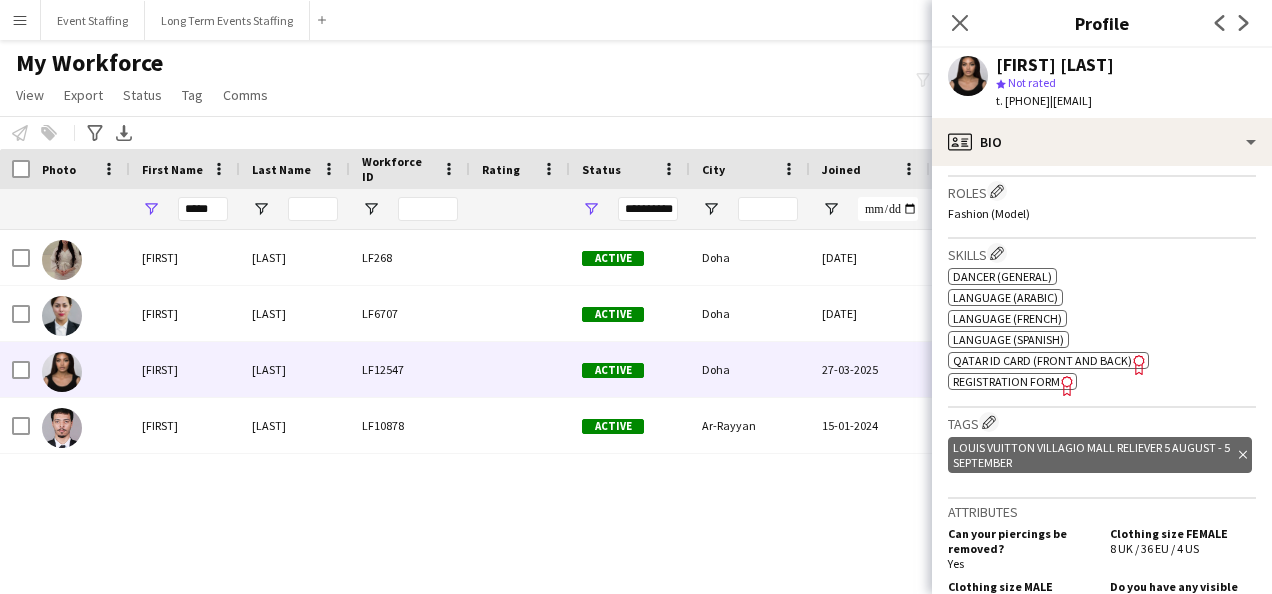 click 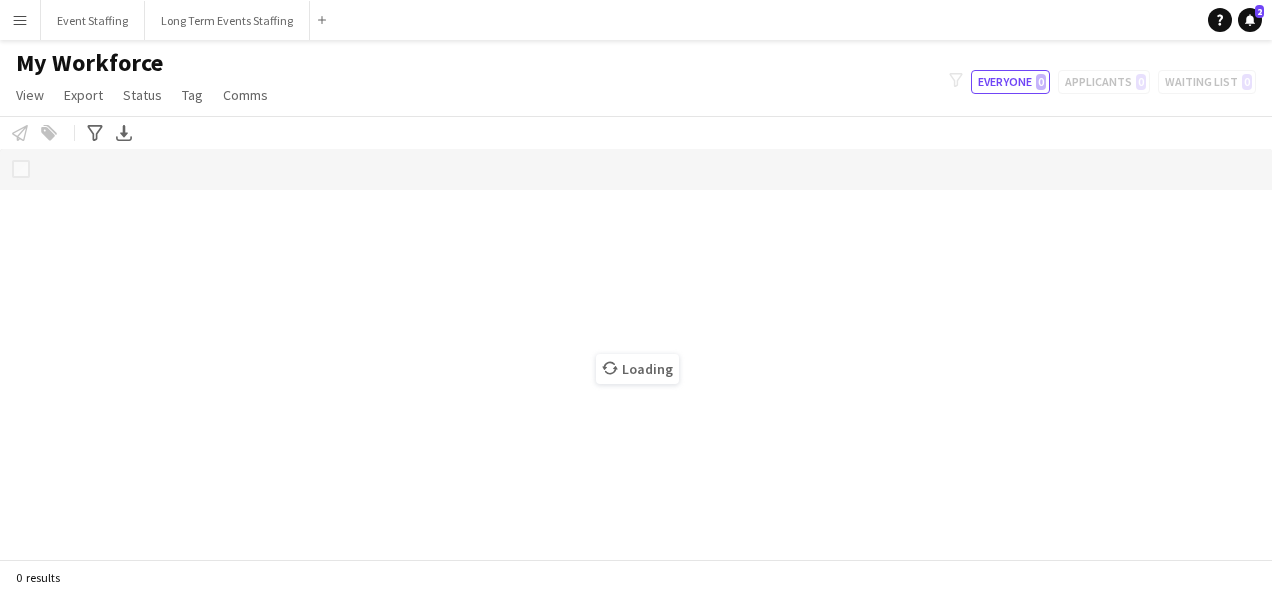 scroll, scrollTop: 0, scrollLeft: 0, axis: both 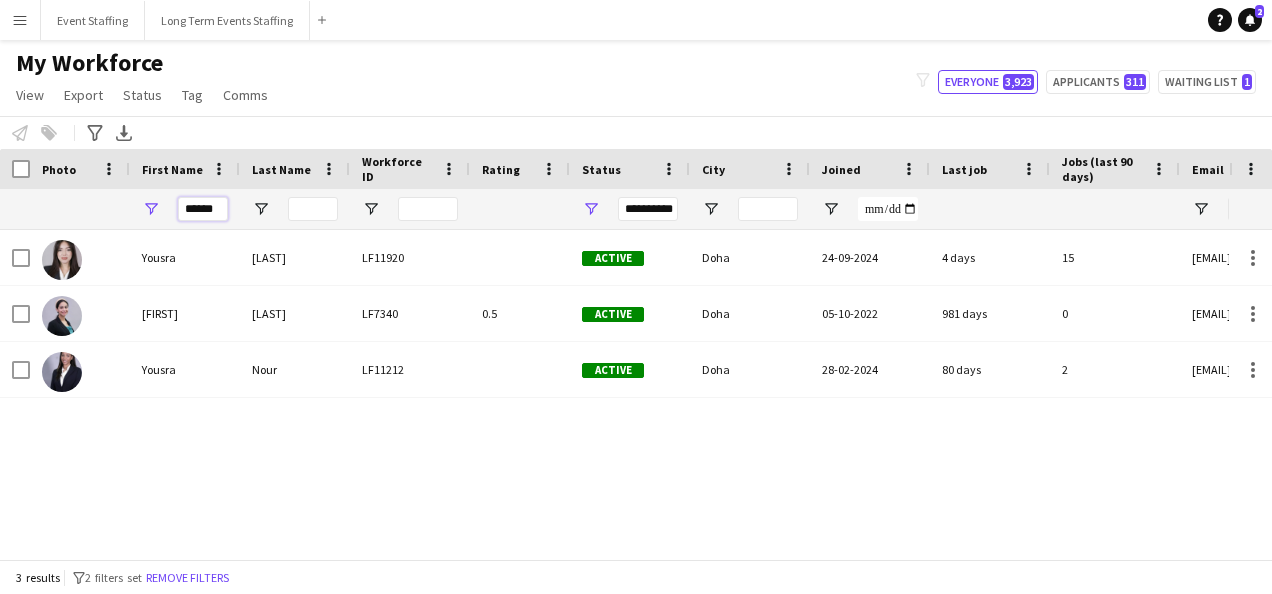 click on "******" at bounding box center (203, 209) 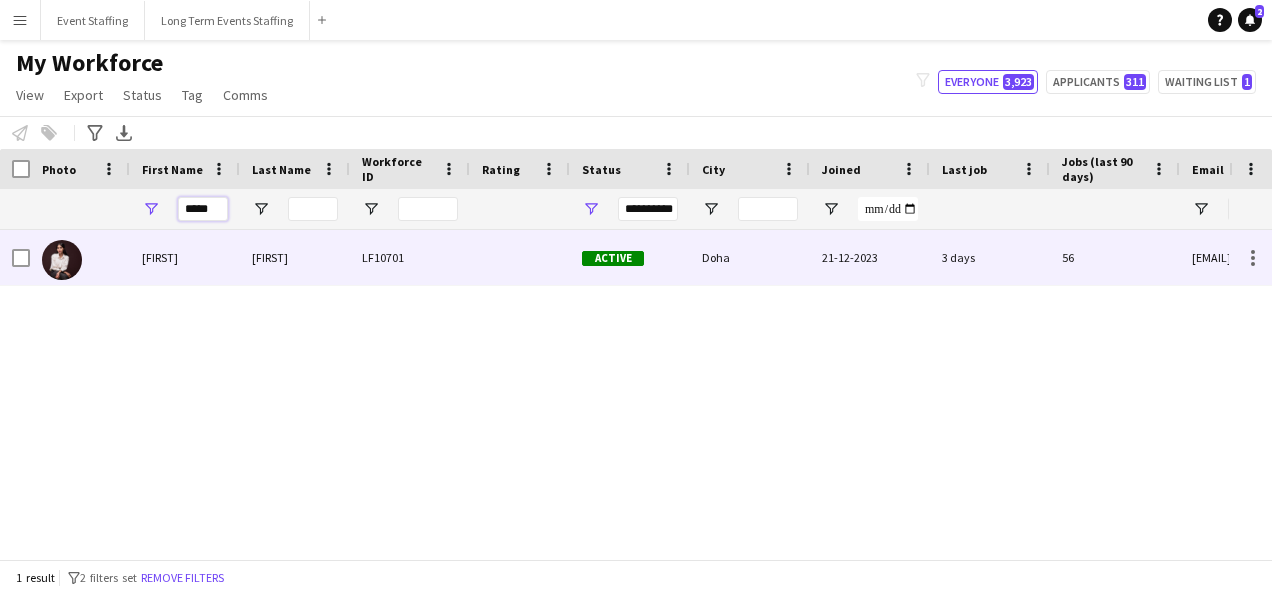 type on "*****" 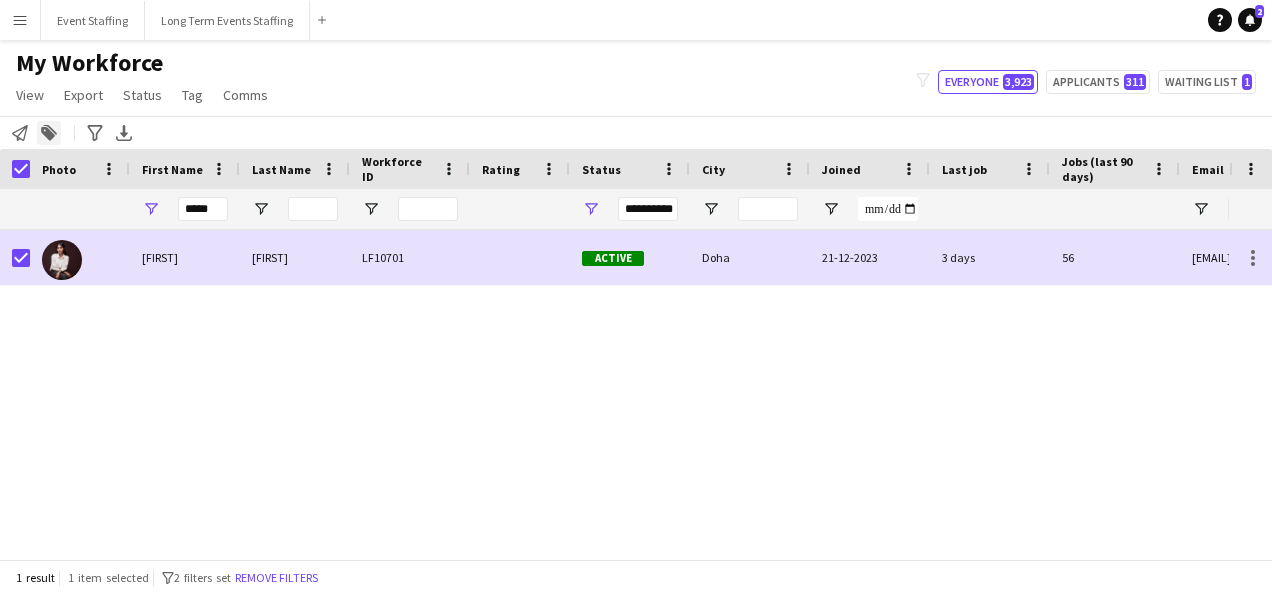click 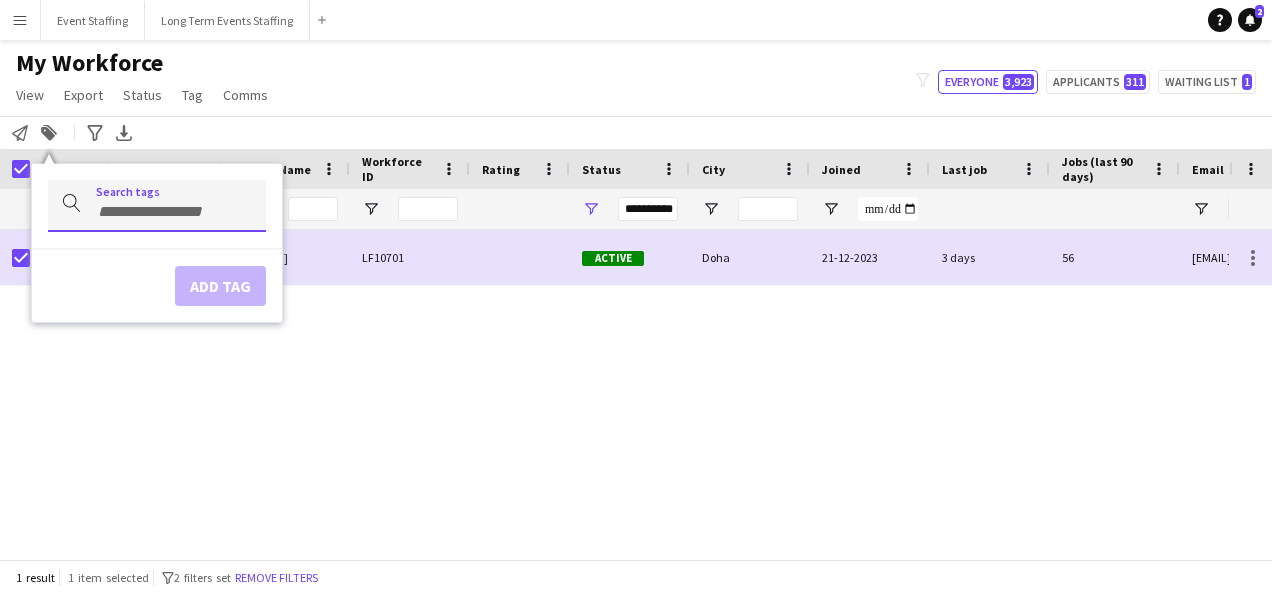 click at bounding box center [157, 205] 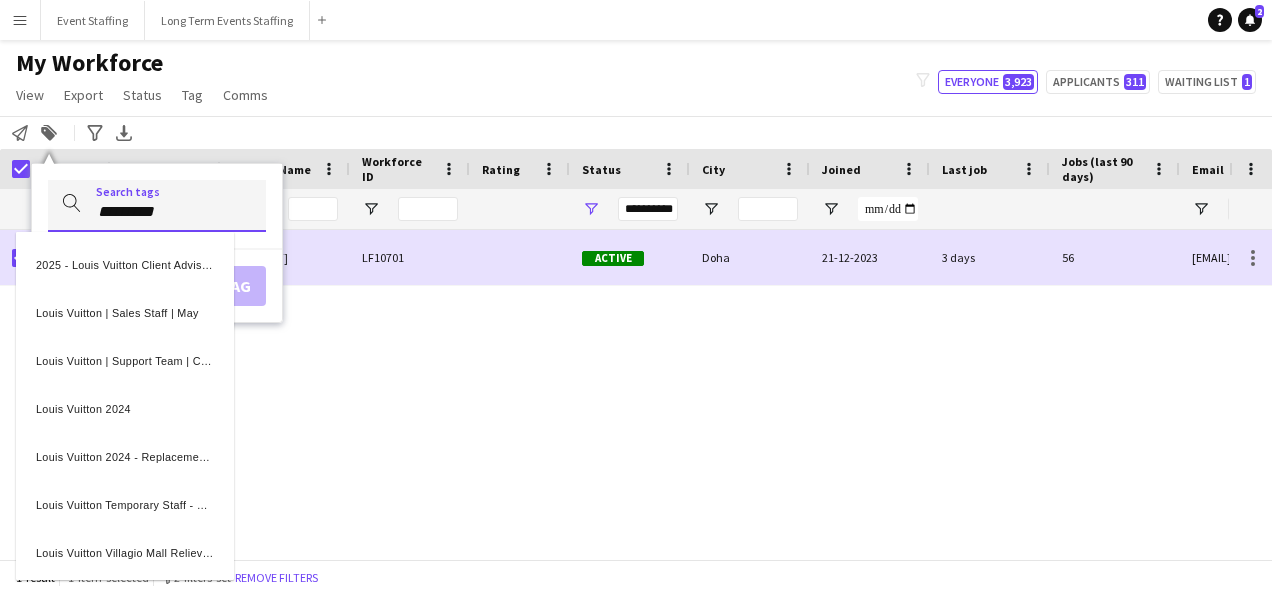 type on "*********" 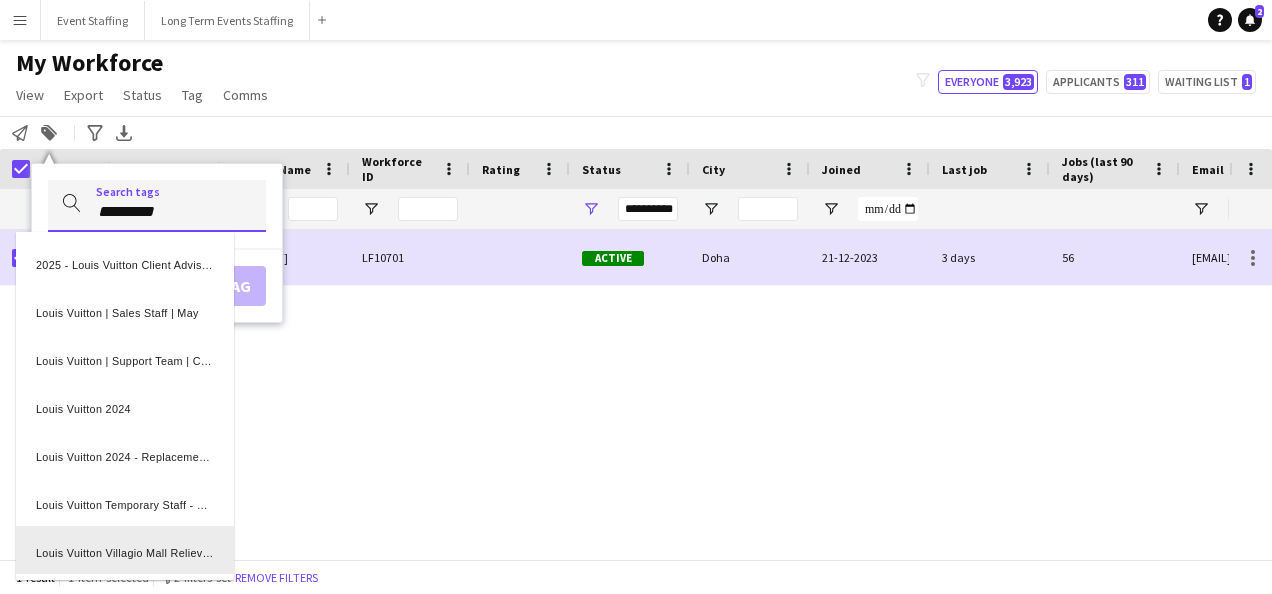 click on "Louis Vuitton Villagio Mall Reliever 5 August - 5 September" at bounding box center [125, 550] 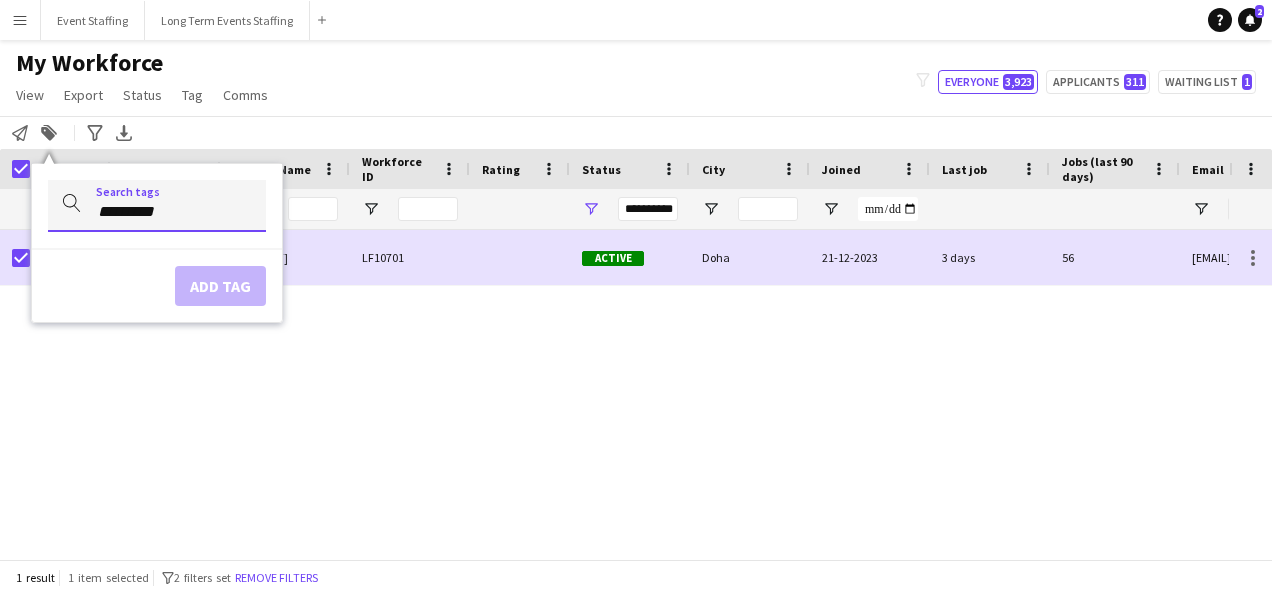 type 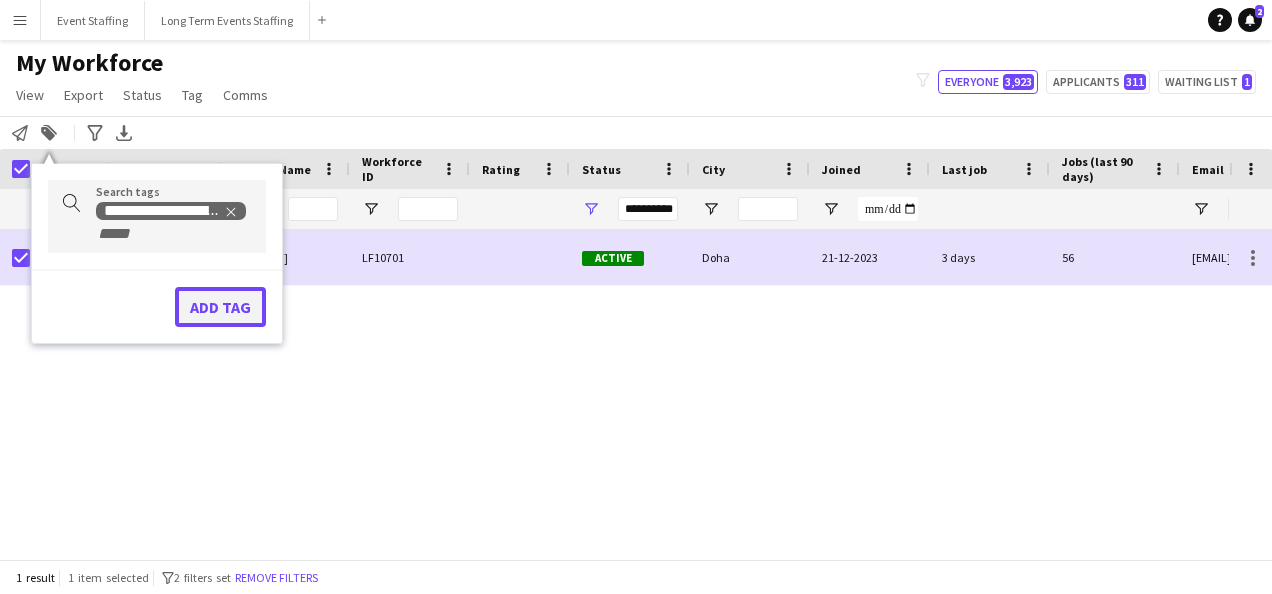 click on "Add tag" at bounding box center (220, 307) 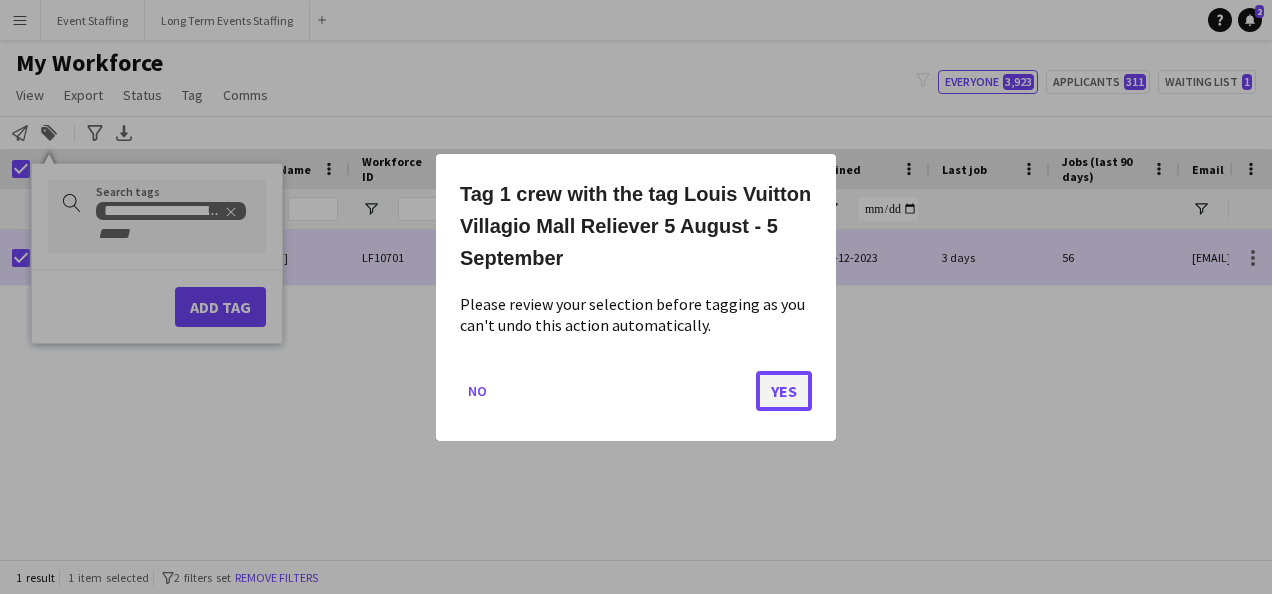 click on "Yes" 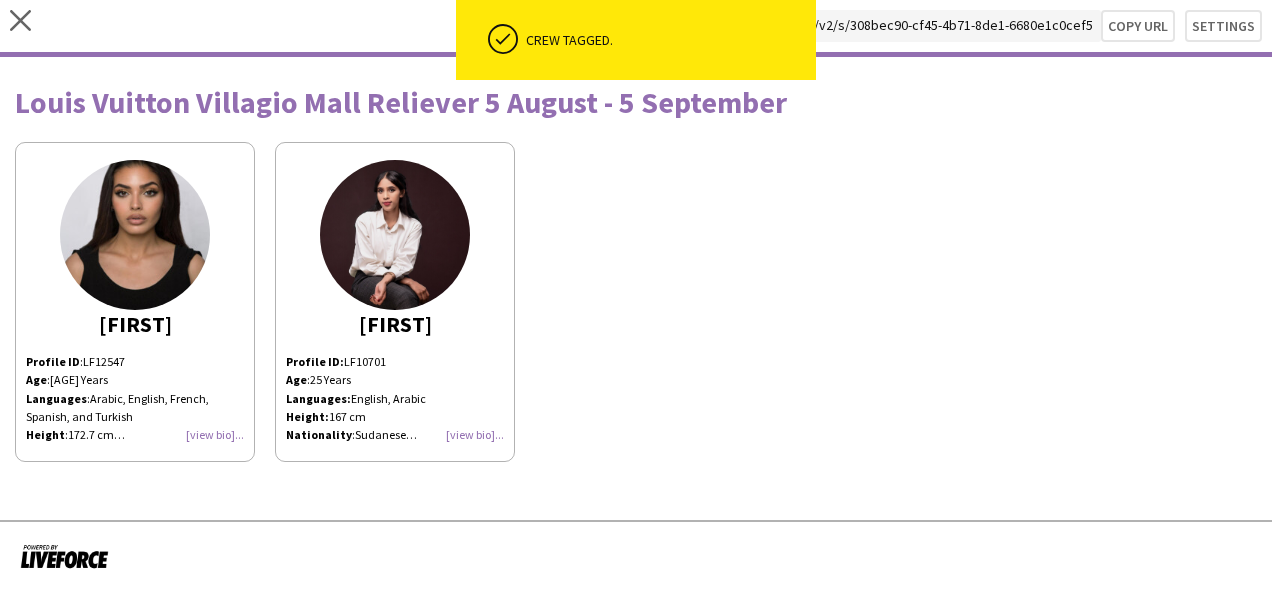 click 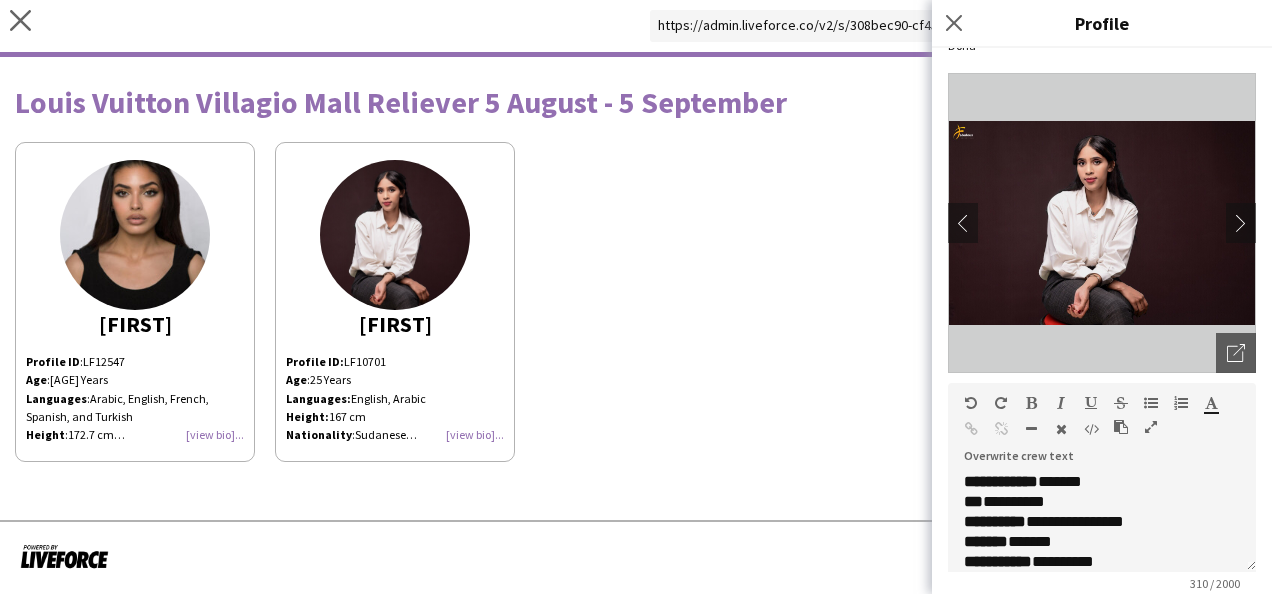 scroll, scrollTop: 100, scrollLeft: 0, axis: vertical 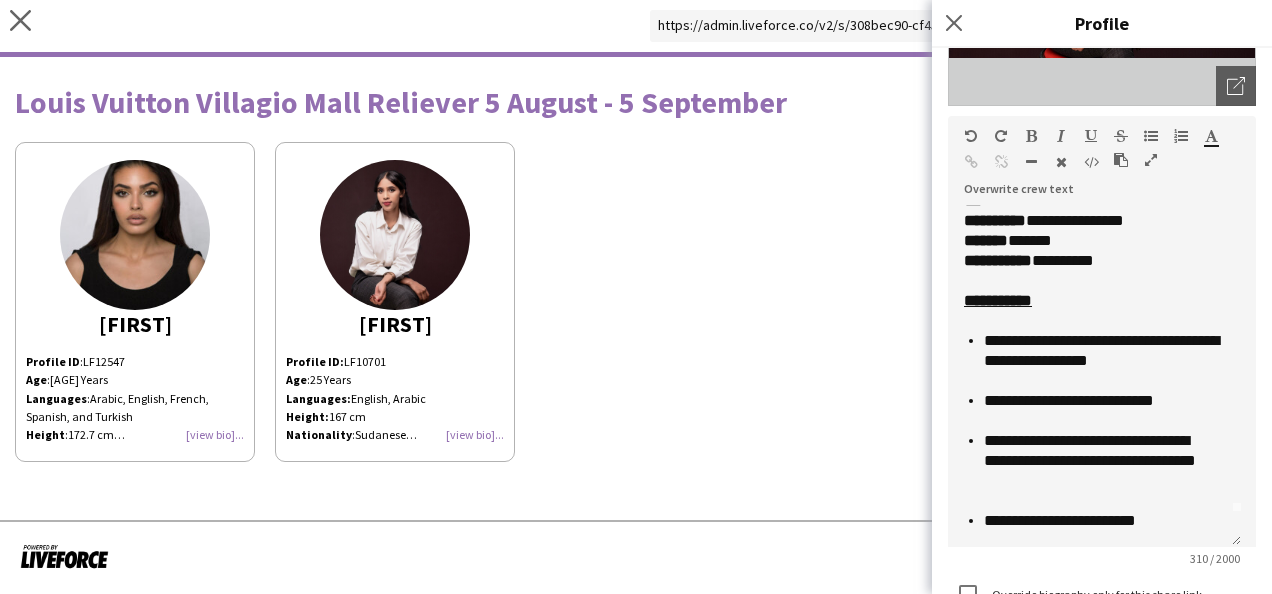 drag, startPoint x: 1236, startPoint y: 292, endPoint x: 1274, endPoint y: 534, distance: 244.9653 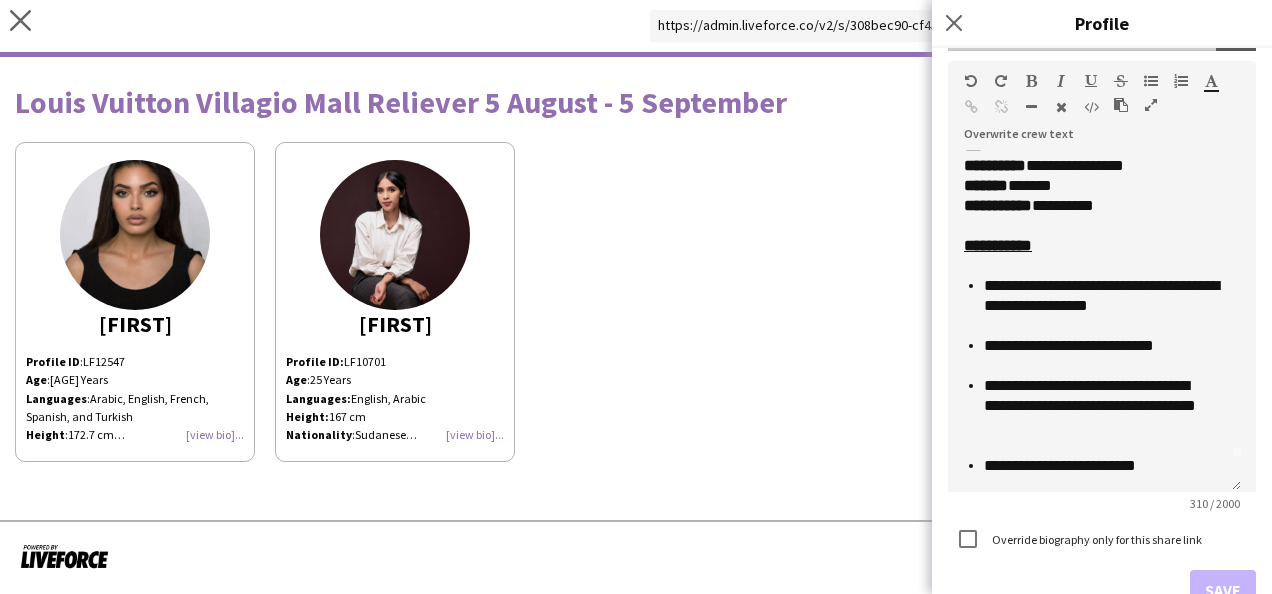 scroll, scrollTop: 390, scrollLeft: 0, axis: vertical 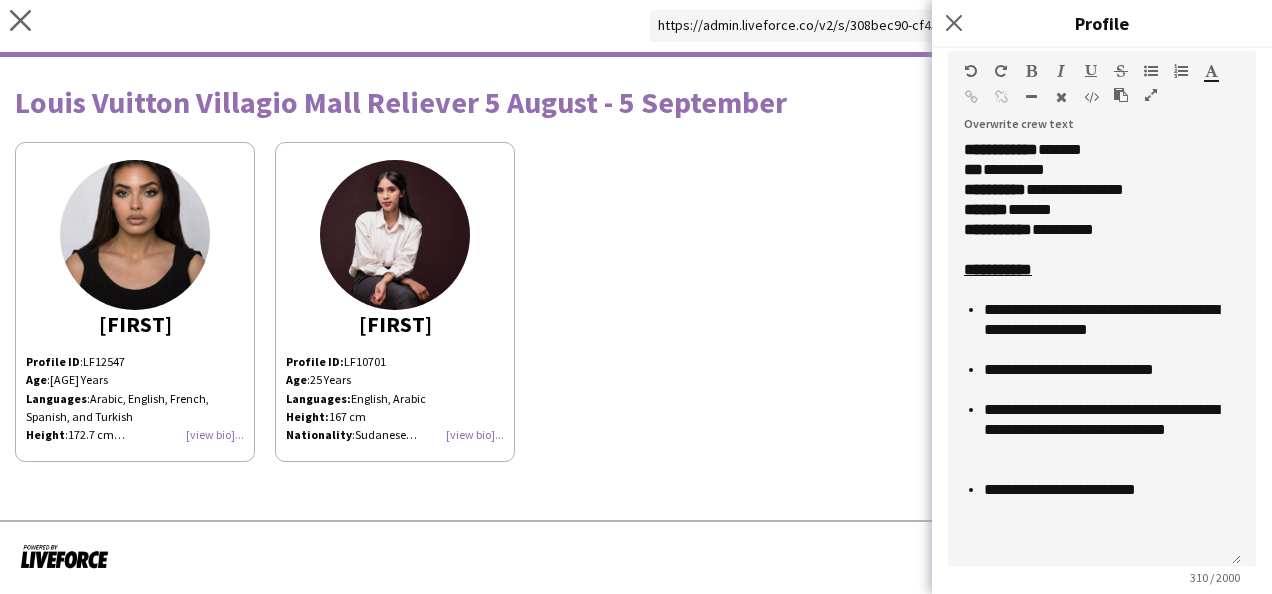 drag, startPoint x: 1231, startPoint y: 472, endPoint x: 1225, endPoint y: 557, distance: 85.2115 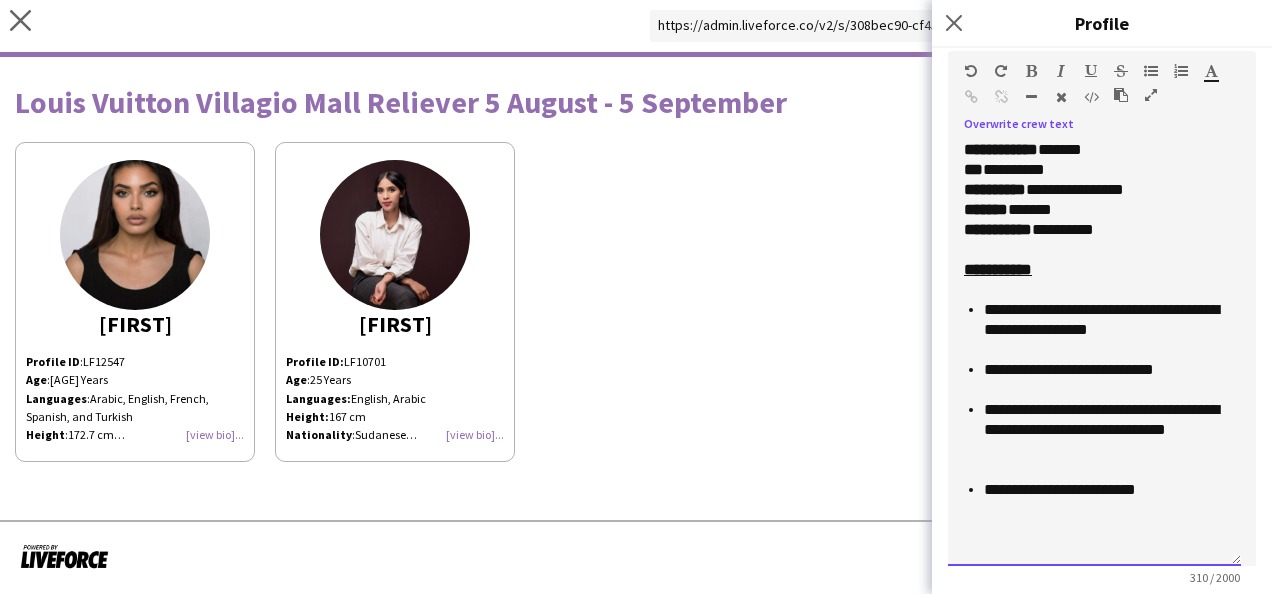 click on "**********" at bounding box center (1094, 270) 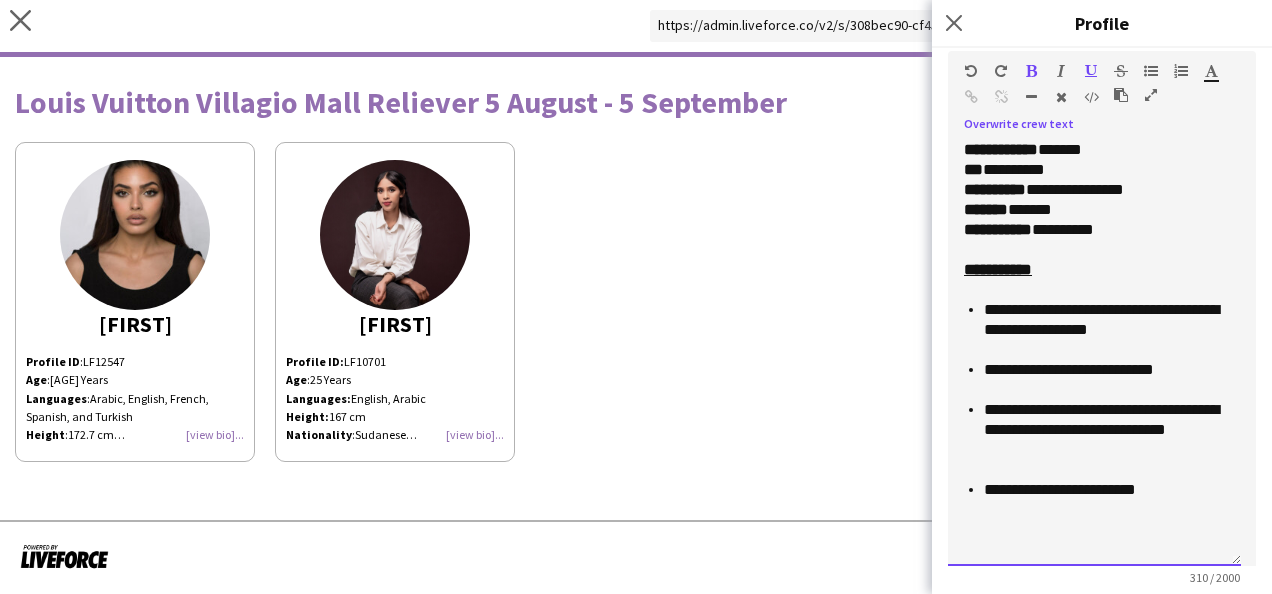 click on "**********" at bounding box center [1104, 430] 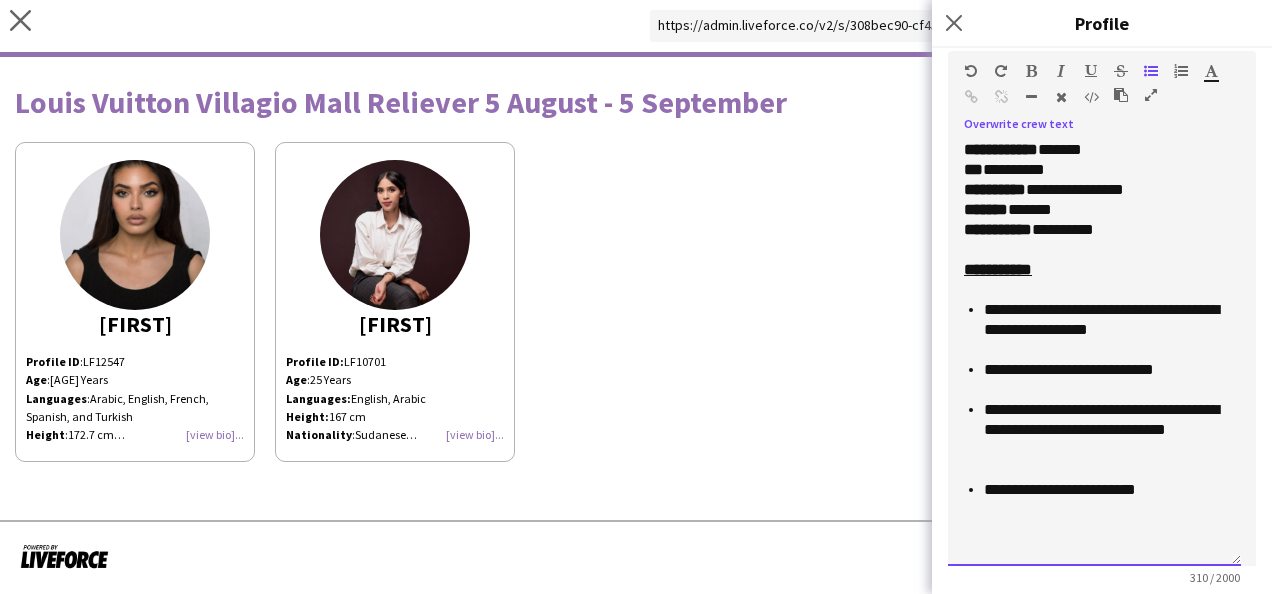 type 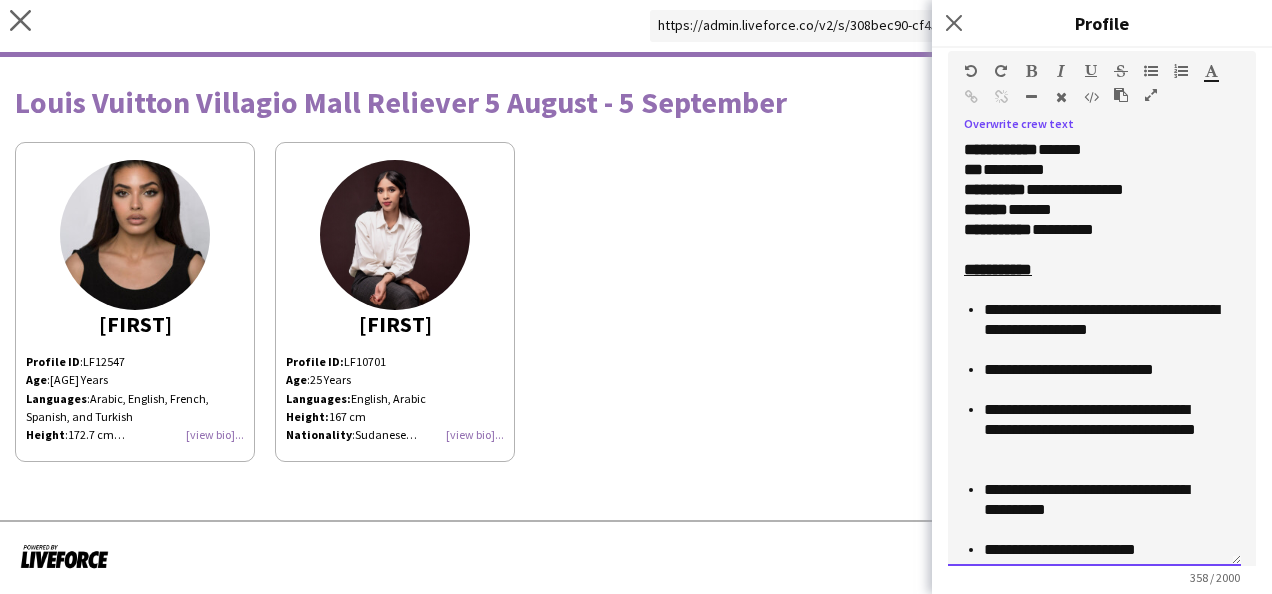 click on "**********" at bounding box center [1096, 500] 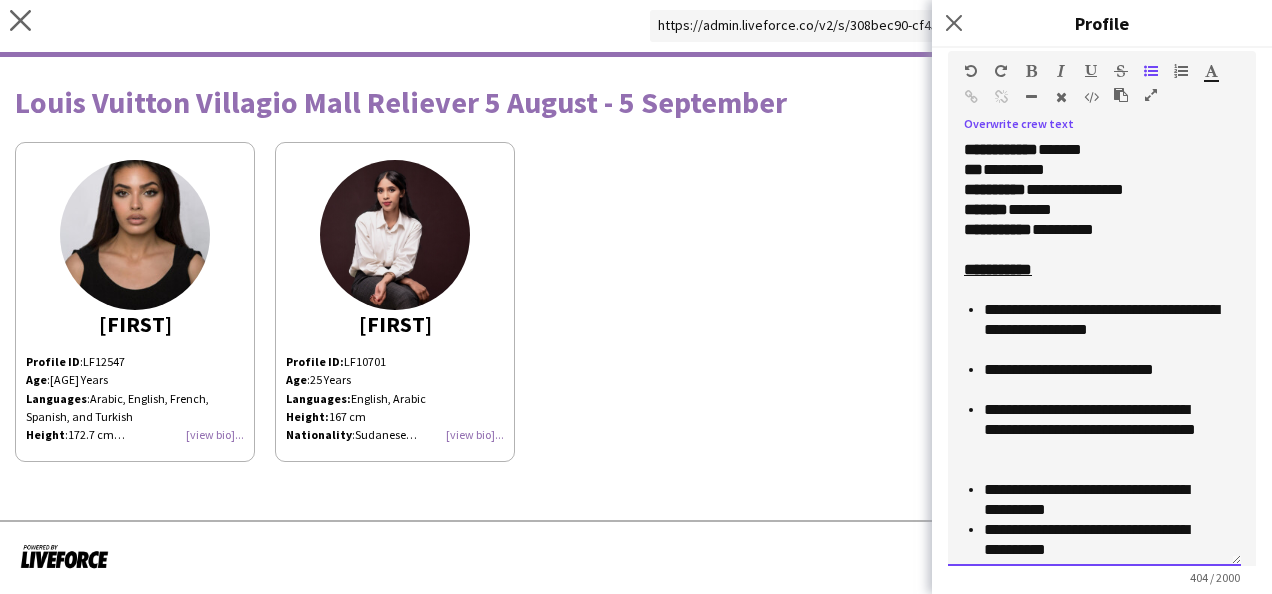 click on "**********" at bounding box center (1096, 500) 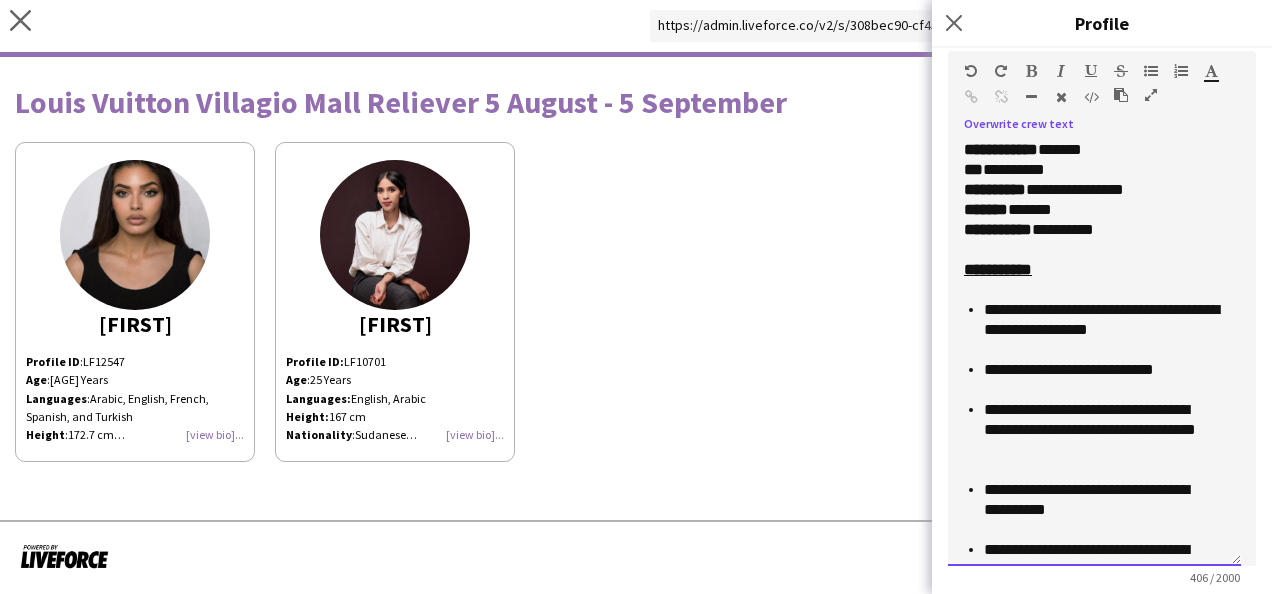 scroll, scrollTop: 70, scrollLeft: 0, axis: vertical 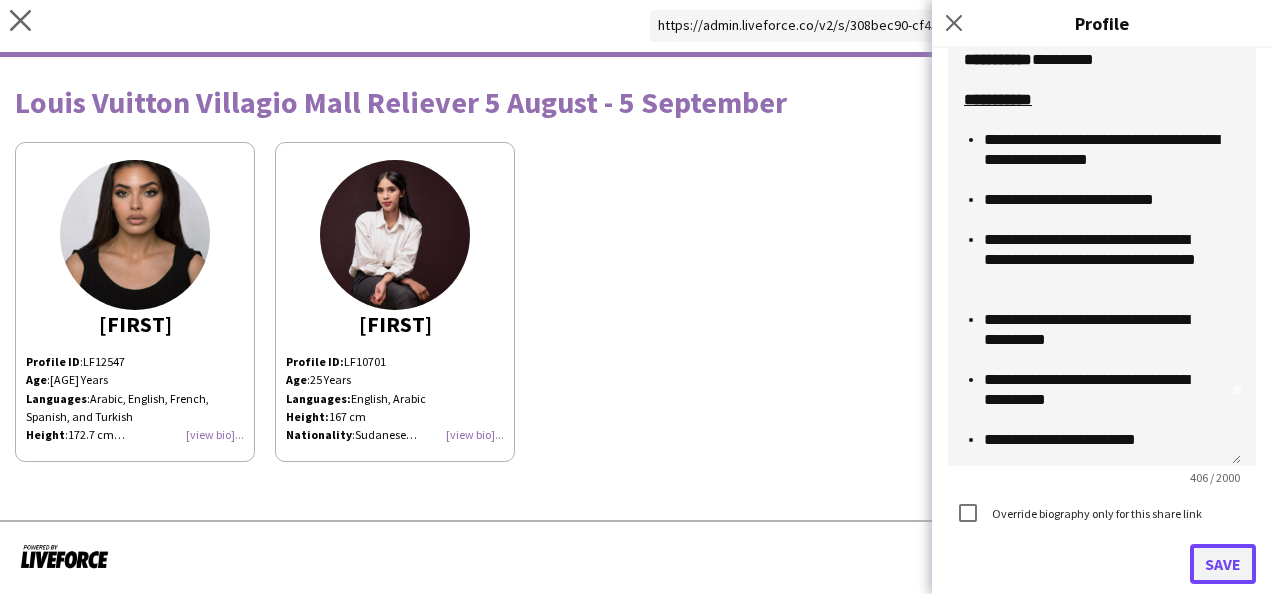 click on "Save" 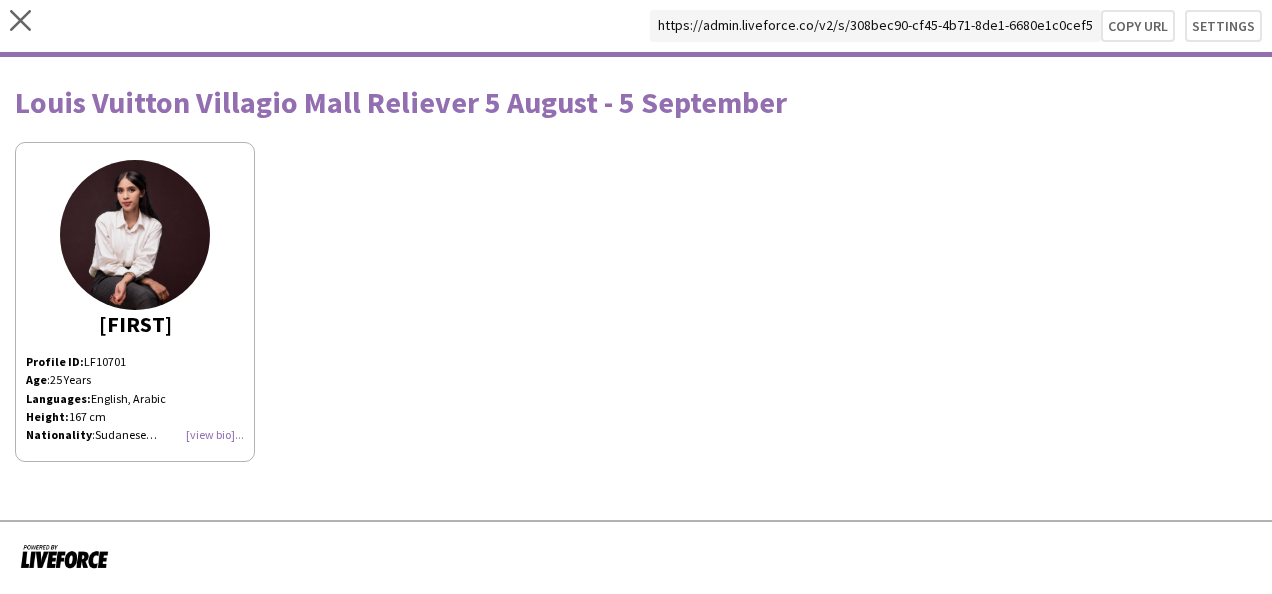 scroll, scrollTop: 0, scrollLeft: 0, axis: both 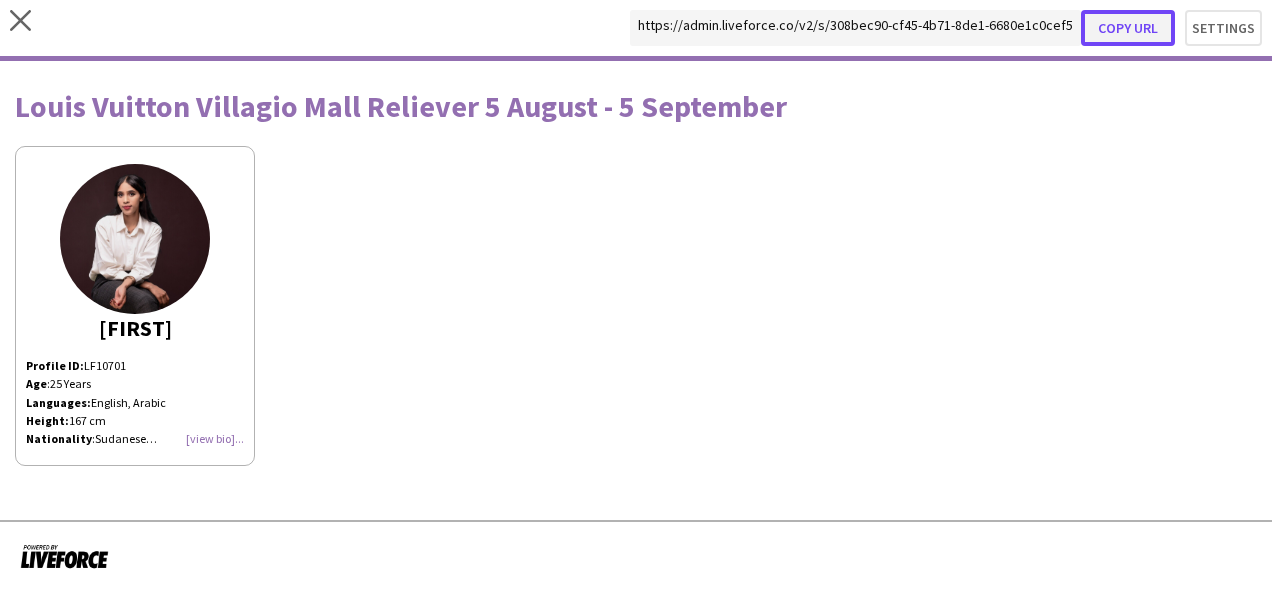 click on "Copy url" 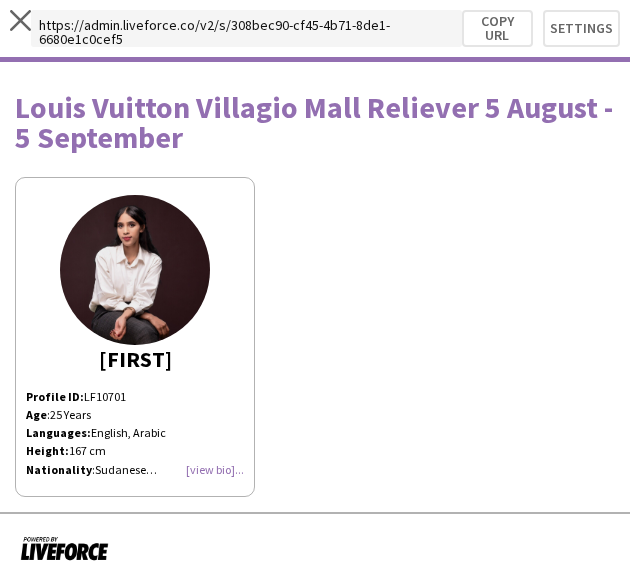 click 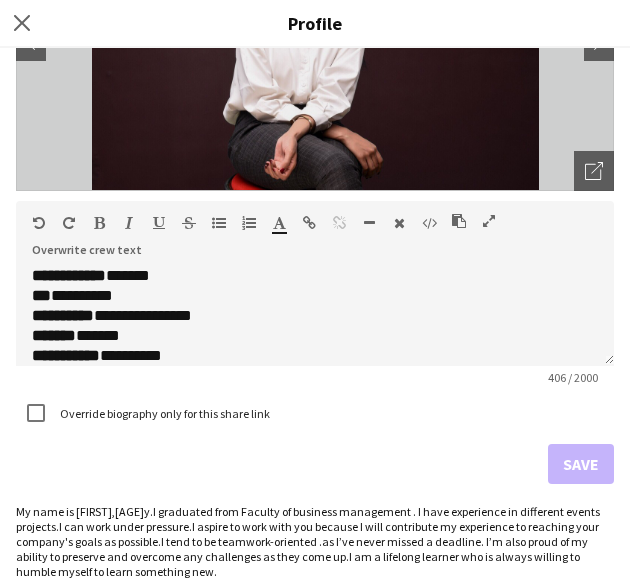 scroll, scrollTop: 249, scrollLeft: 0, axis: vertical 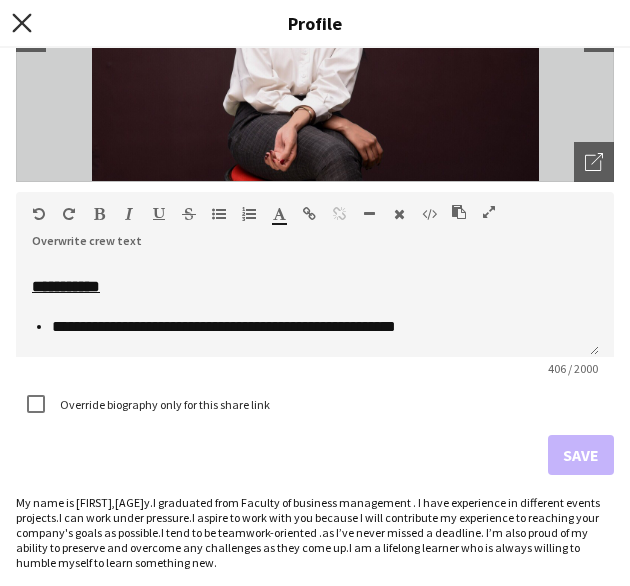 click 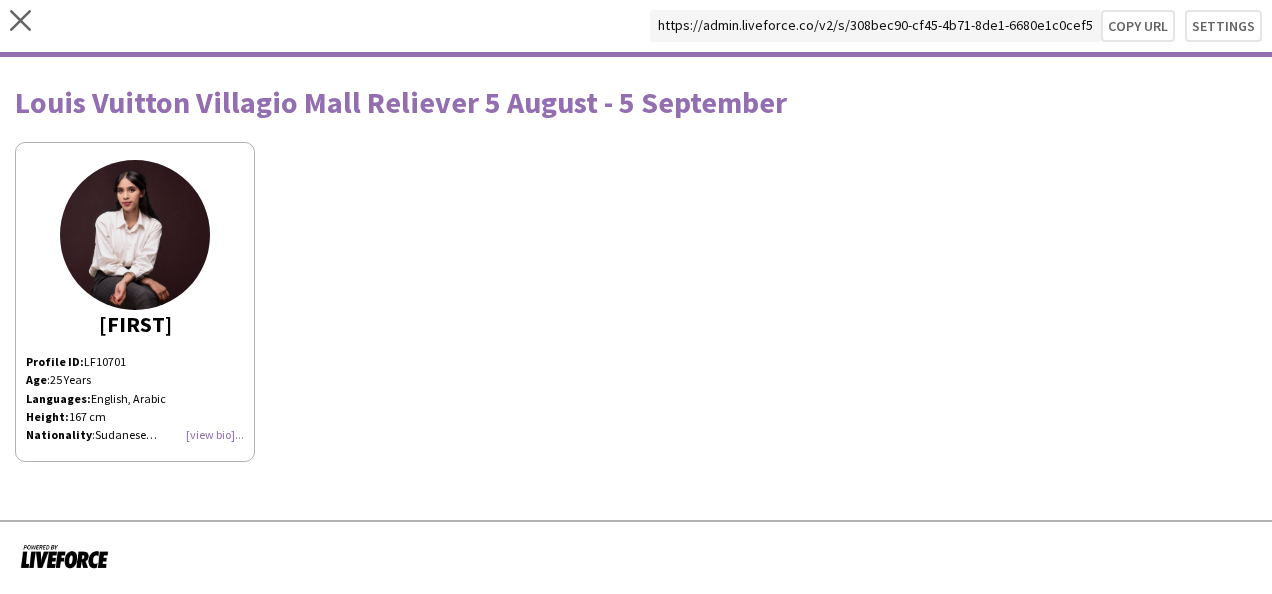 scroll, scrollTop: 0, scrollLeft: 0, axis: both 